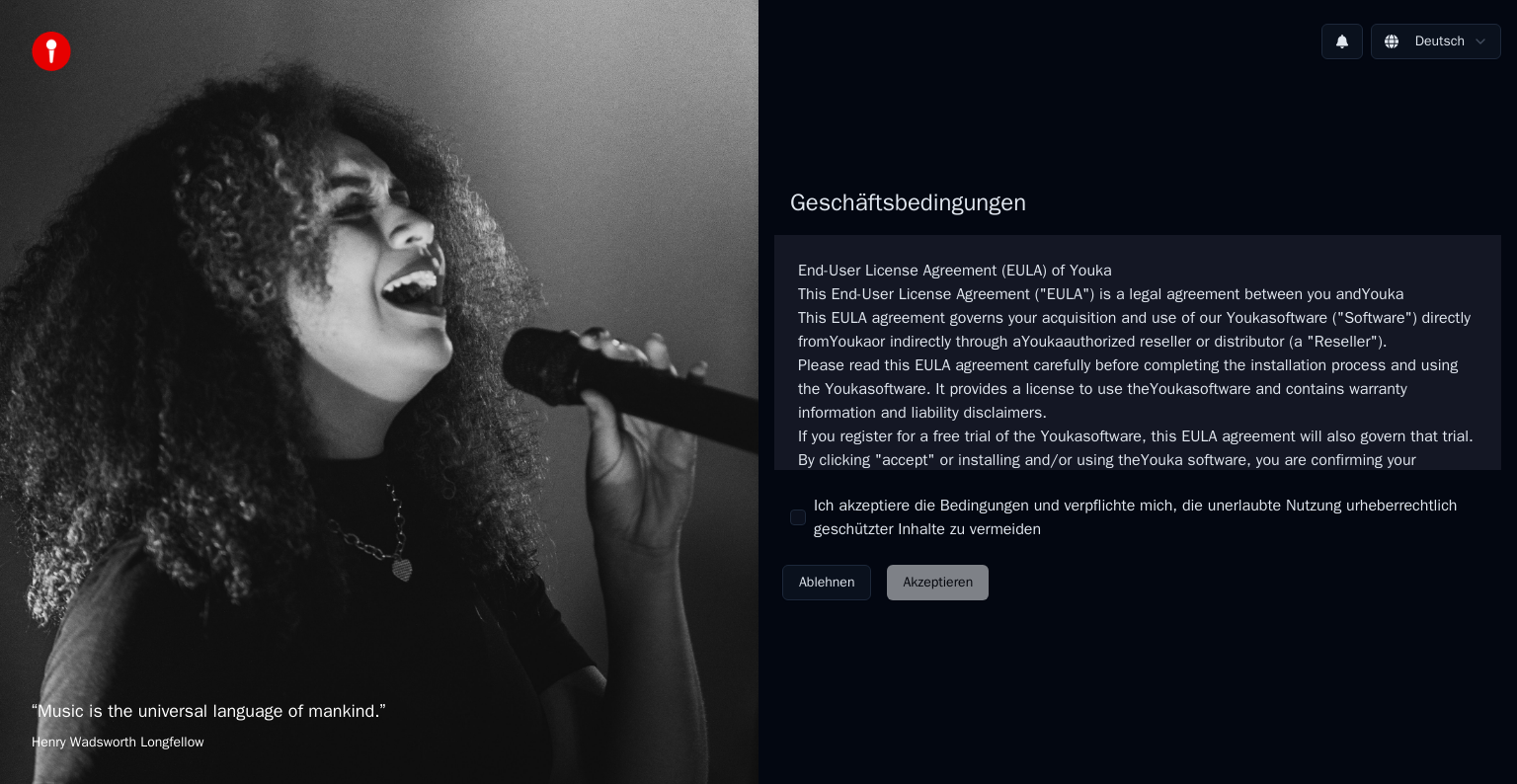 scroll, scrollTop: 0, scrollLeft: 0, axis: both 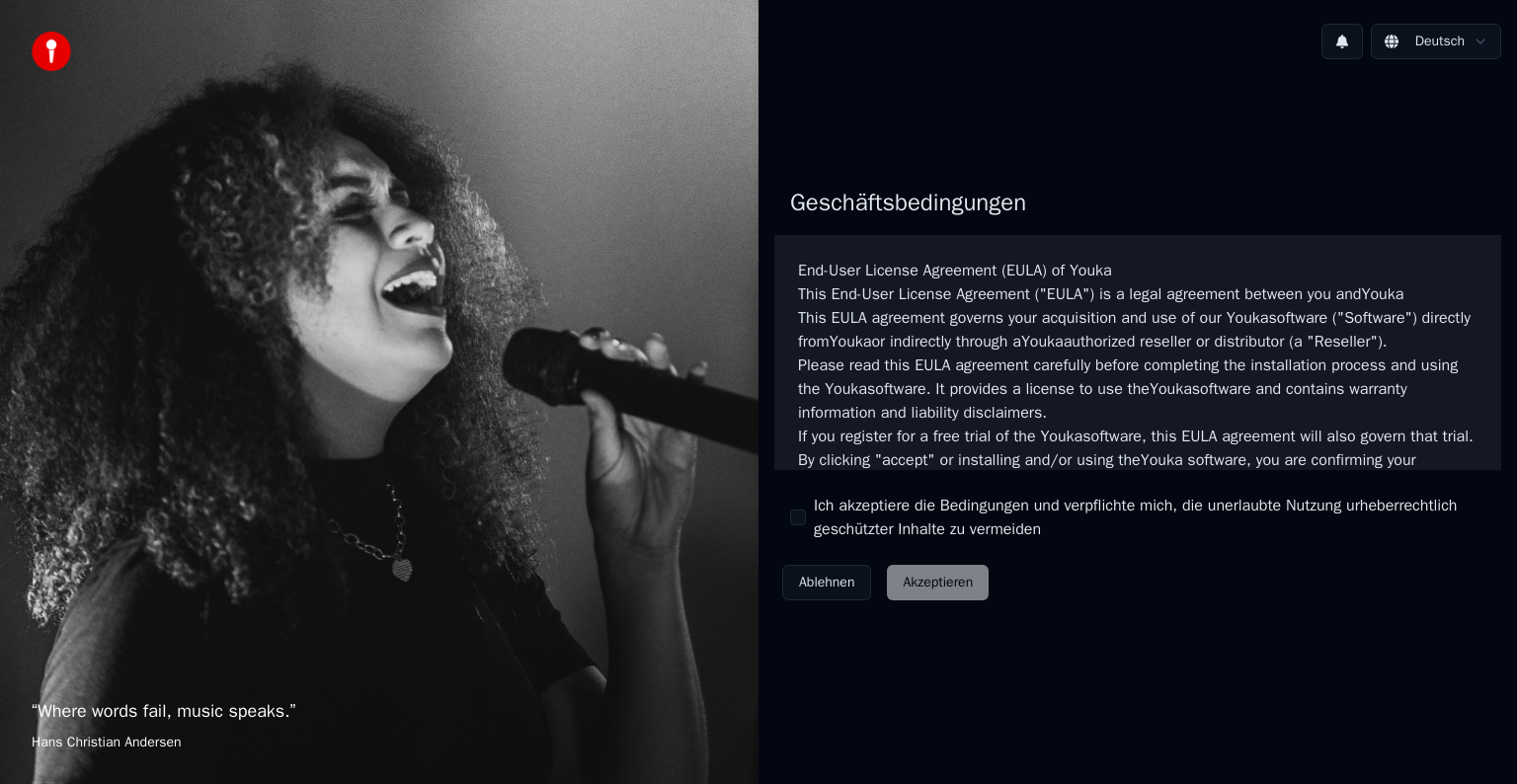 click on "Ich akzeptiere die Bedingungen und verpflichte mich, die unerlaubte Nutzung urheberrechtlich geschützter Inhalte zu vermeiden" at bounding box center [1138, 517] 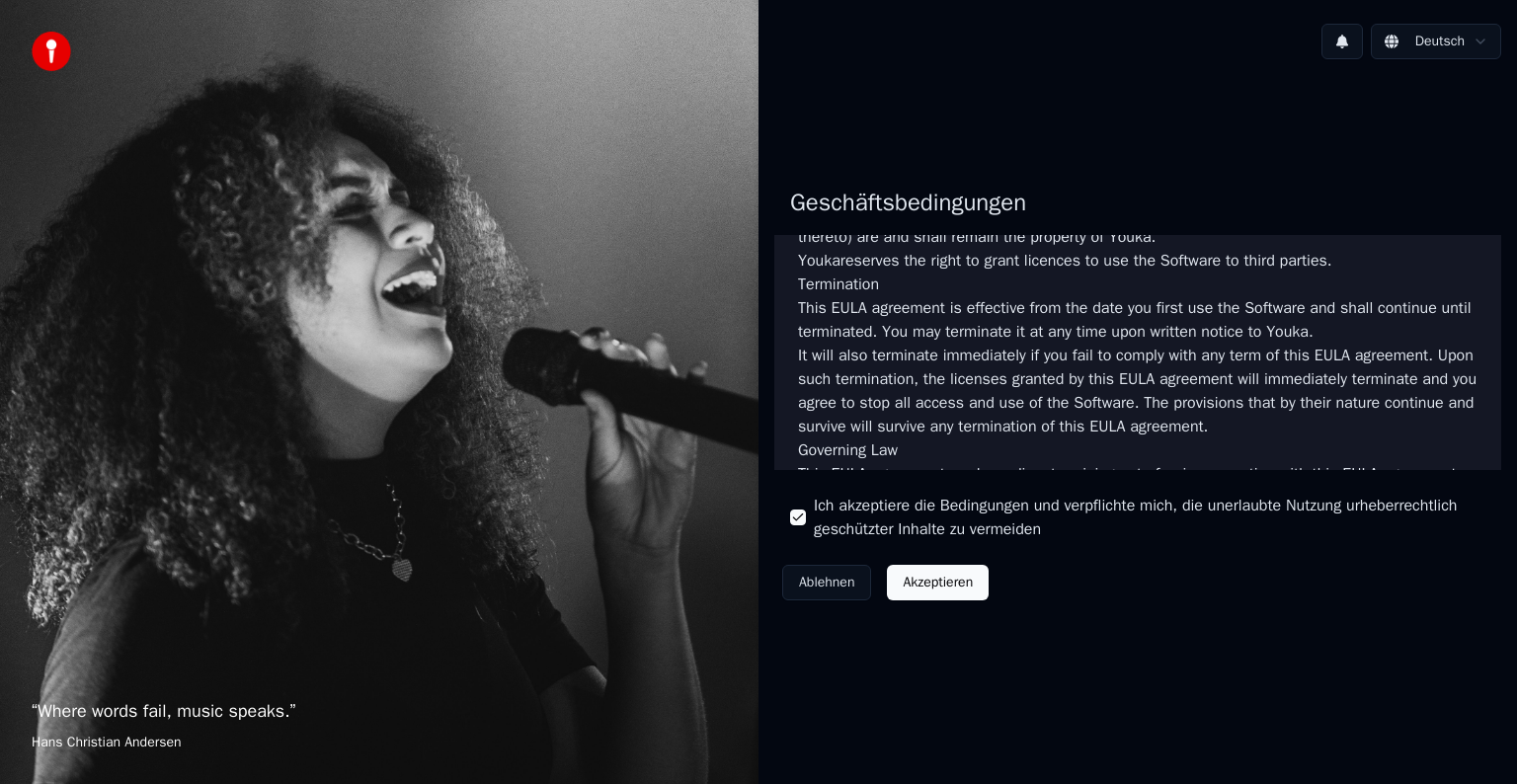 scroll, scrollTop: 1067, scrollLeft: 0, axis: vertical 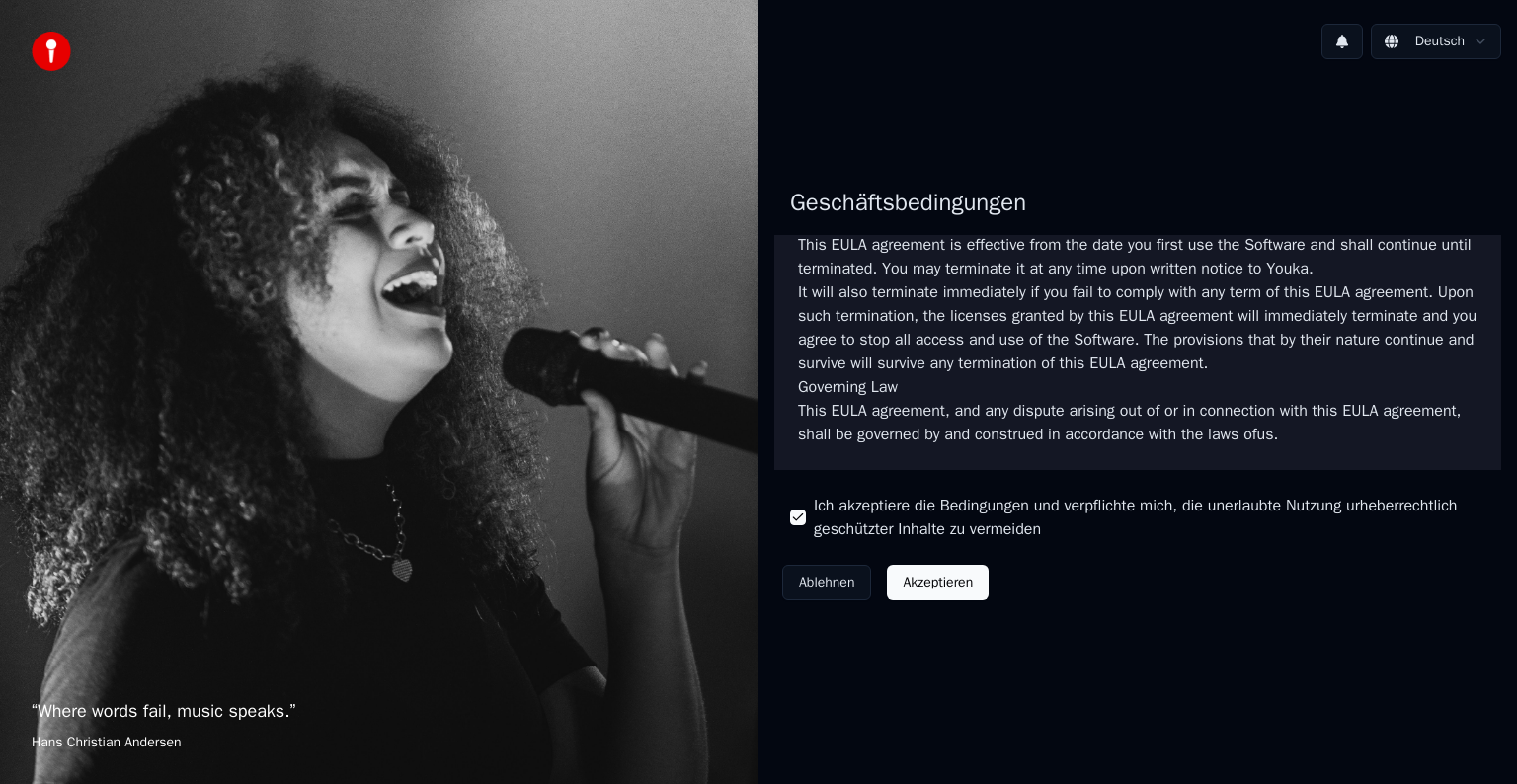 click on "Akzeptieren" at bounding box center (937, 583) 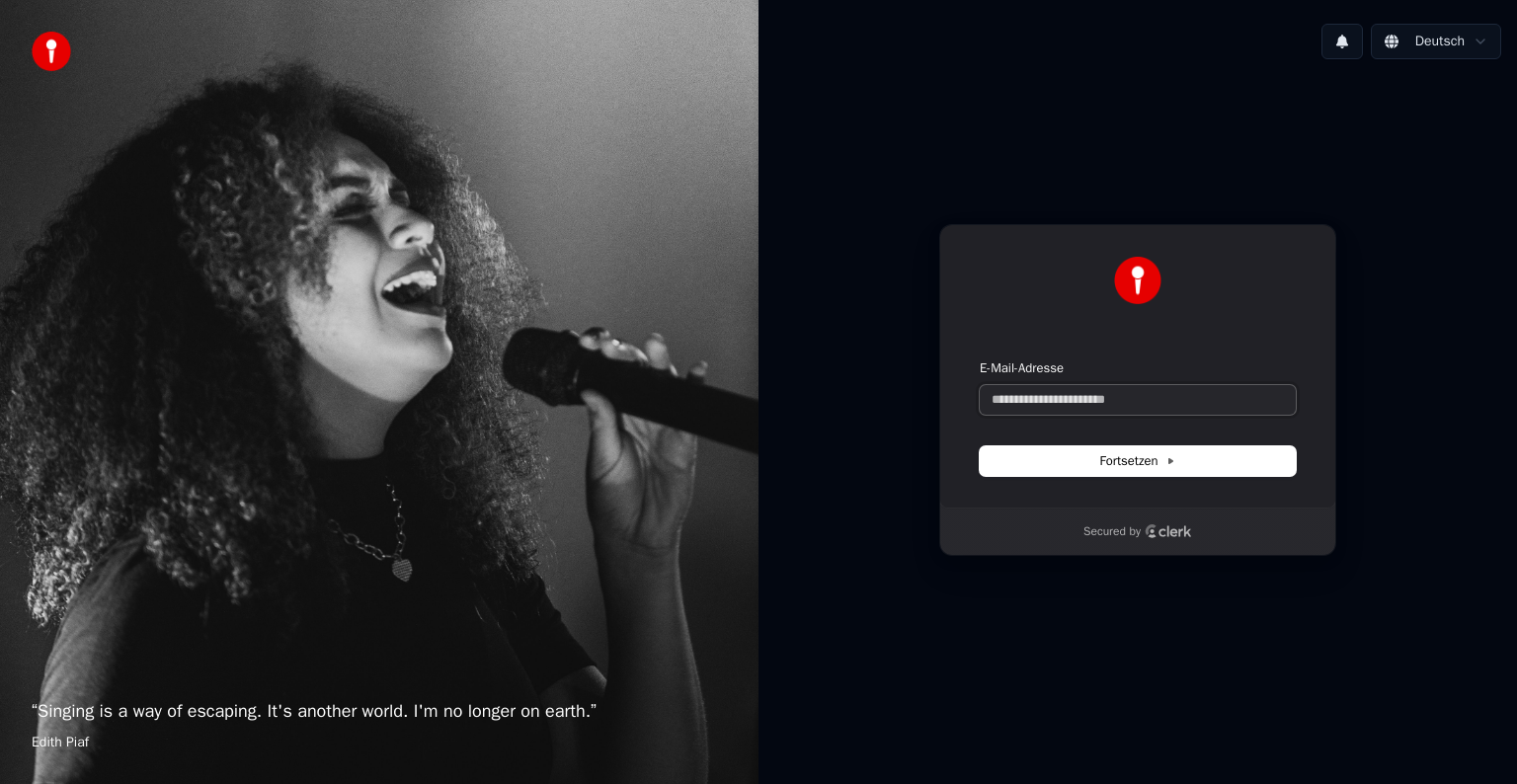 click on "E-Mail-Adresse" at bounding box center [1138, 400] 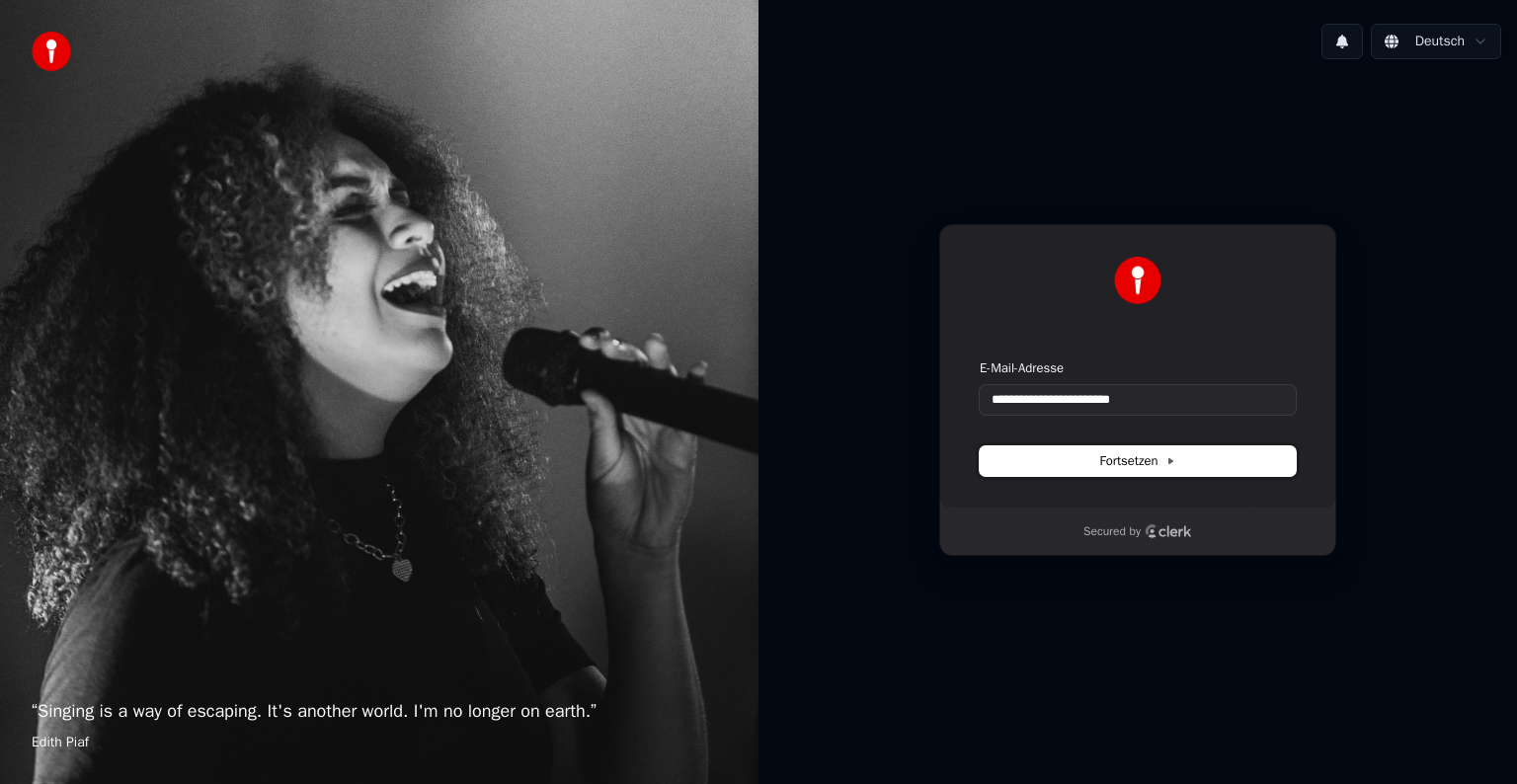 click on "Fortsetzen" at bounding box center (1138, 461) 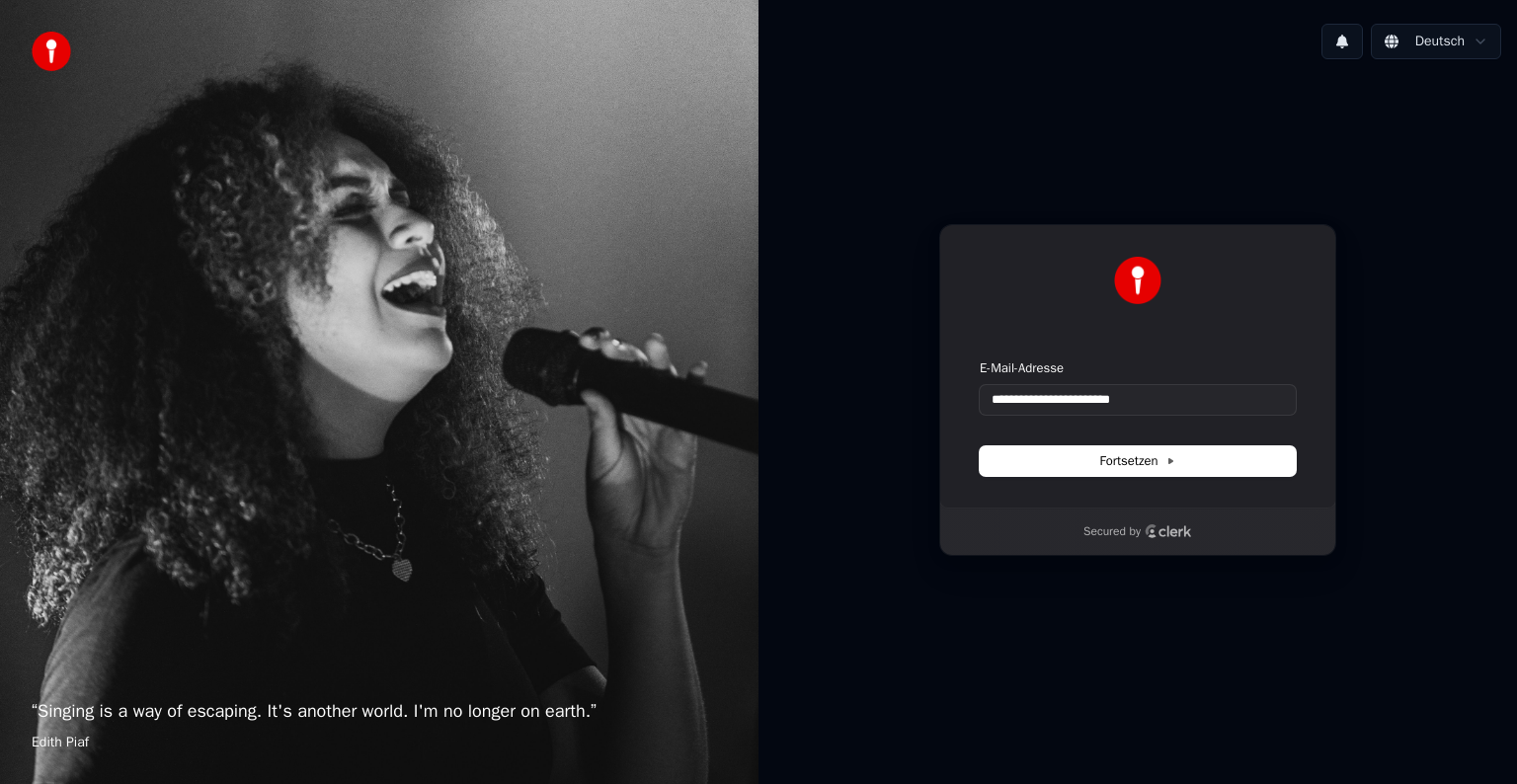 type on "**********" 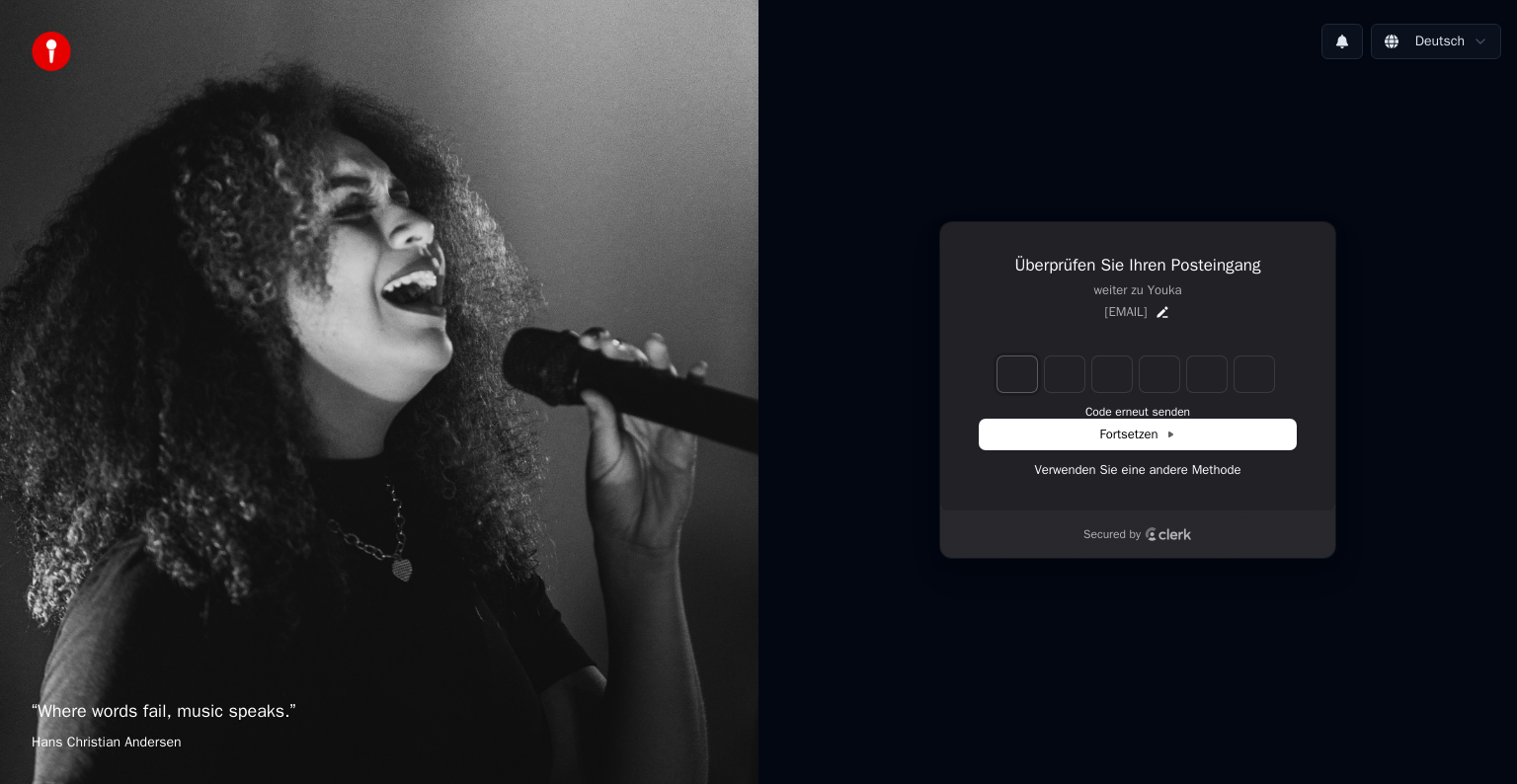 type on "*" 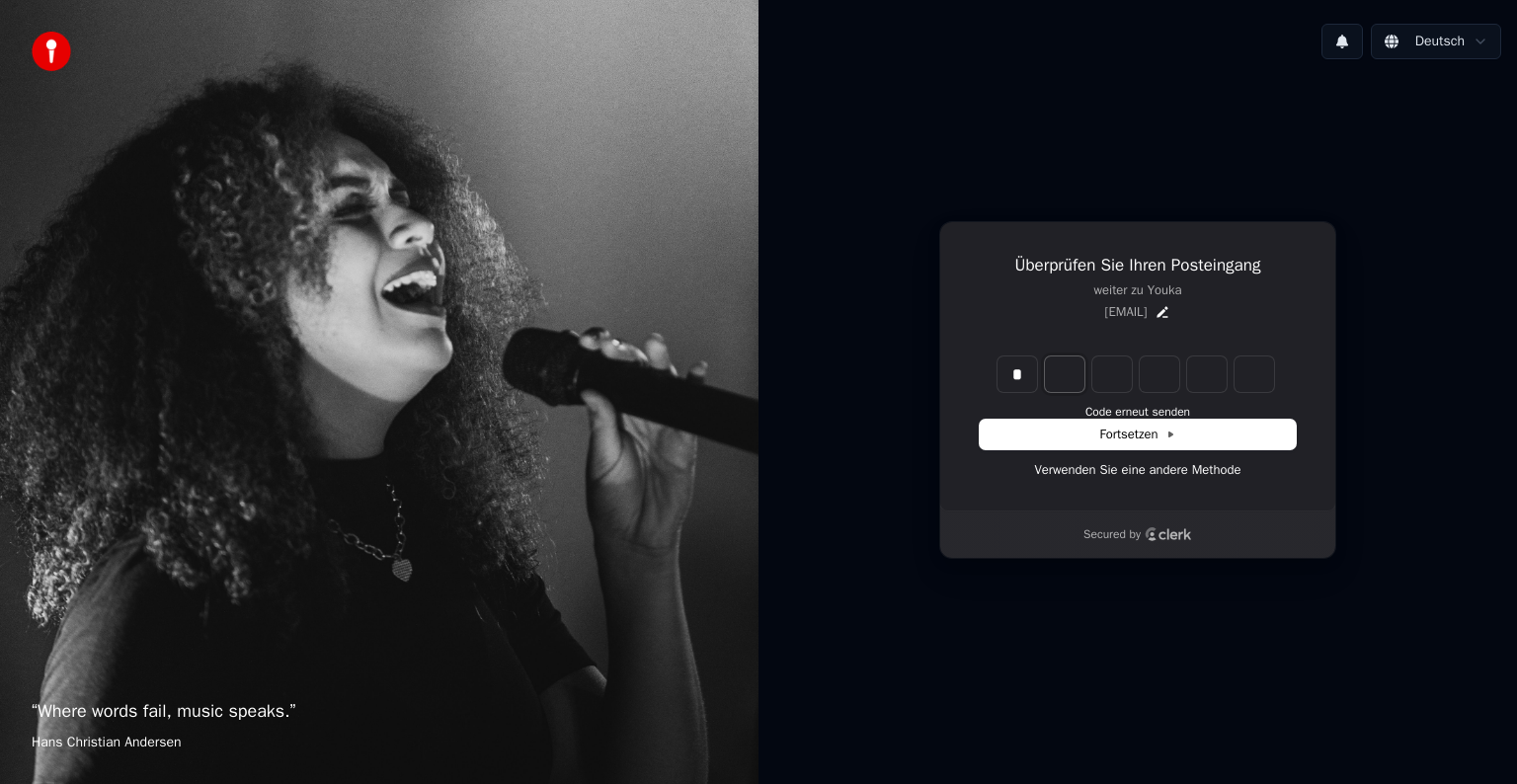 type on "*" 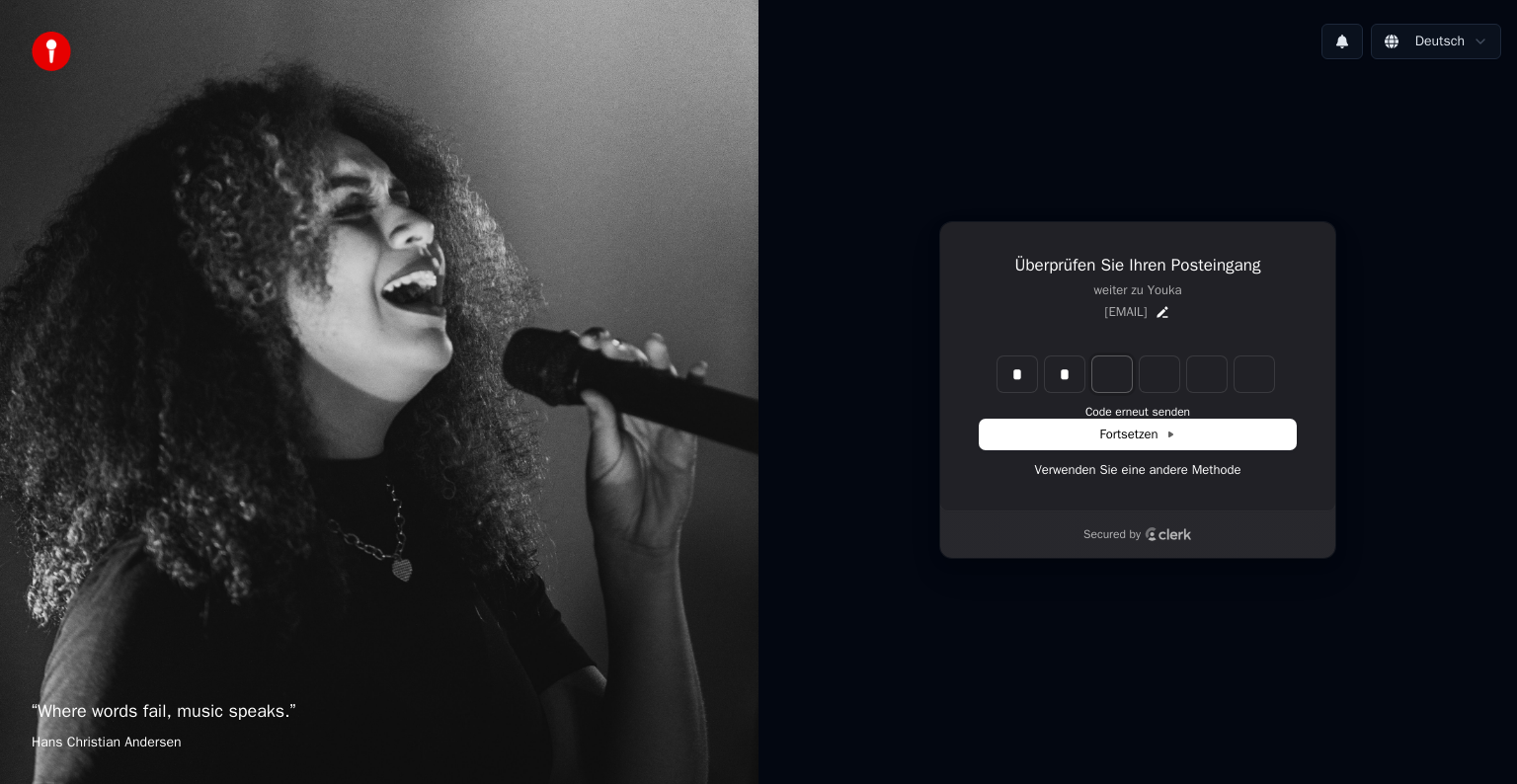 type on "**" 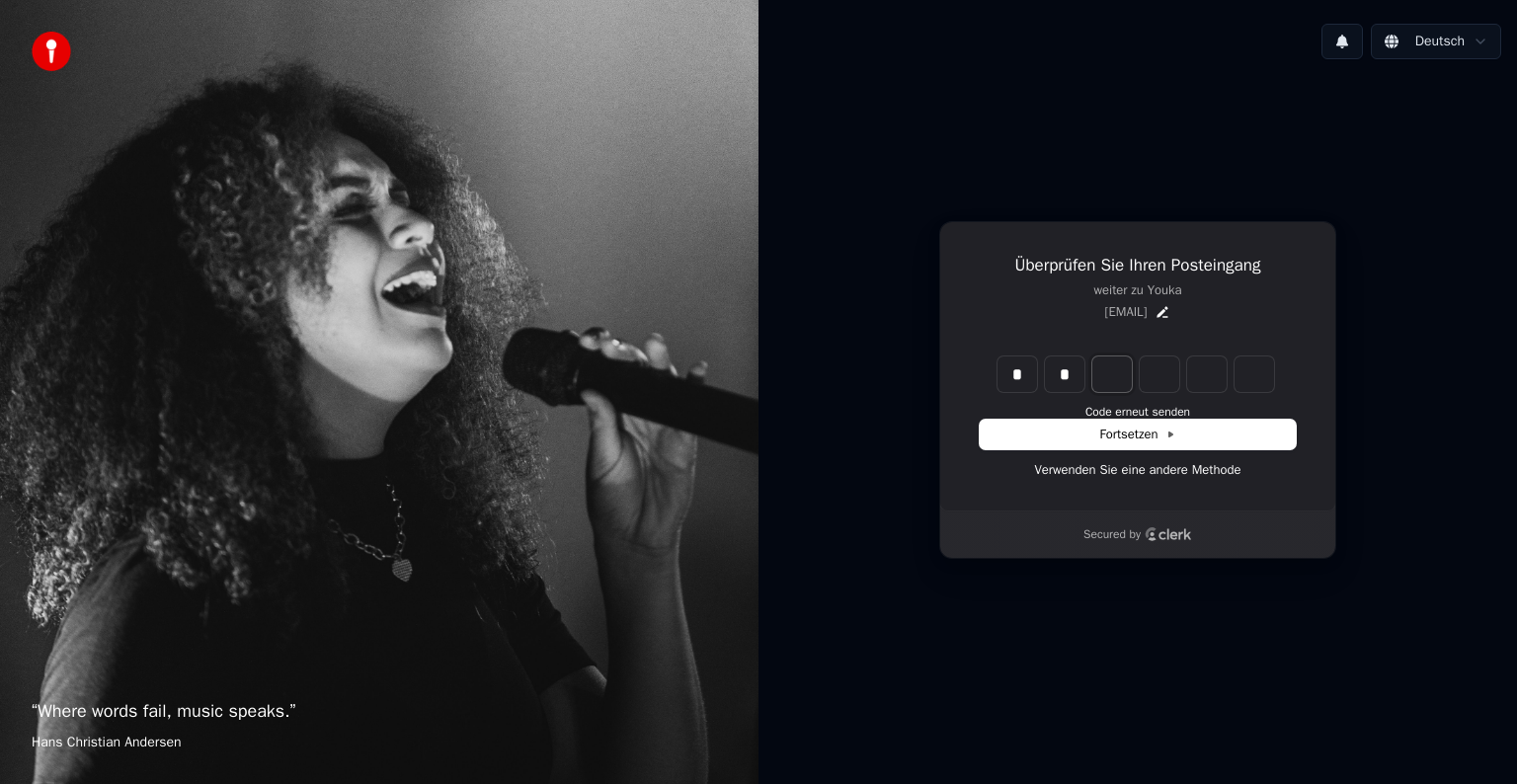 type on "*" 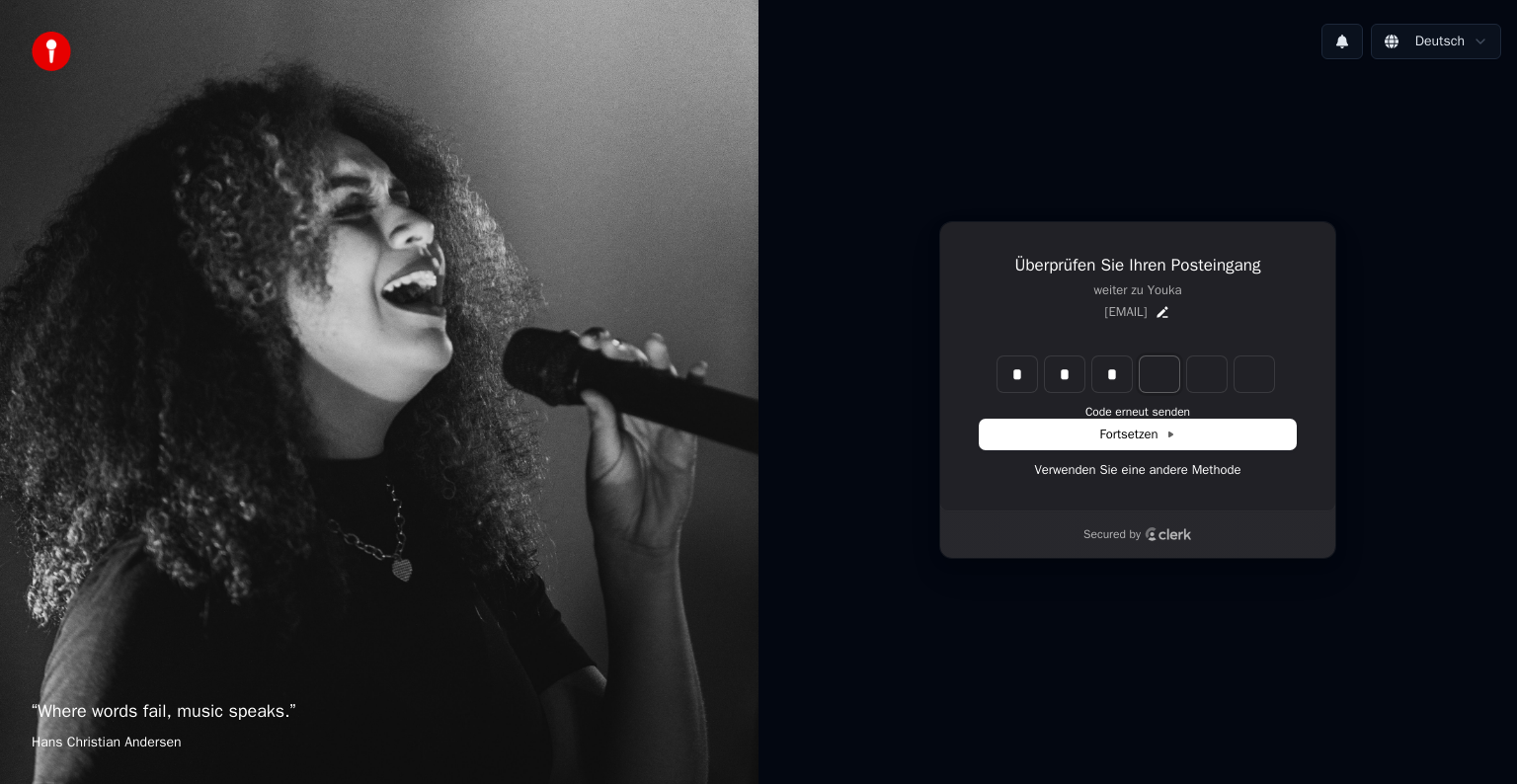 type on "***" 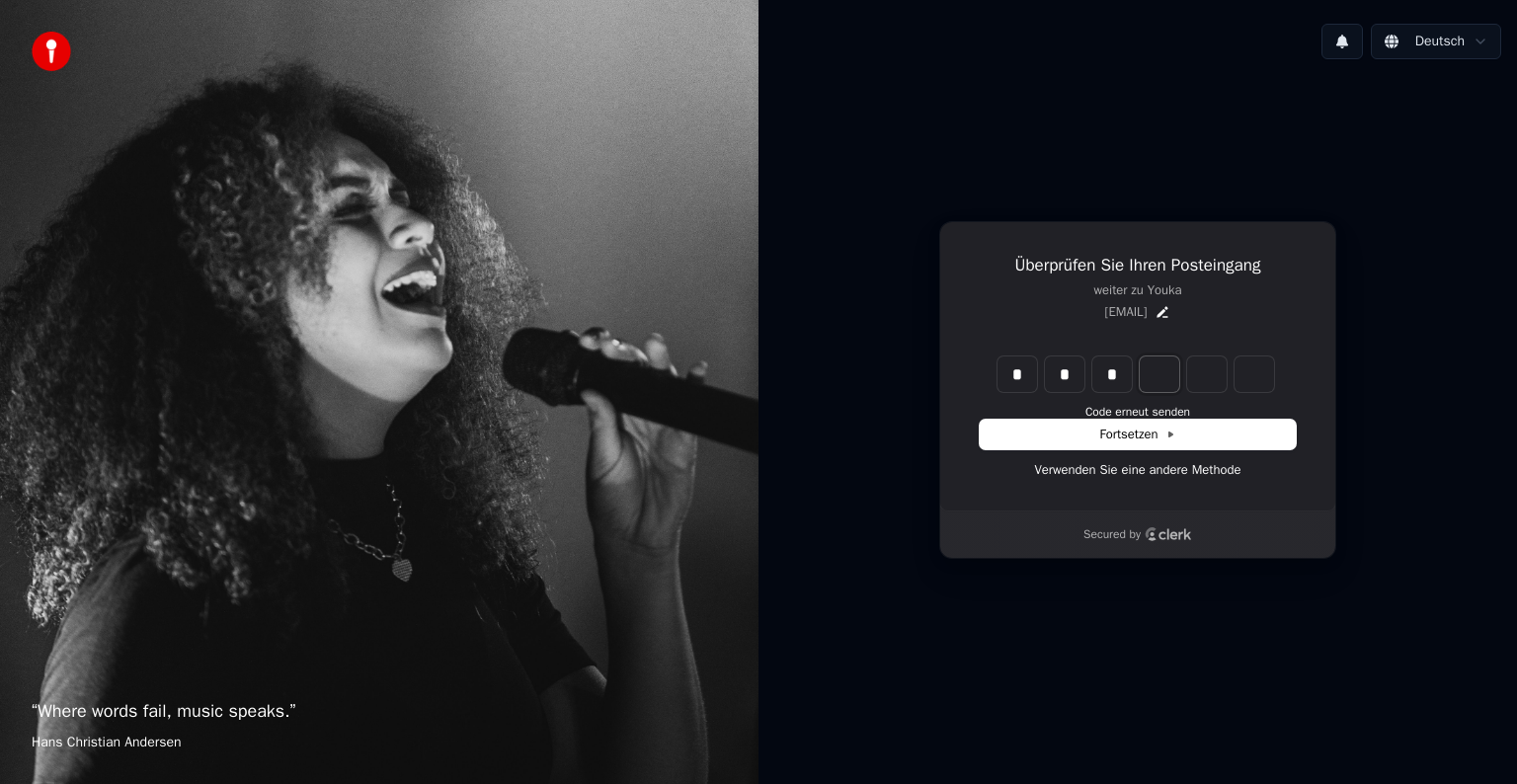 type on "*" 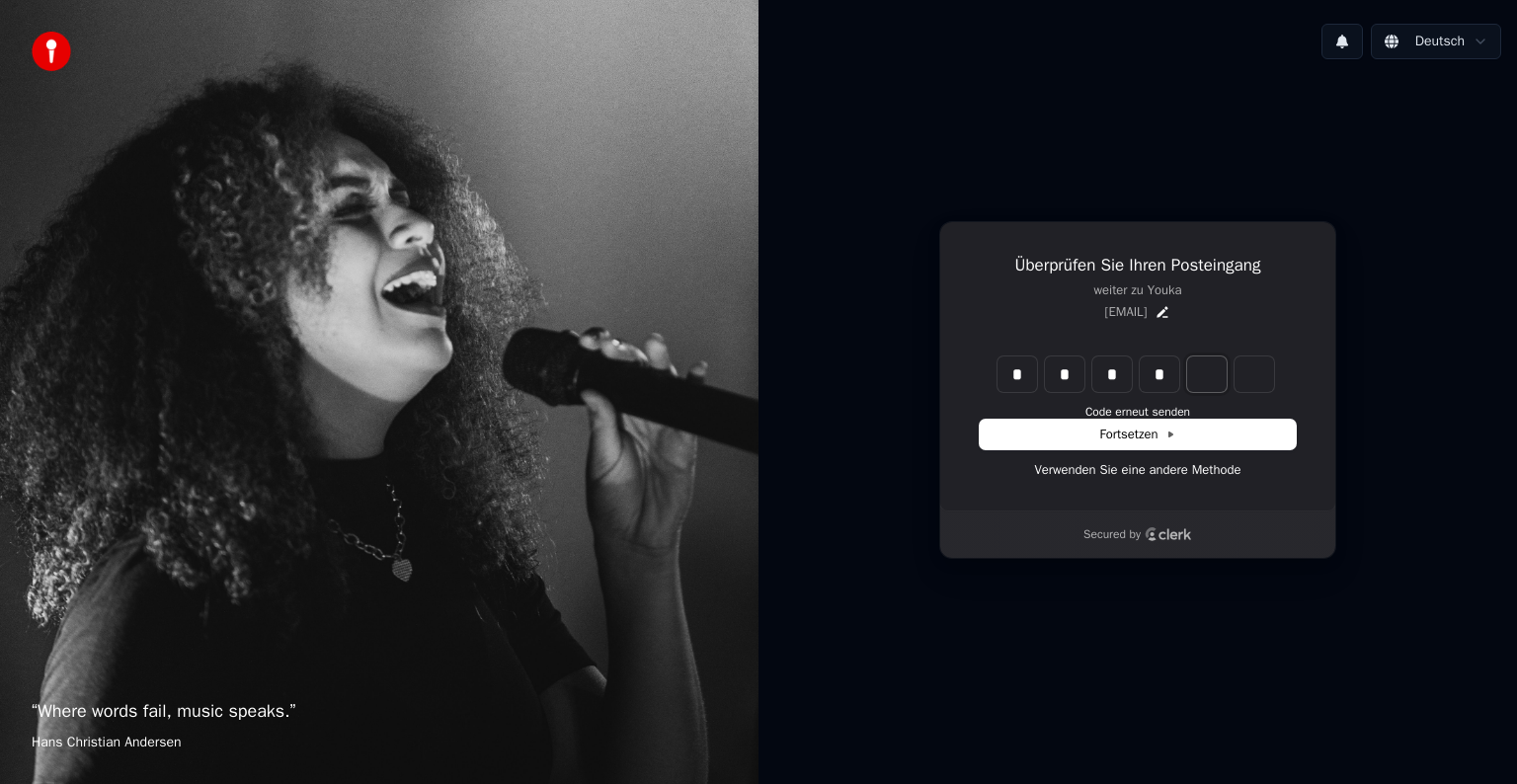type on "****" 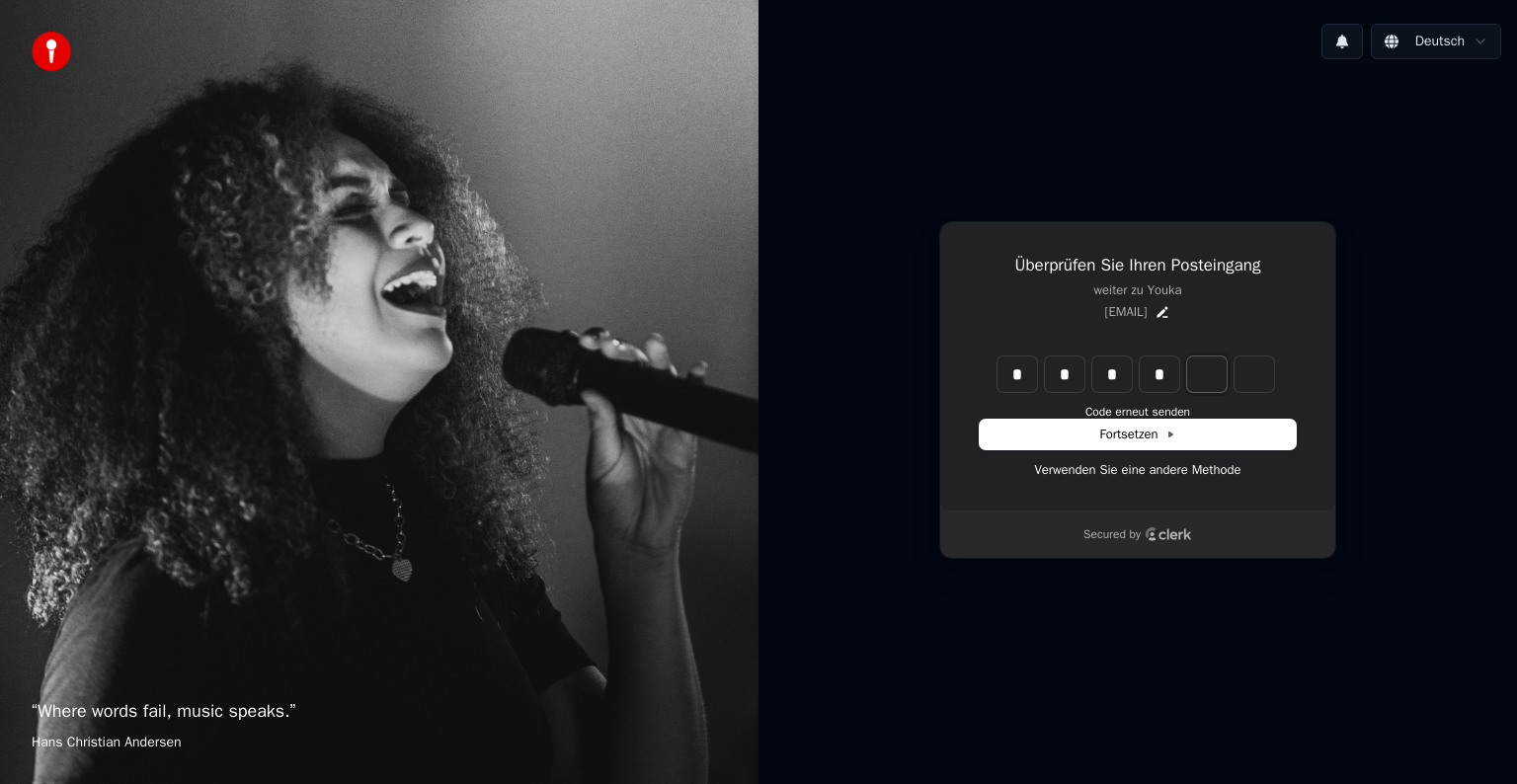 type on "*" 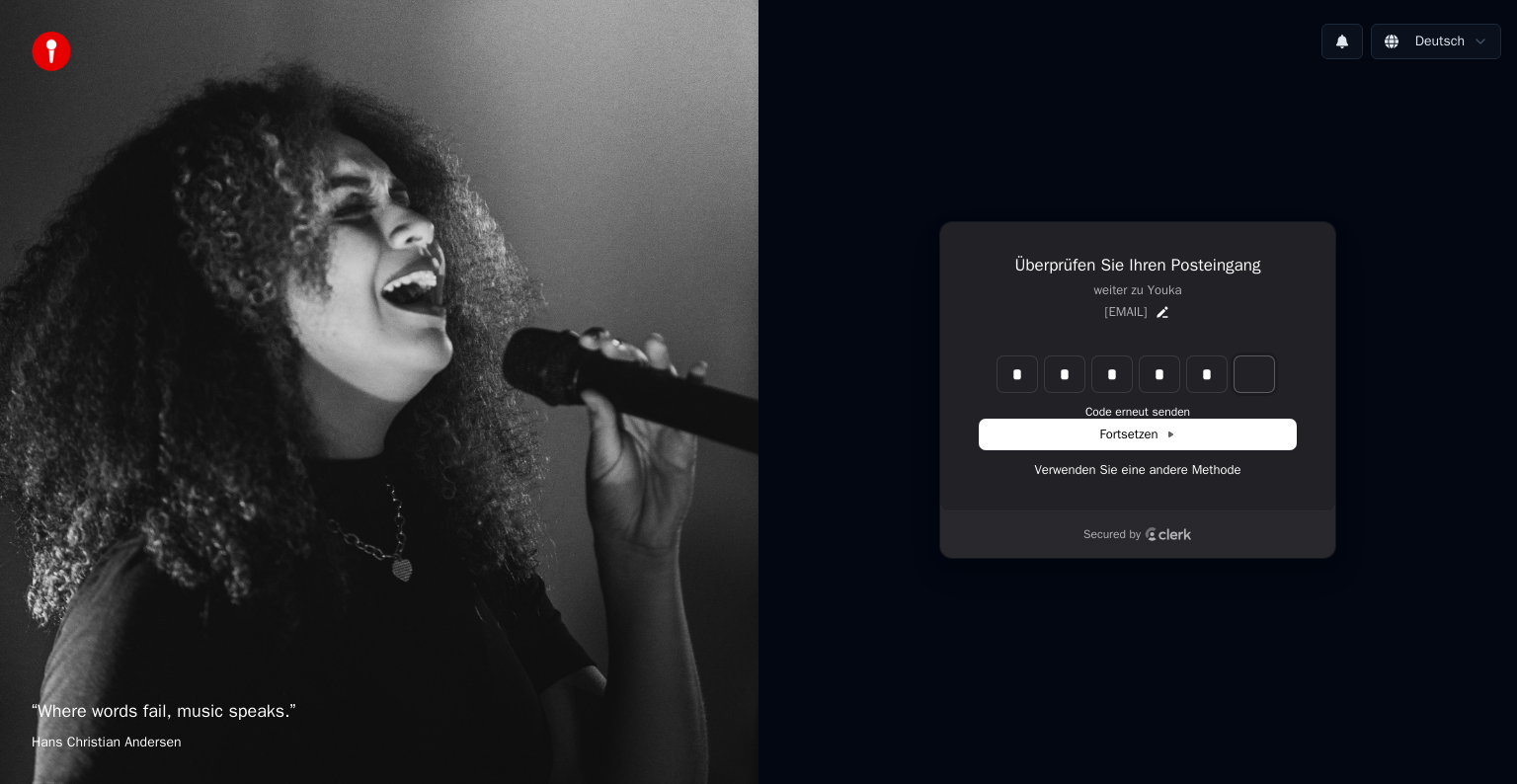 type on "******" 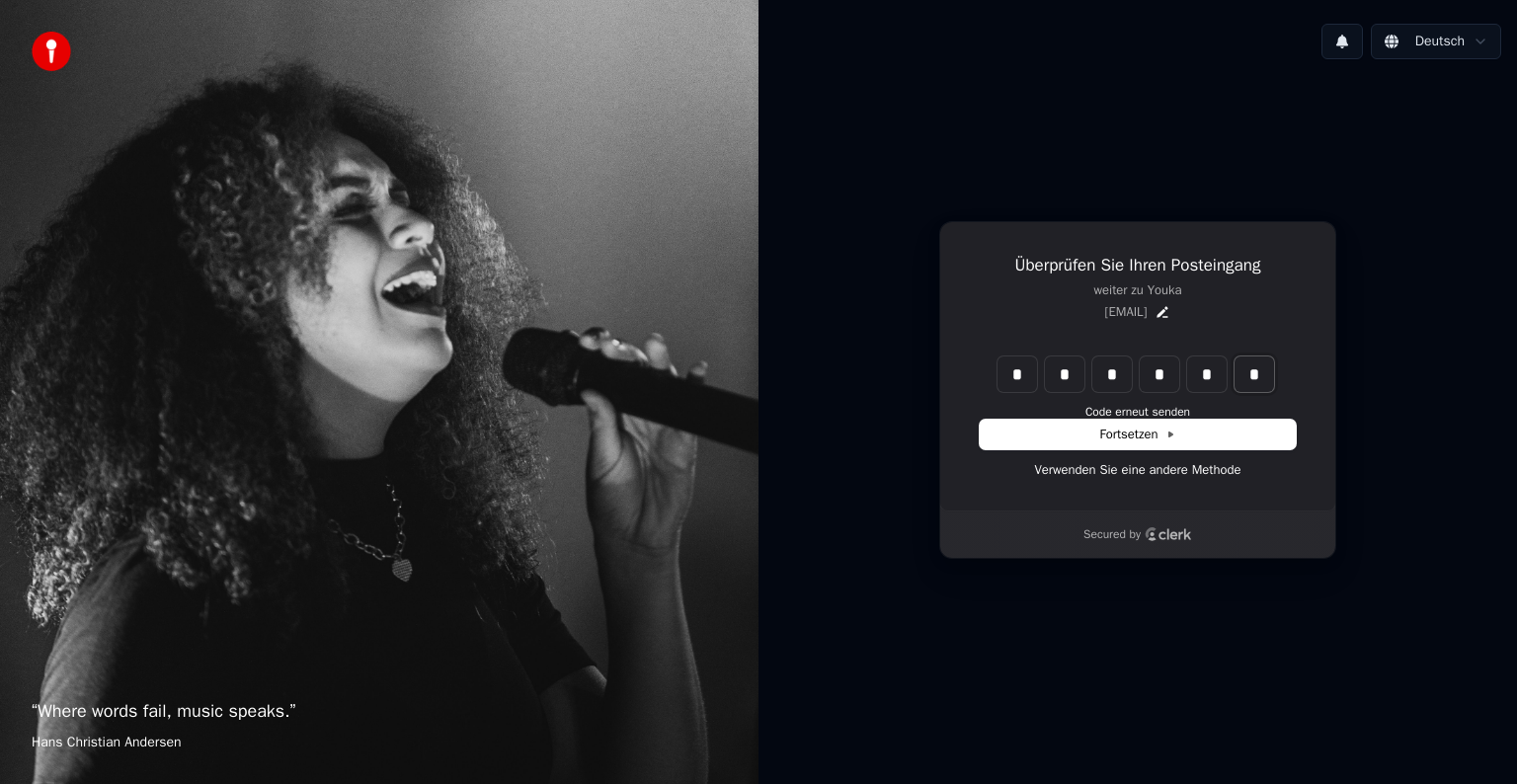 type on "*" 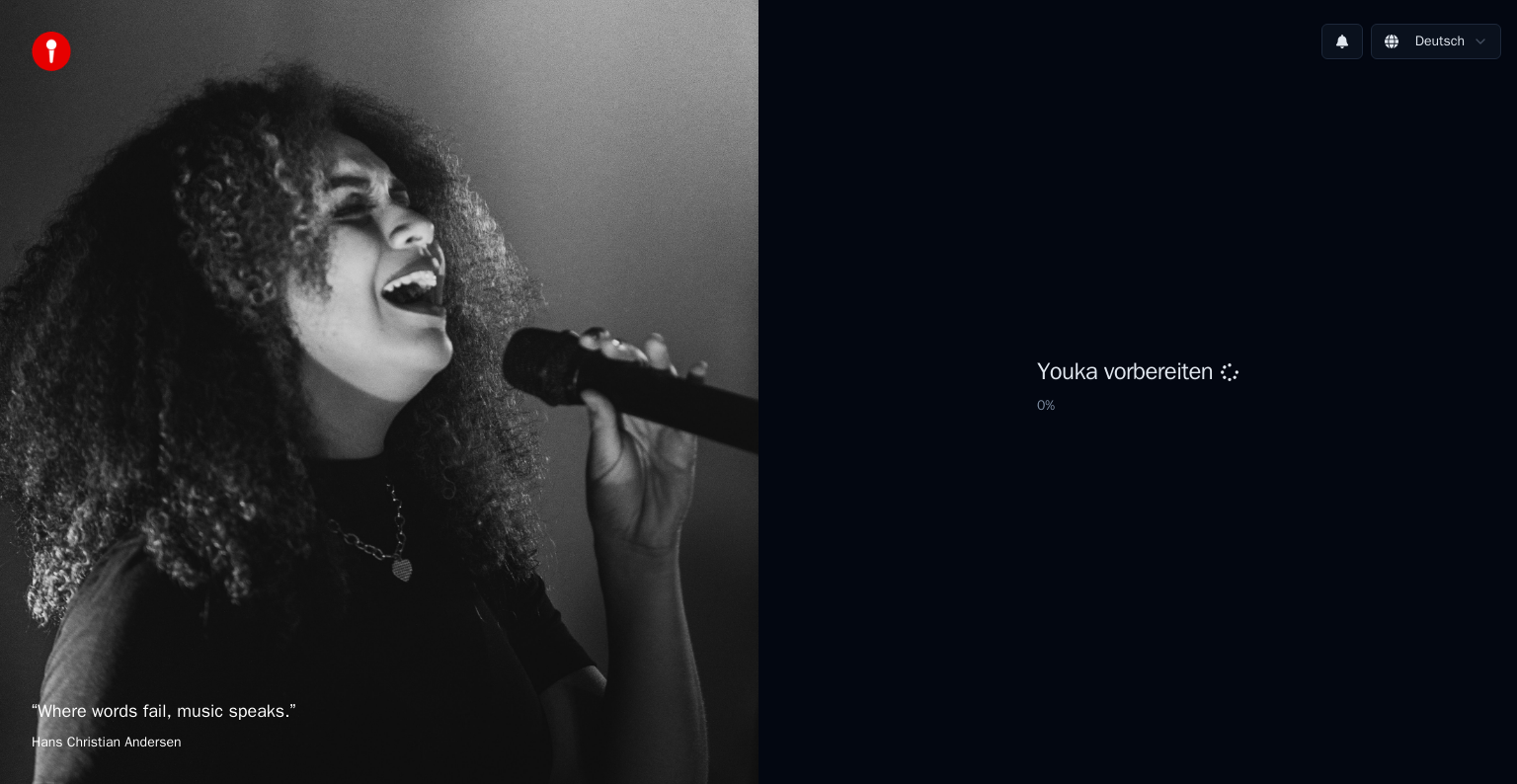 scroll, scrollTop: 0, scrollLeft: 0, axis: both 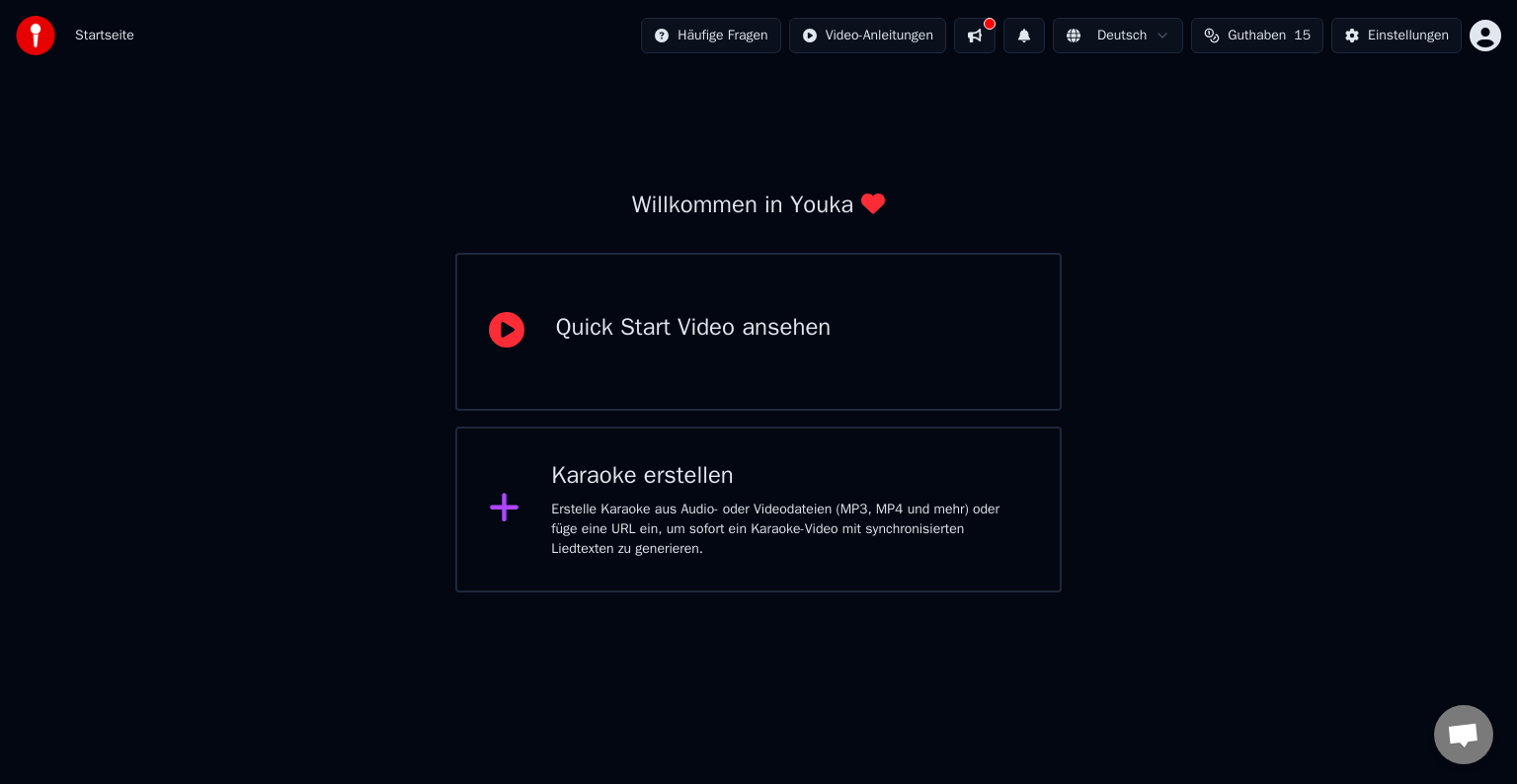 click on "Karaoke erstellen" at bounding box center [789, 476] 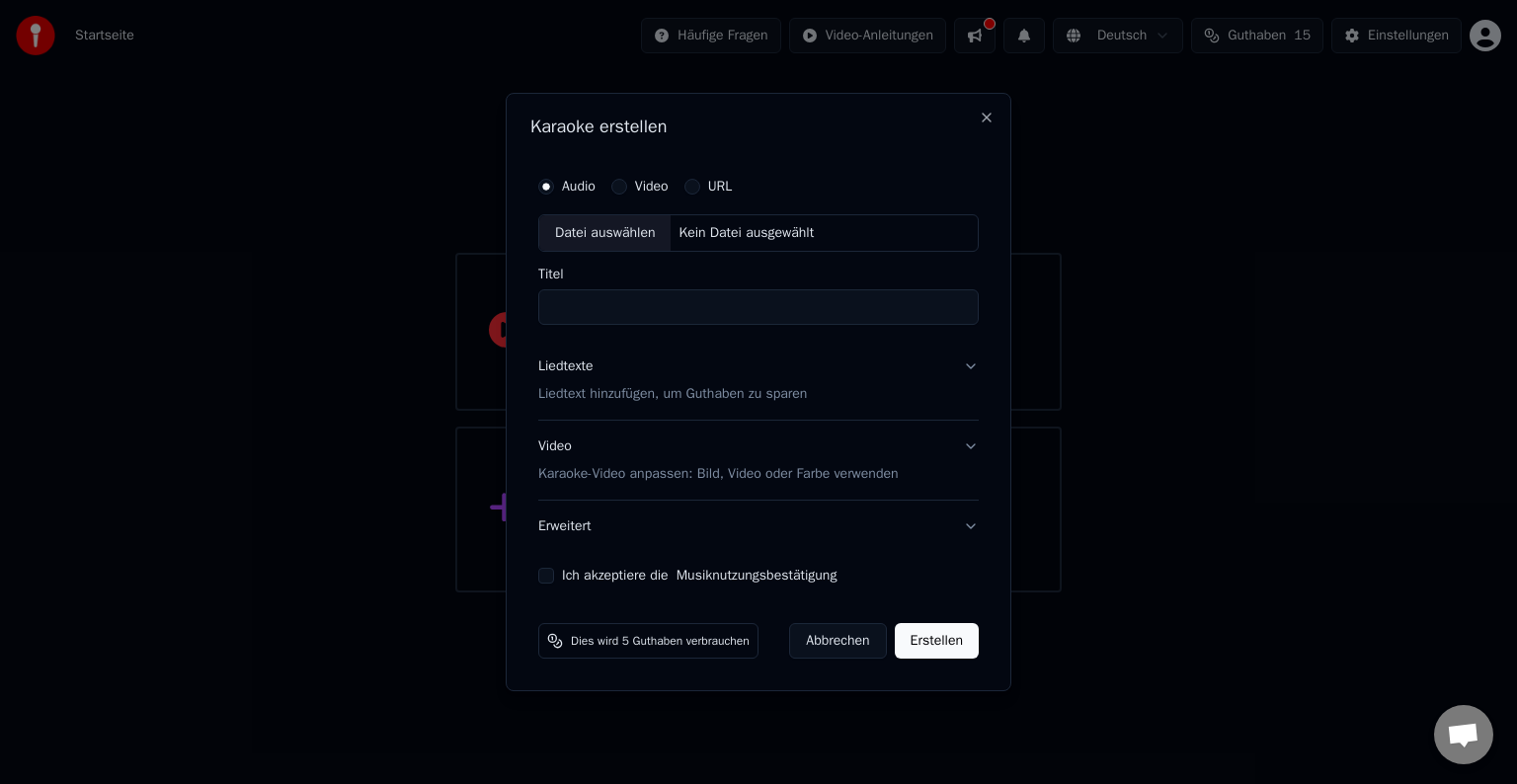 click on "Video" at bounding box center [619, 187] 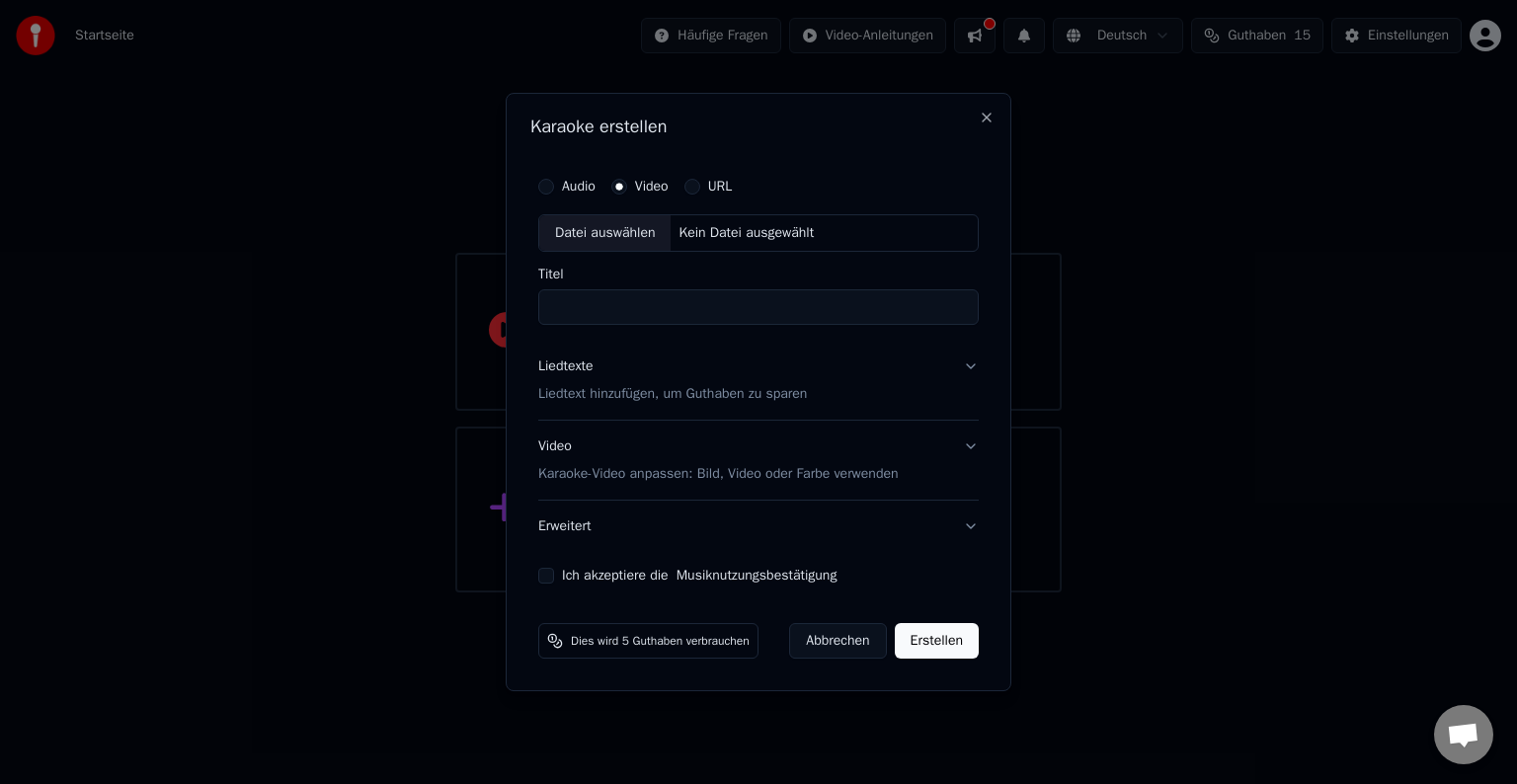 click on "Kein Datei ausgewählt" at bounding box center [746, 233] 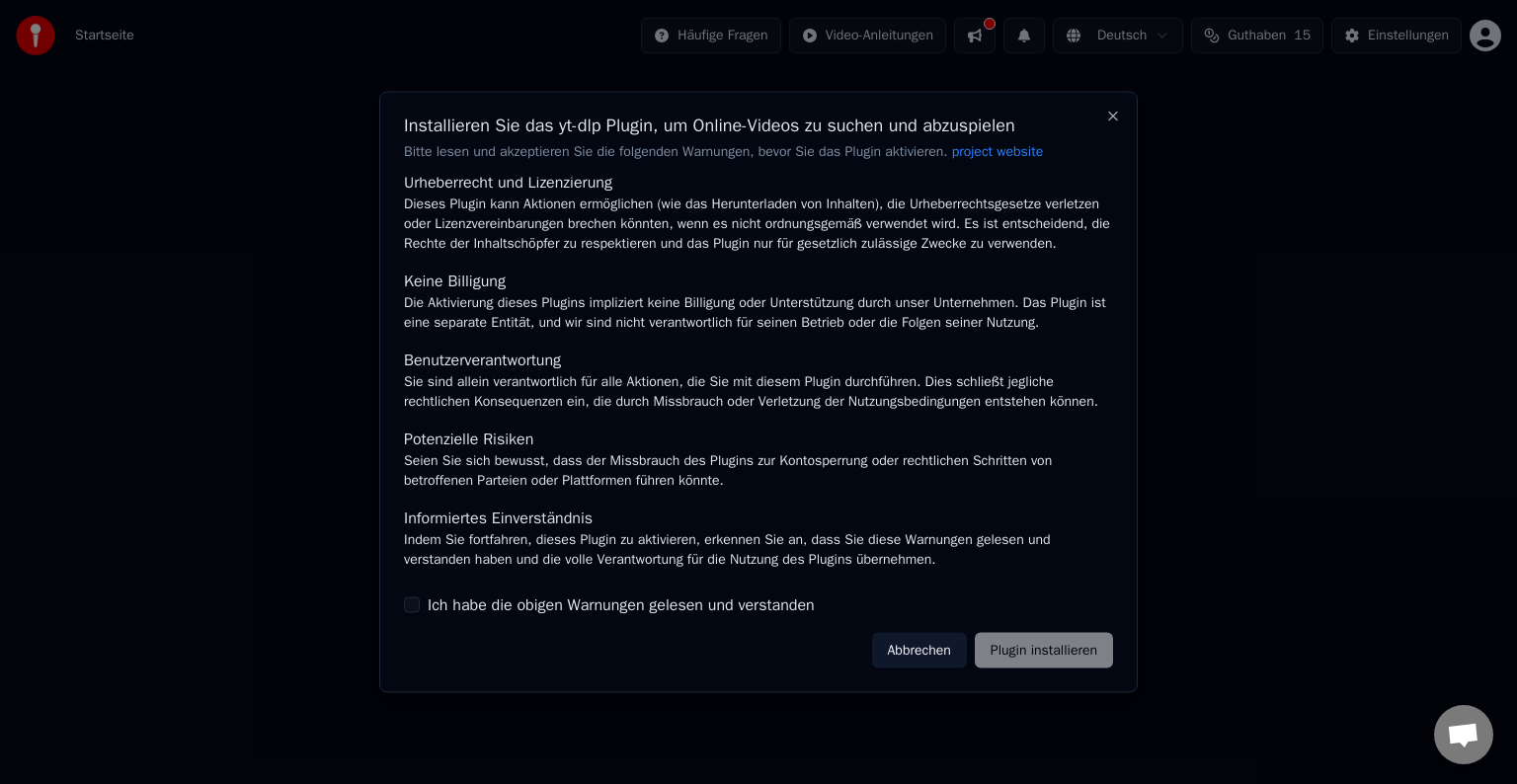 scroll, scrollTop: 144, scrollLeft: 0, axis: vertical 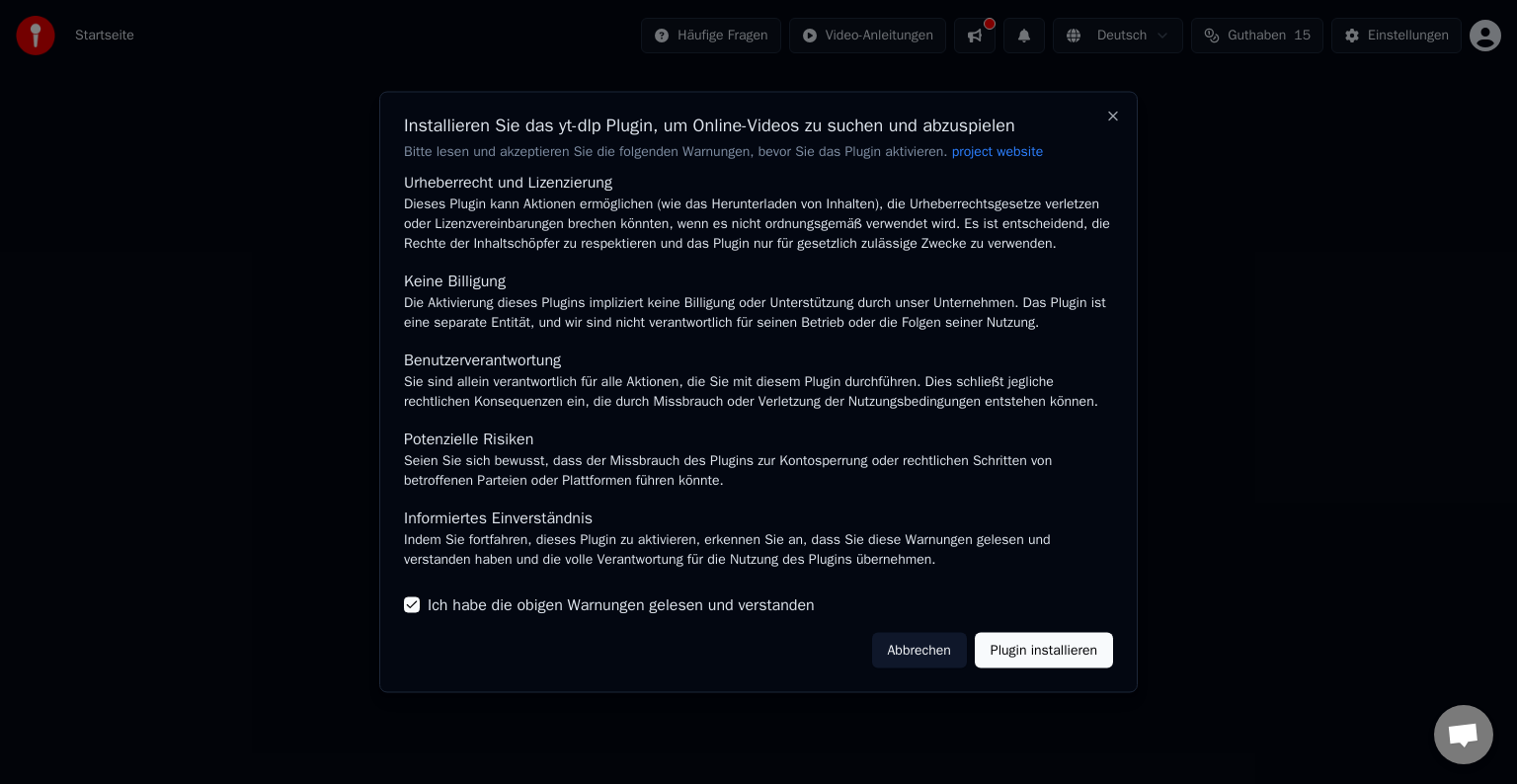 click on "Plugin installieren" at bounding box center [1044, 650] 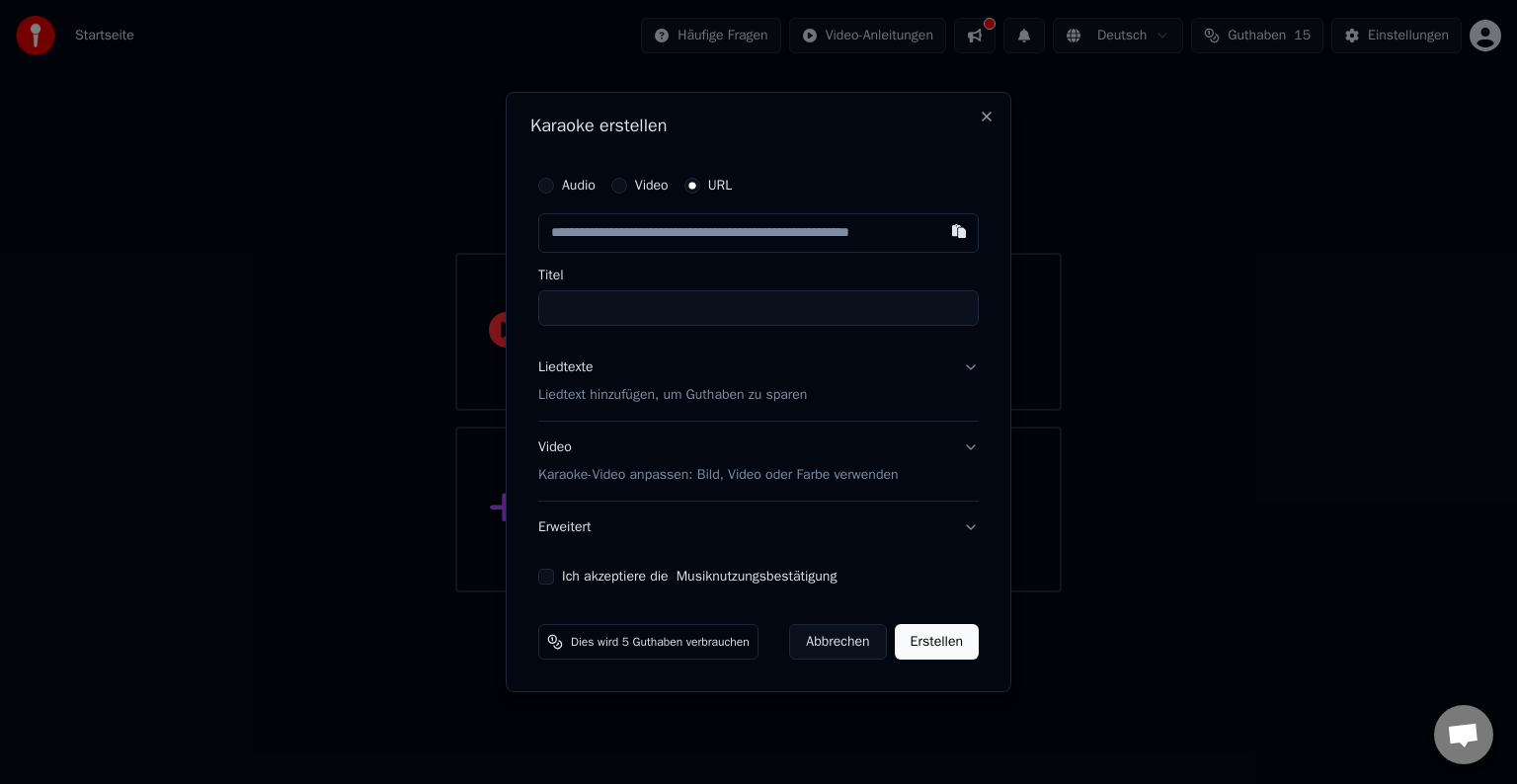 click at bounding box center [758, 233] 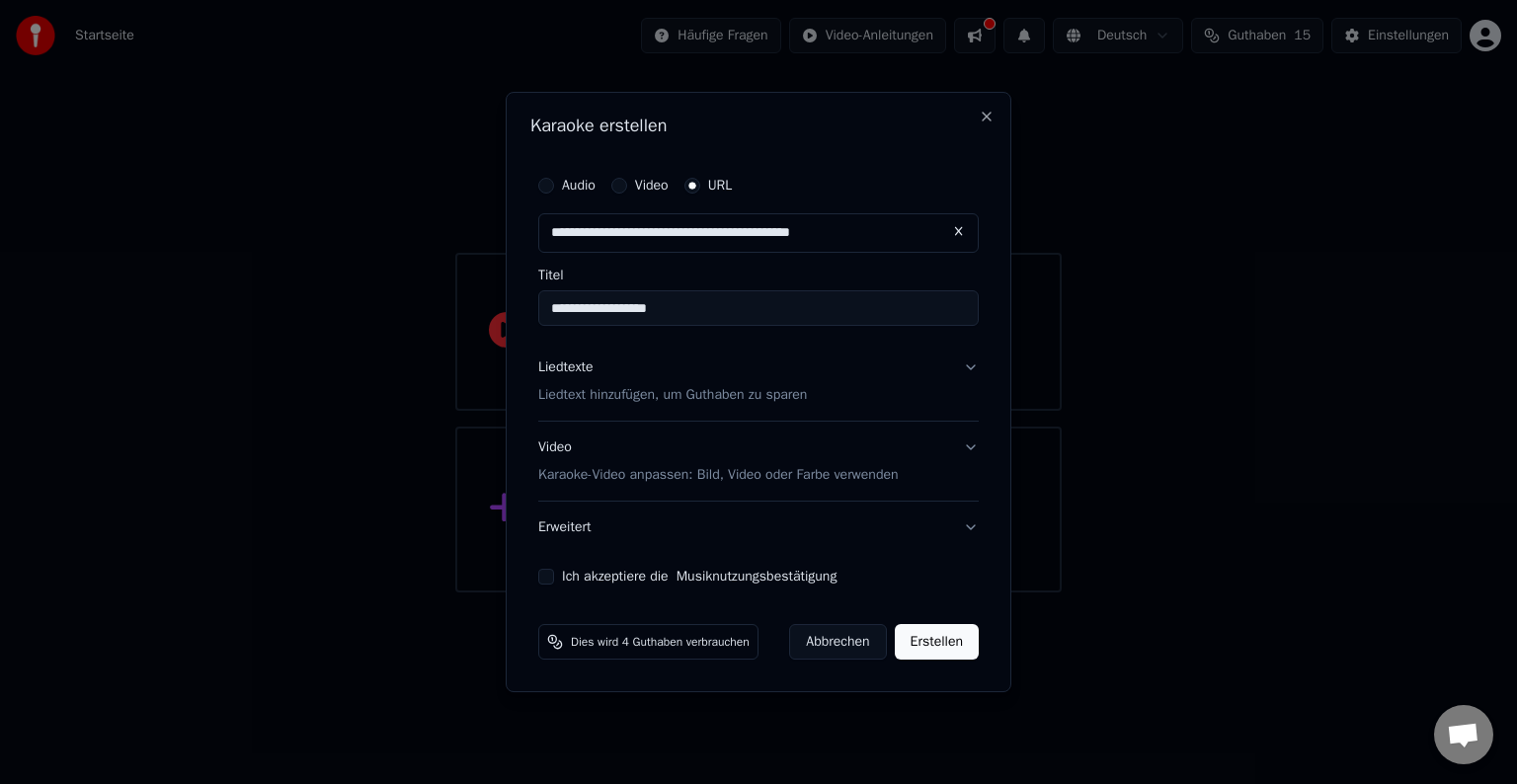 type on "**********" 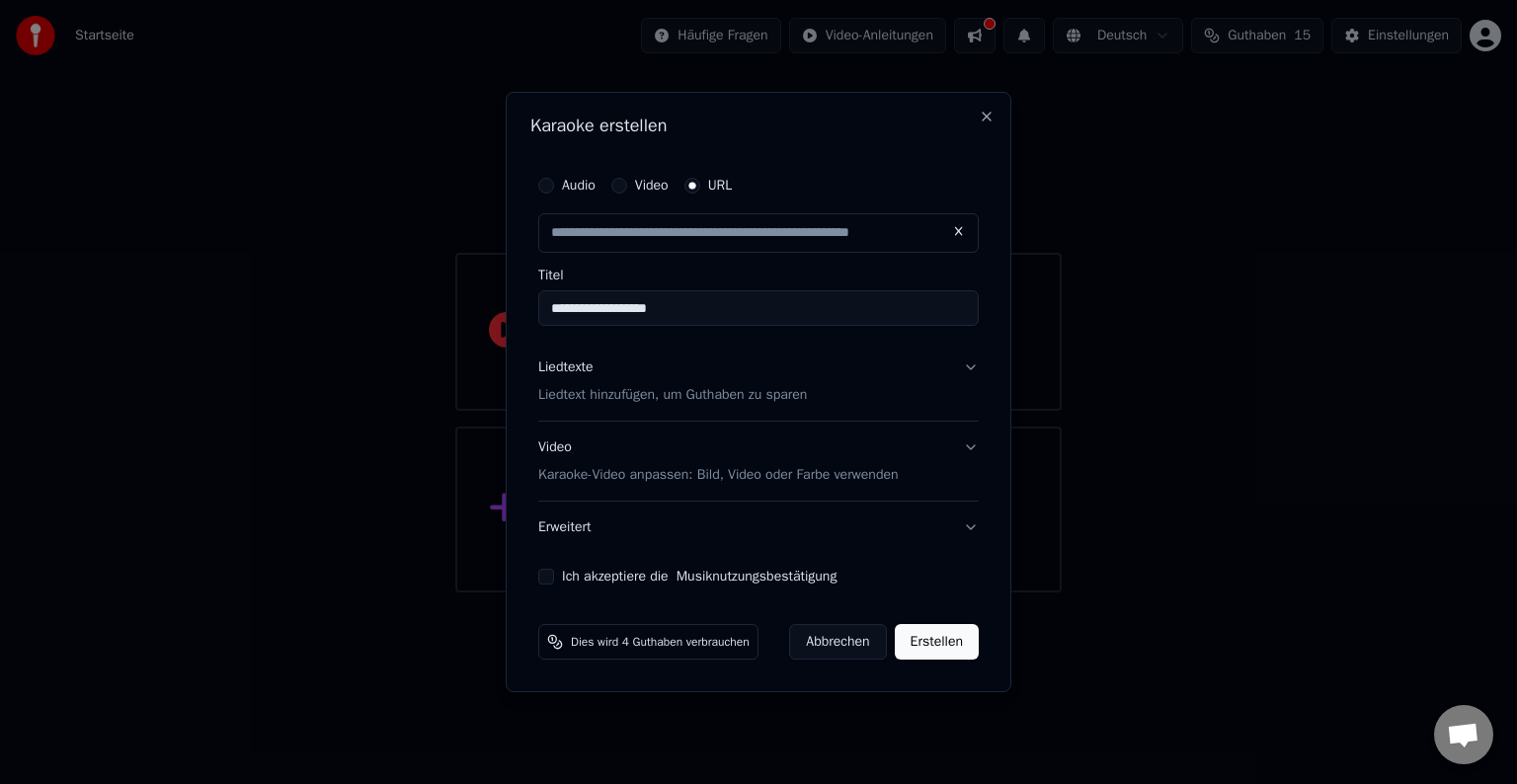 click on "Liedtexte Liedtext hinzufügen, um Guthaben zu sparen" at bounding box center [758, 381] 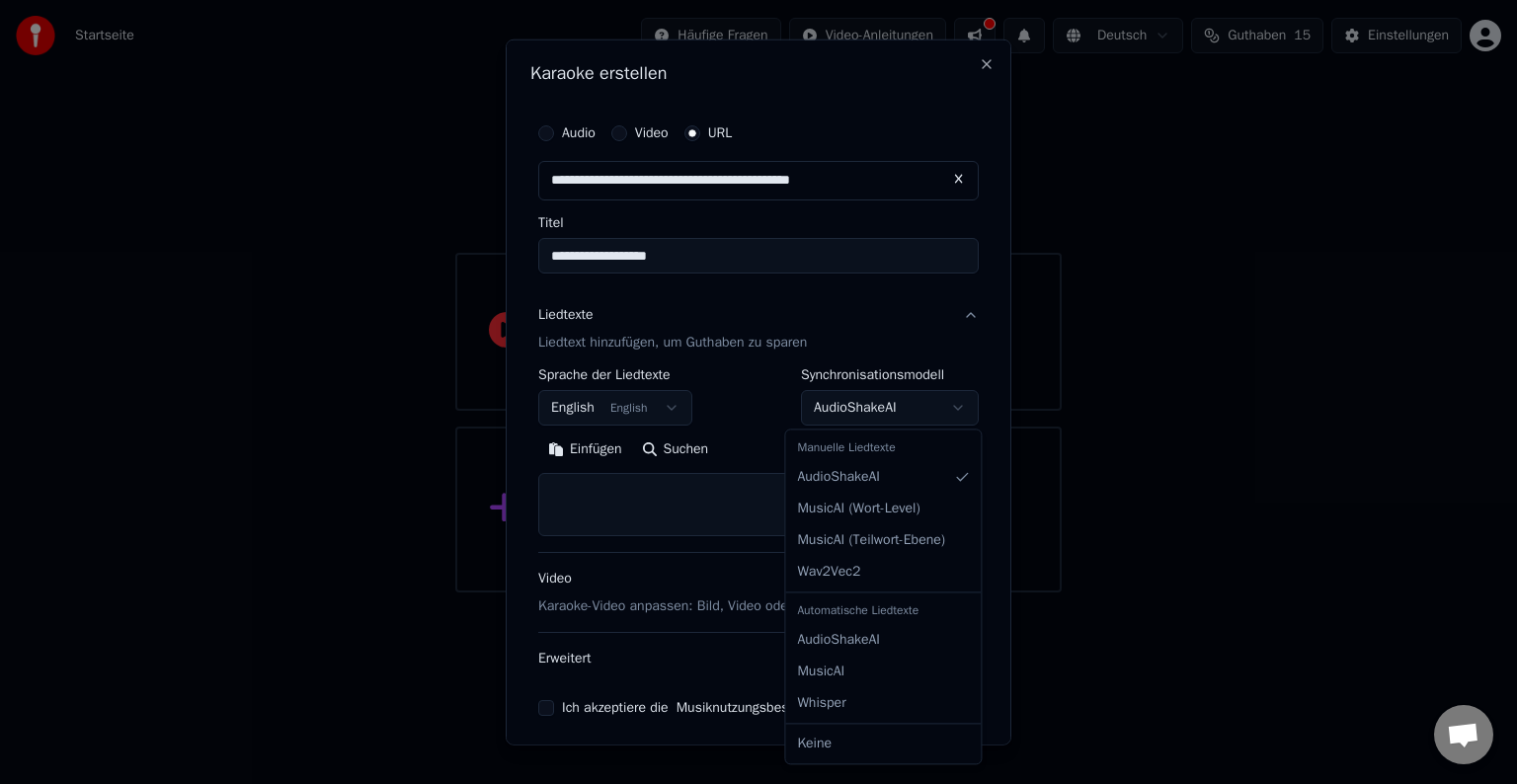 click on "**********" at bounding box center [758, 296] 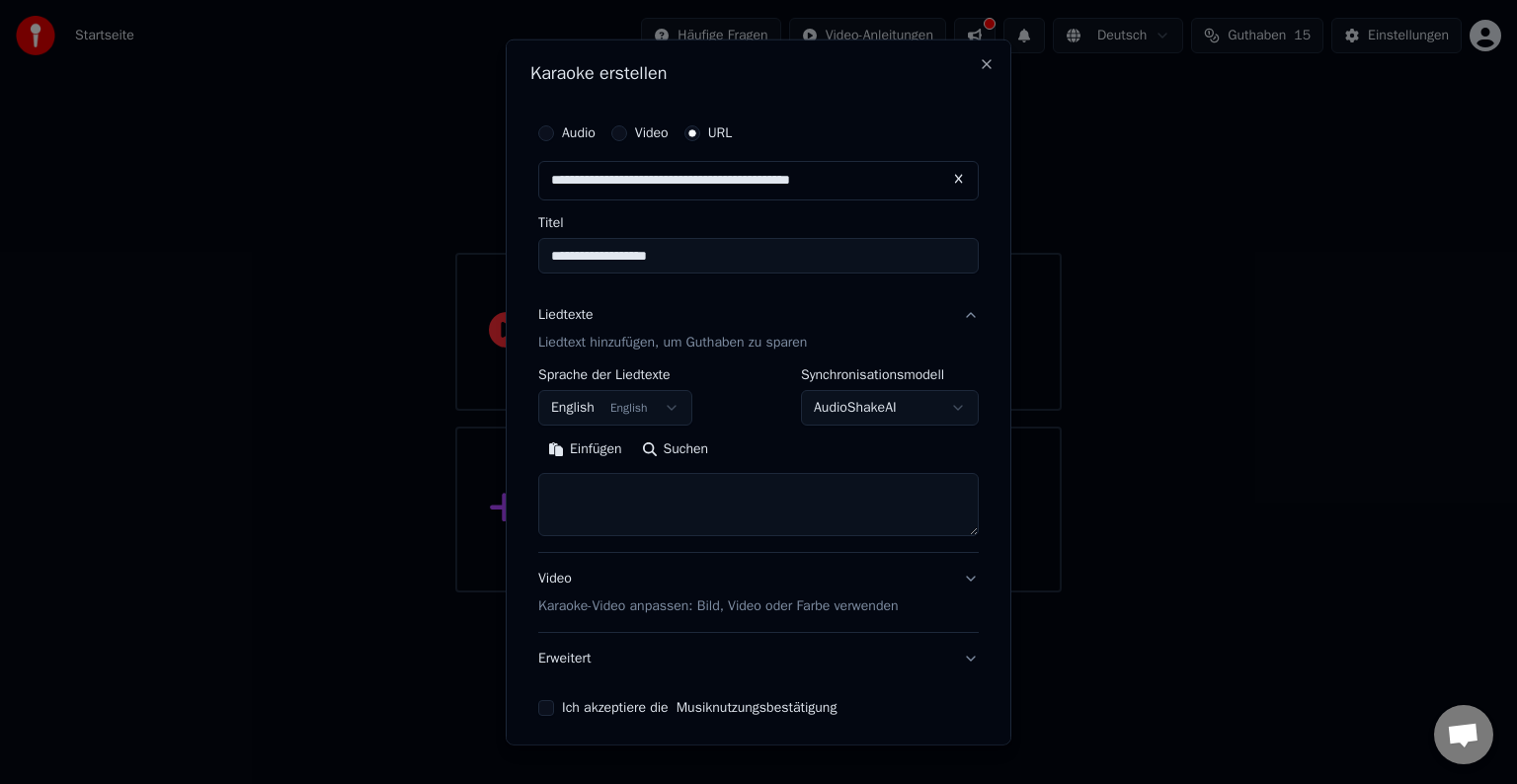 click on "**********" at bounding box center (758, 296) 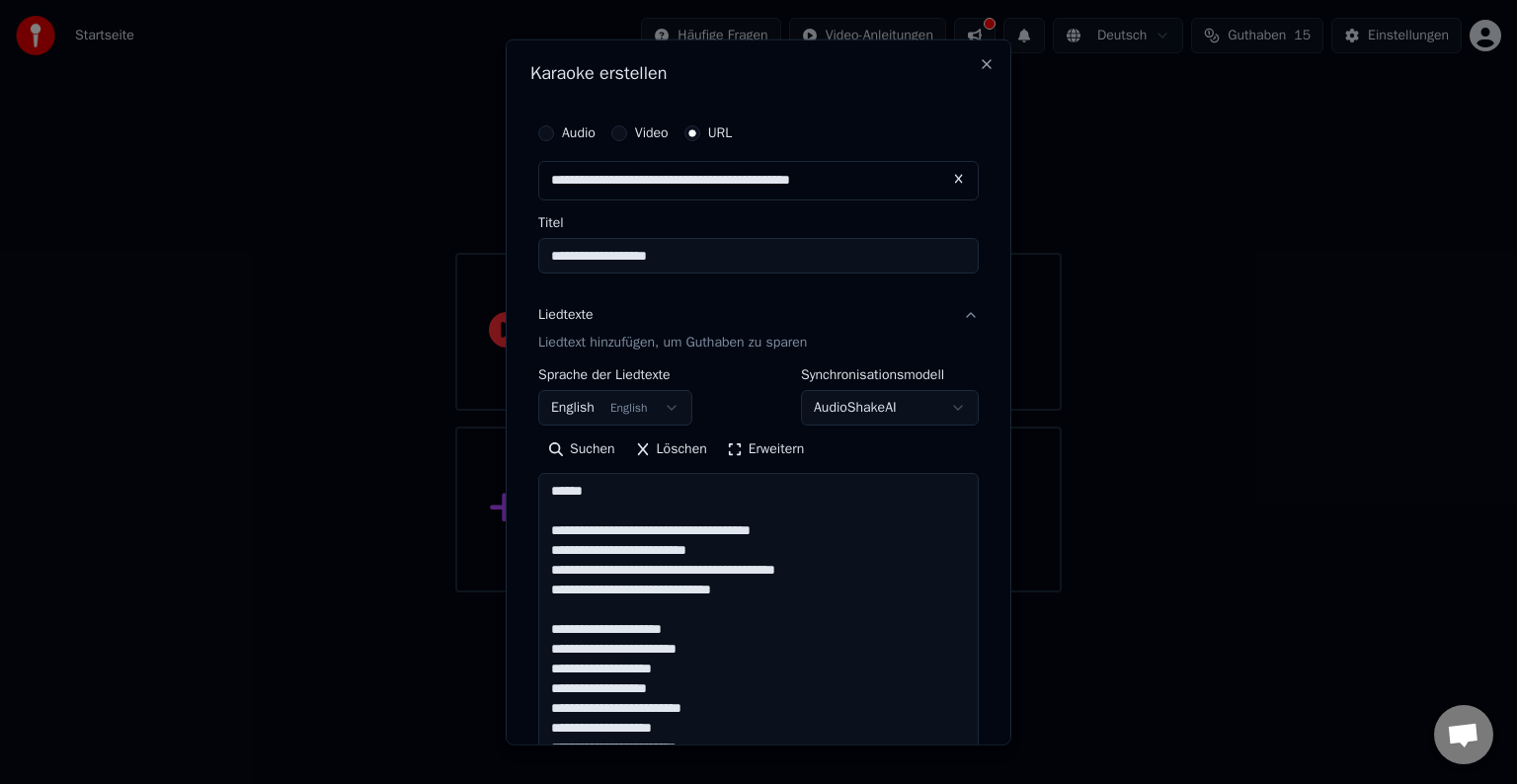 scroll, scrollTop: 1900, scrollLeft: 0, axis: vertical 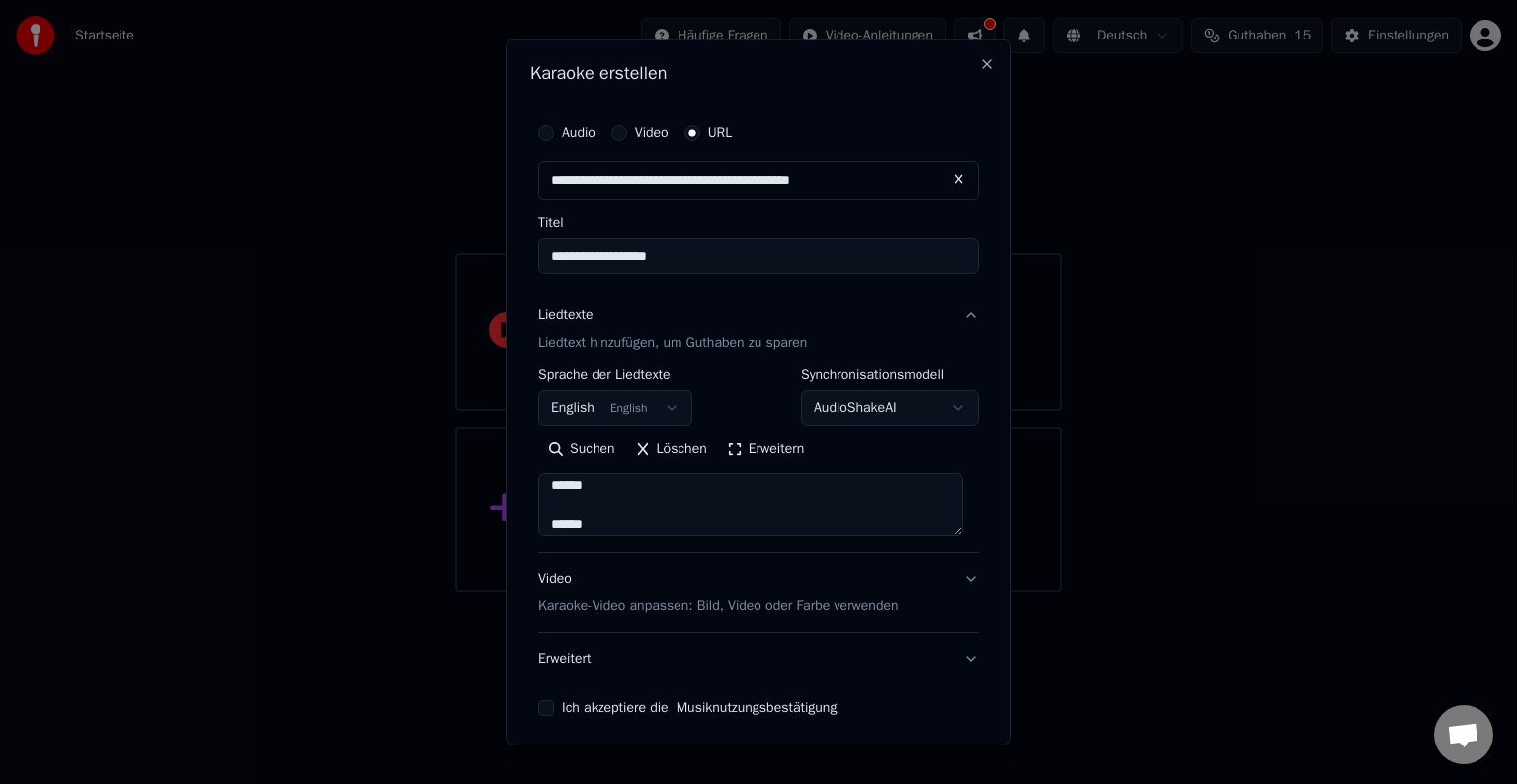 type on "**********" 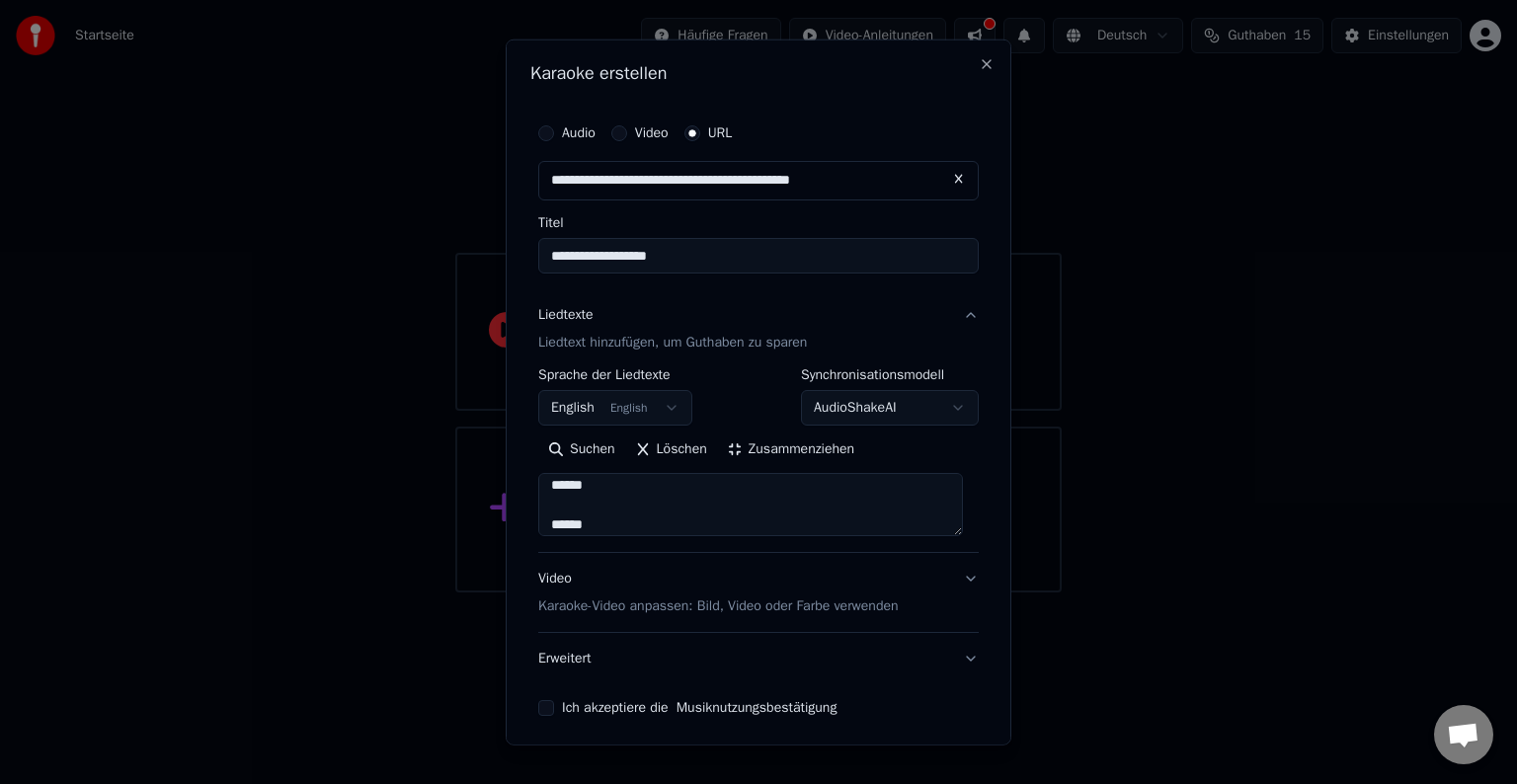 scroll, scrollTop: 1, scrollLeft: 0, axis: vertical 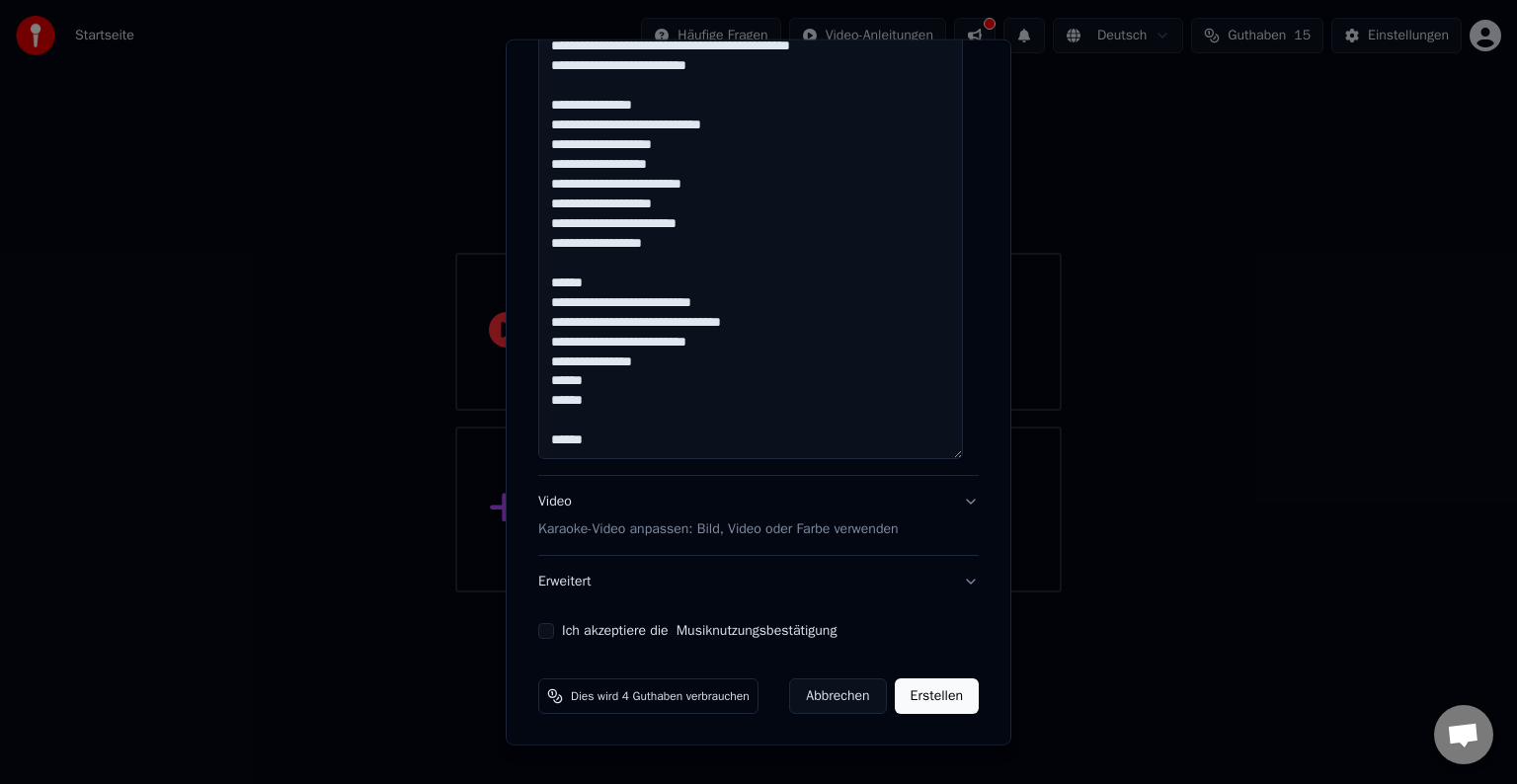 click on "Video Karaoke-Video anpassen: Bild, Video oder Farbe verwenden" at bounding box center (758, 515) 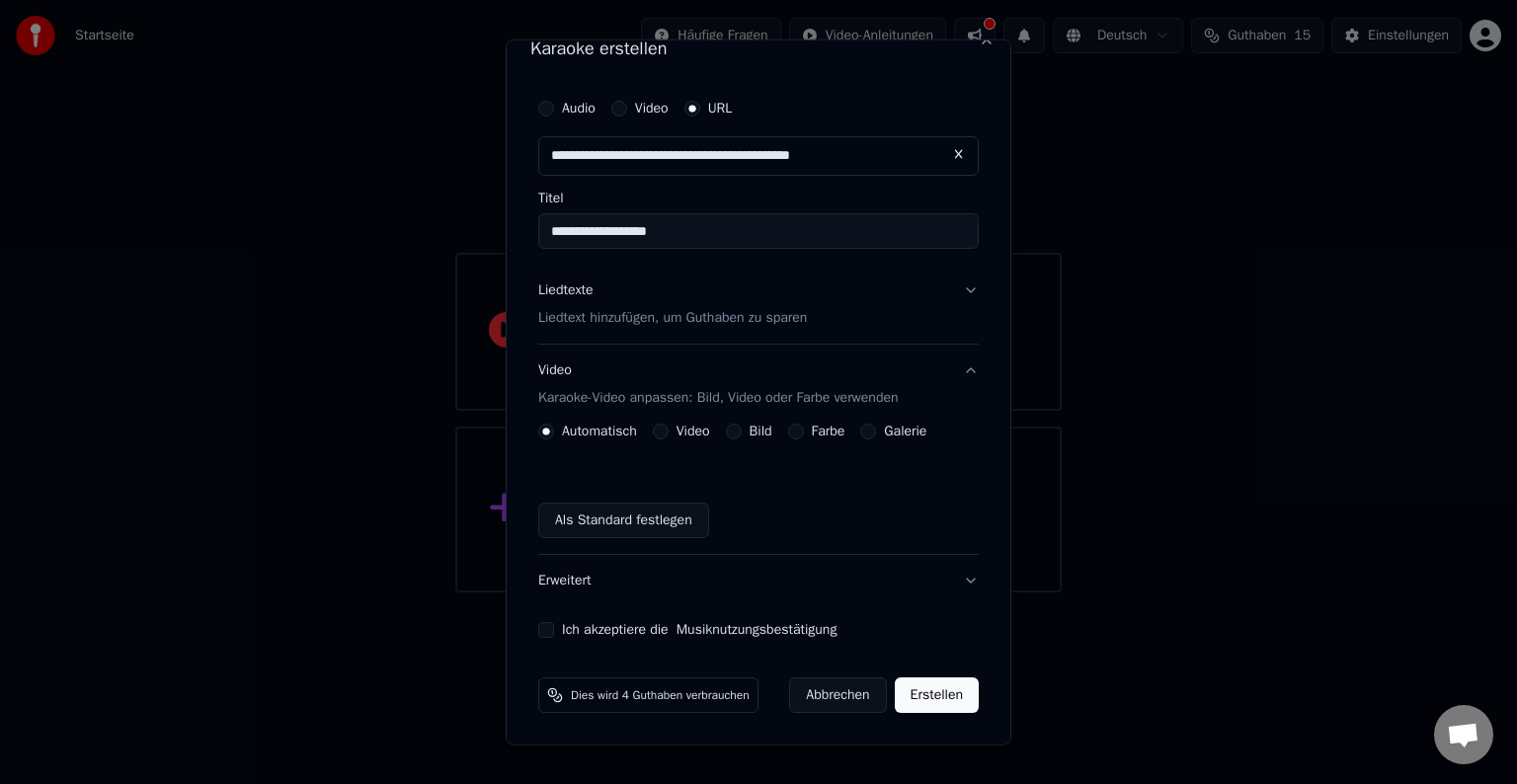 scroll, scrollTop: 24, scrollLeft: 0, axis: vertical 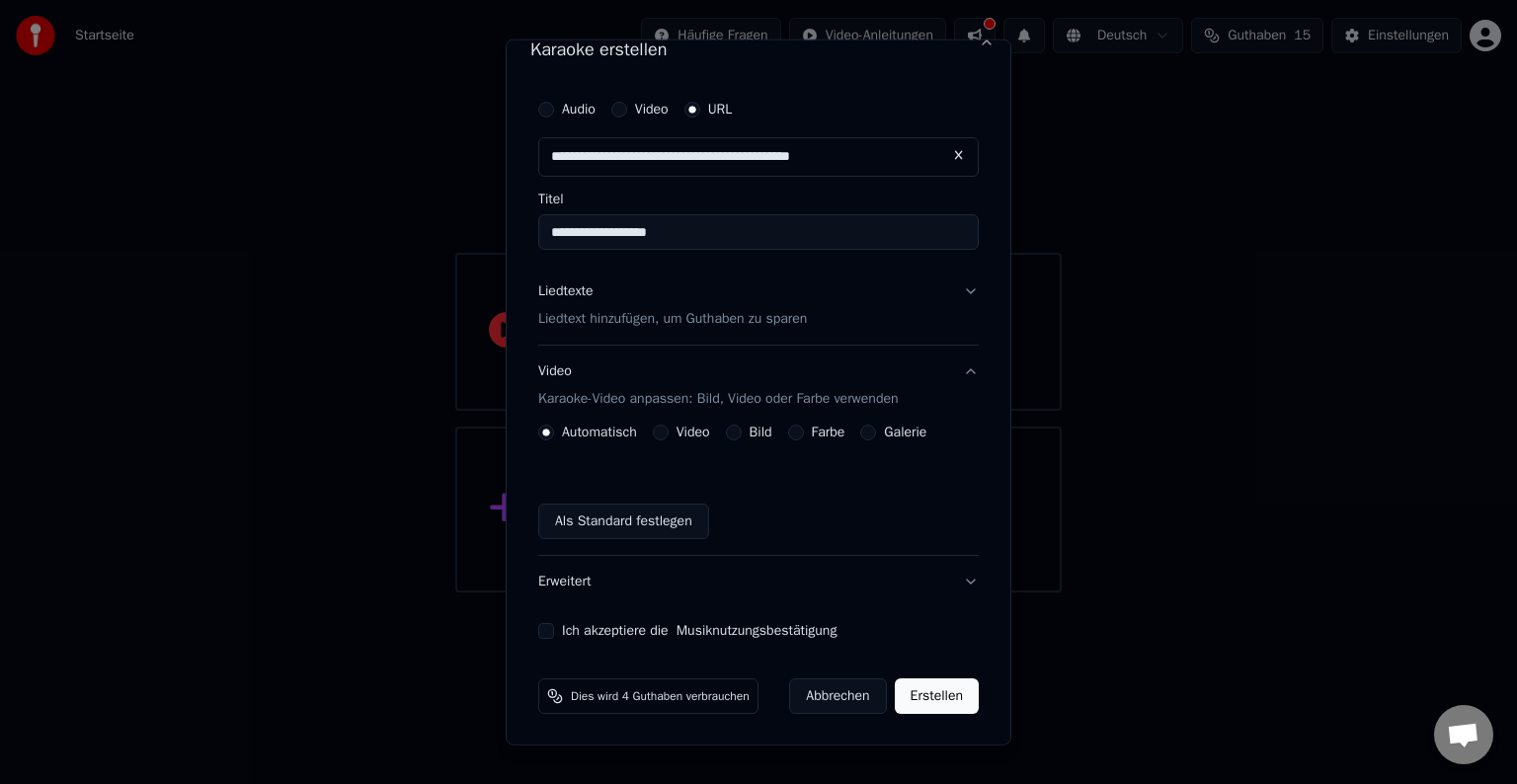 click on "Ich akzeptiere die   Musiknutzungsbestätigung" at bounding box center [546, 631] 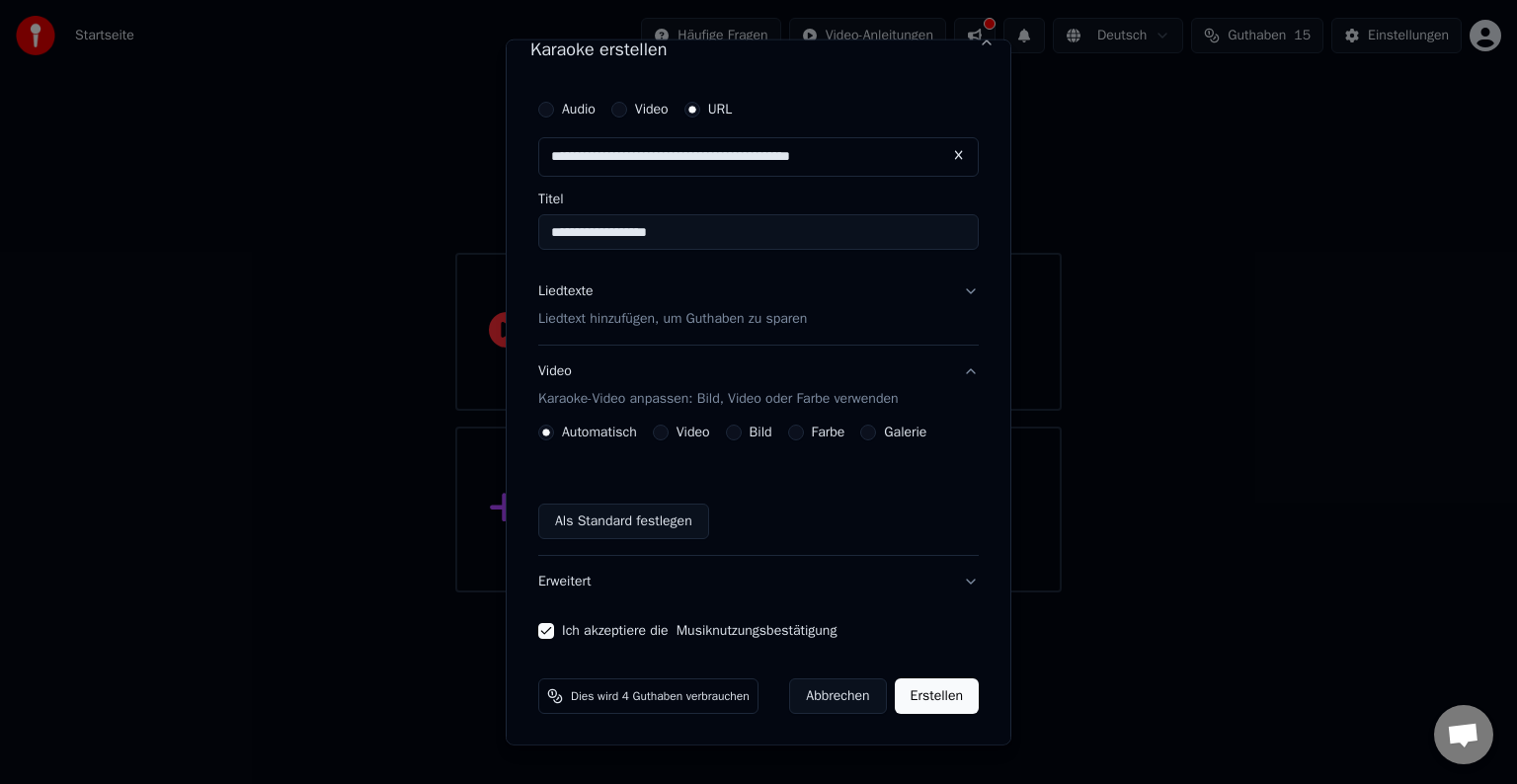 scroll, scrollTop: 0, scrollLeft: 0, axis: both 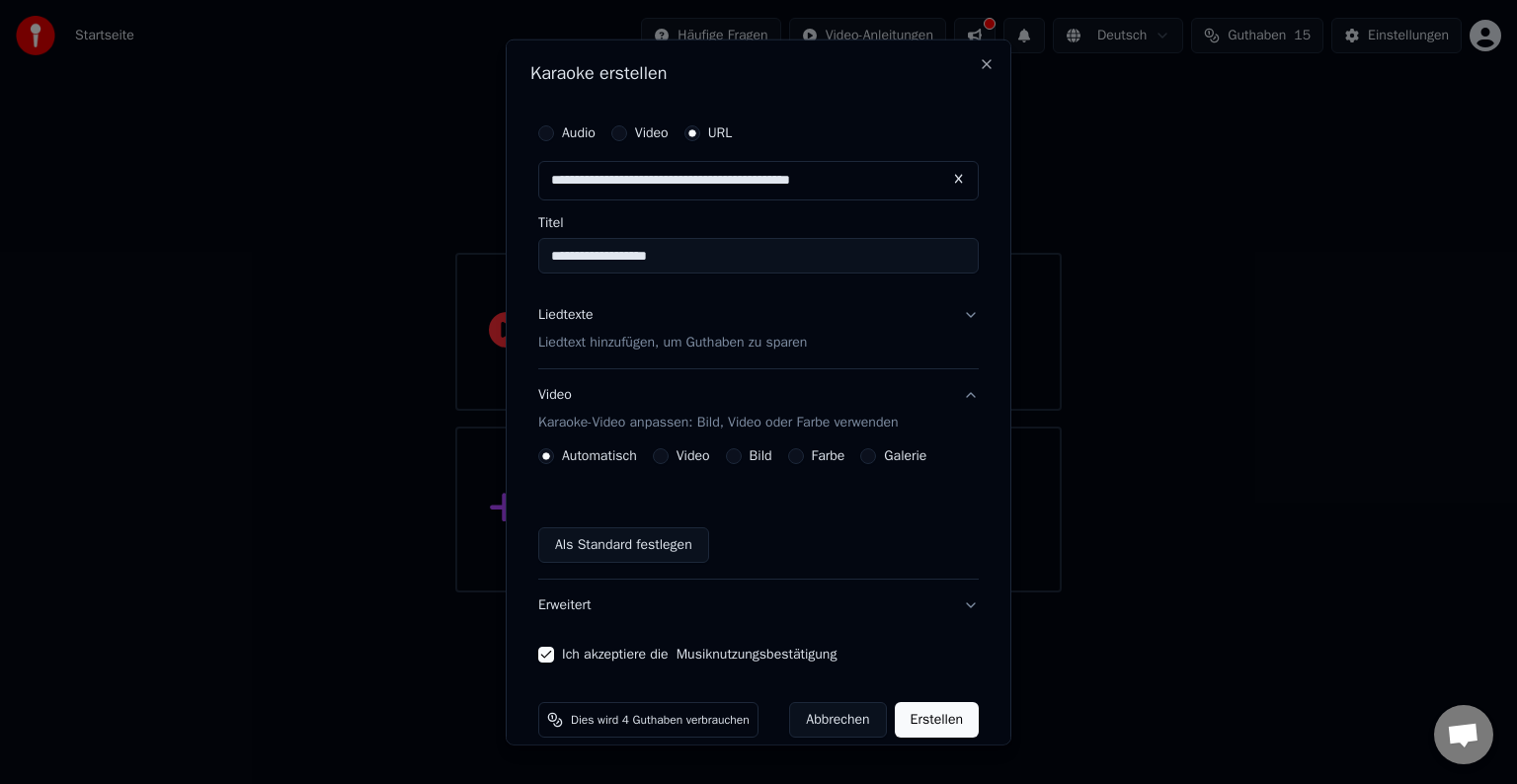 click on "Liedtext hinzufügen, um Guthaben zu sparen" at bounding box center (673, 343) 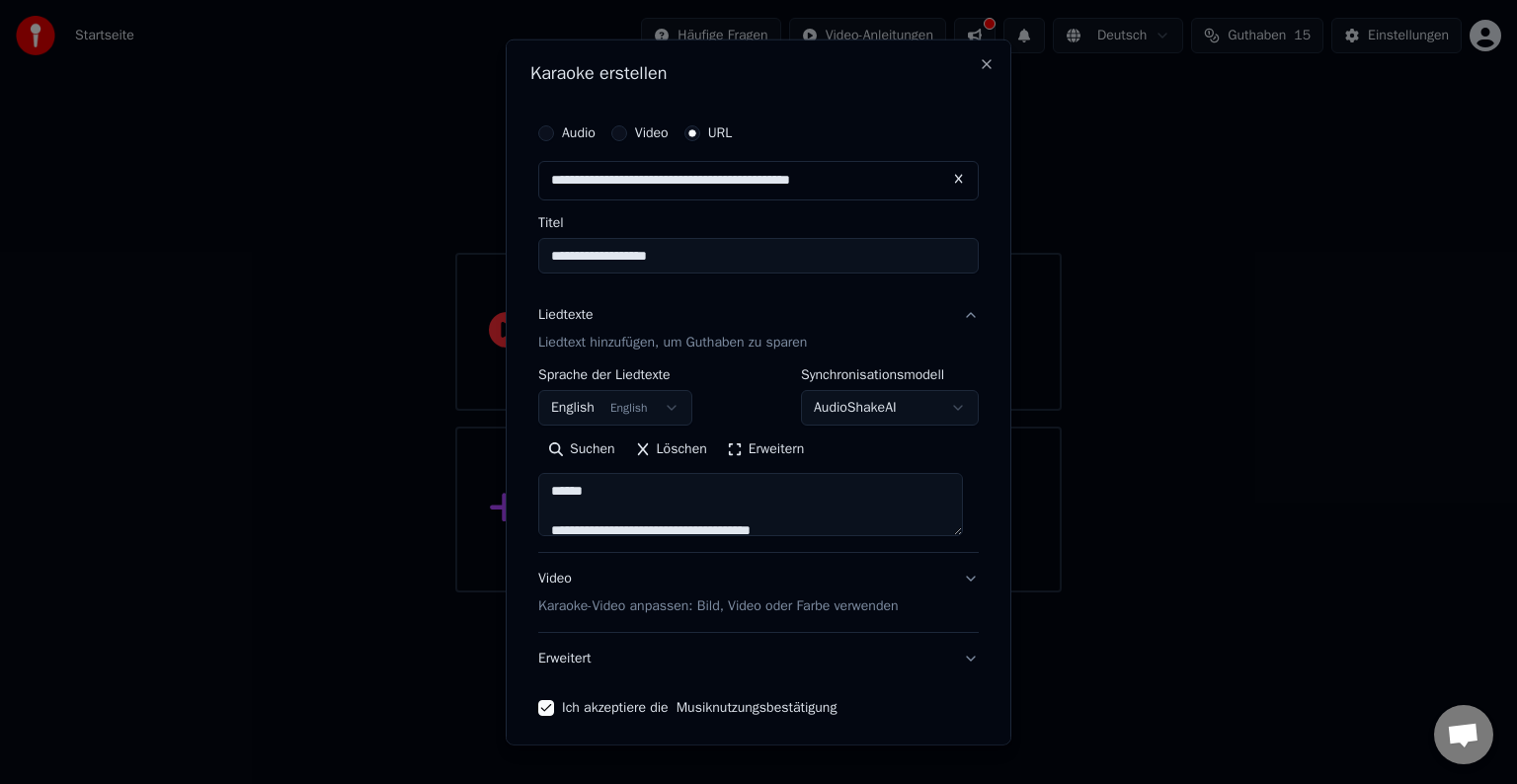 click on "English English" at bounding box center (615, 408) 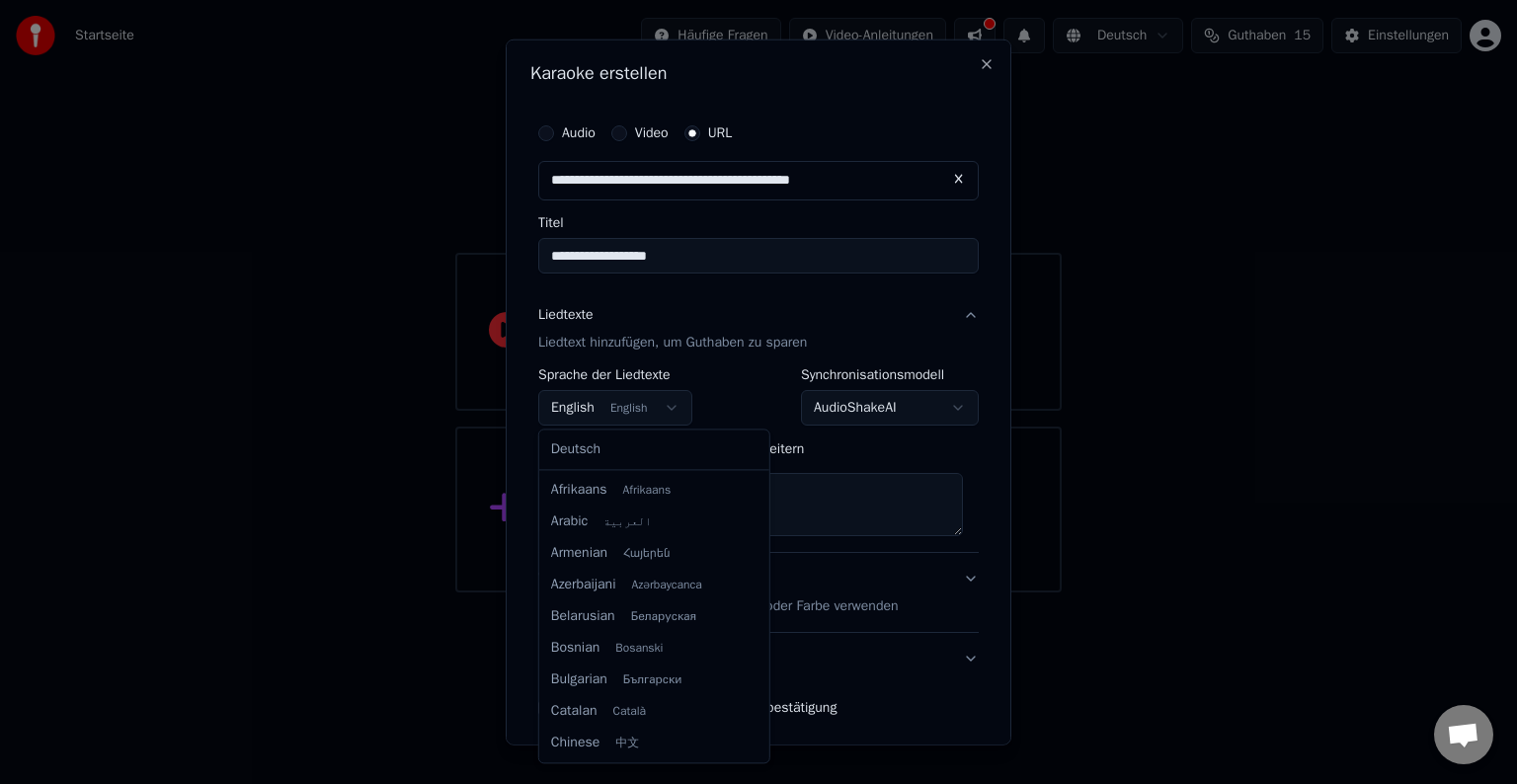 scroll, scrollTop: 158, scrollLeft: 0, axis: vertical 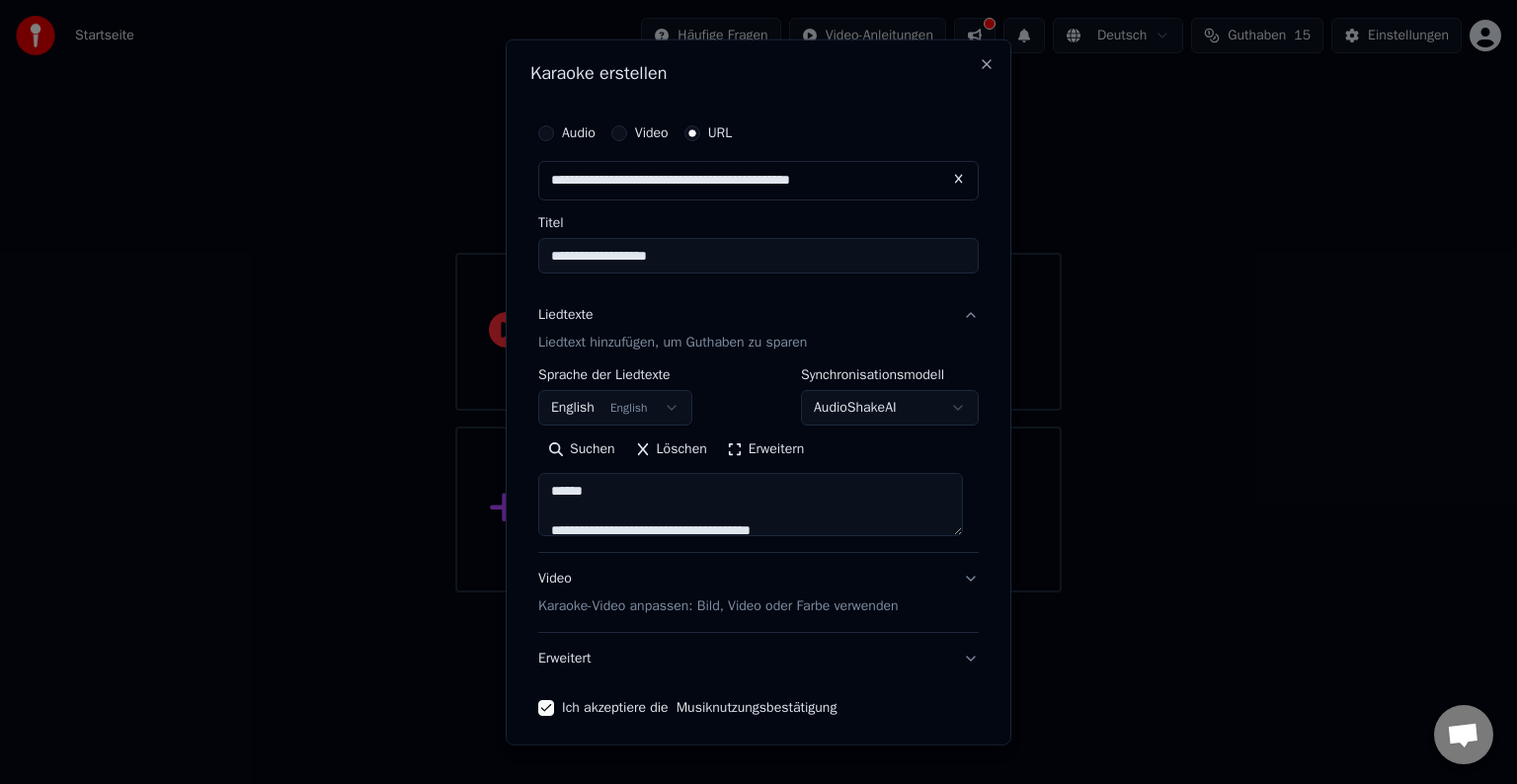 click on "**********" at bounding box center (758, 296) 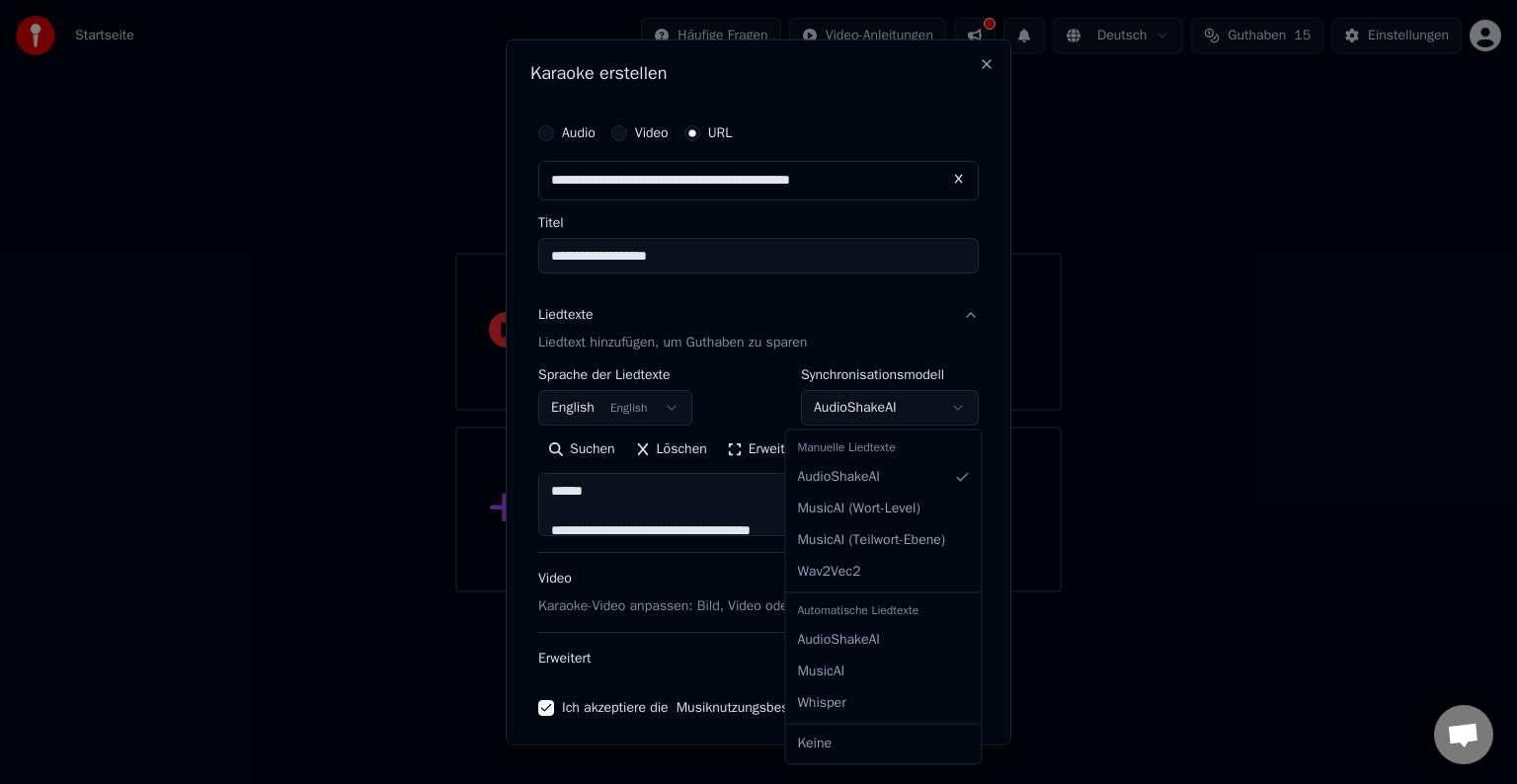 click on "**********" at bounding box center [758, 296] 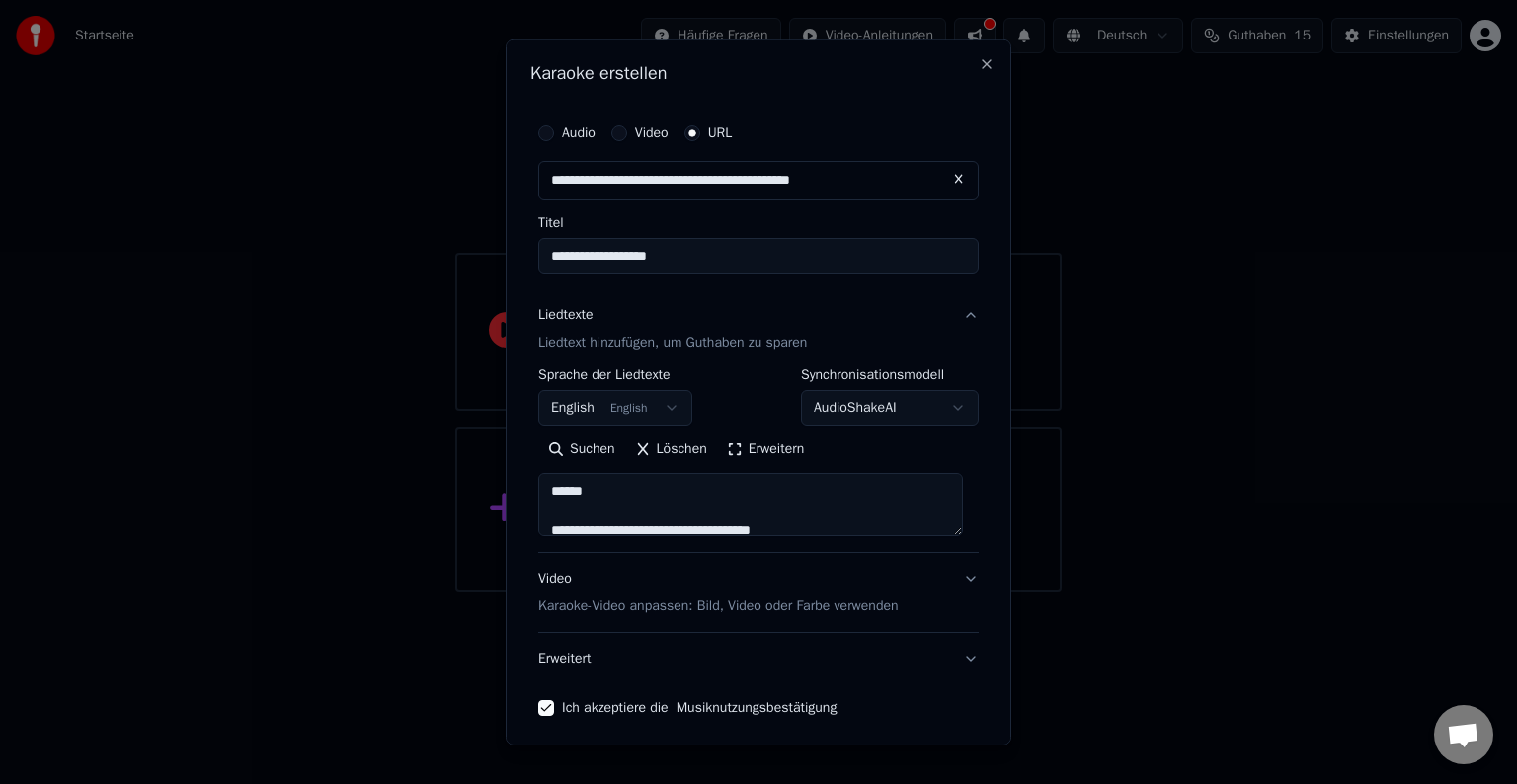 click on "**********" at bounding box center (758, 296) 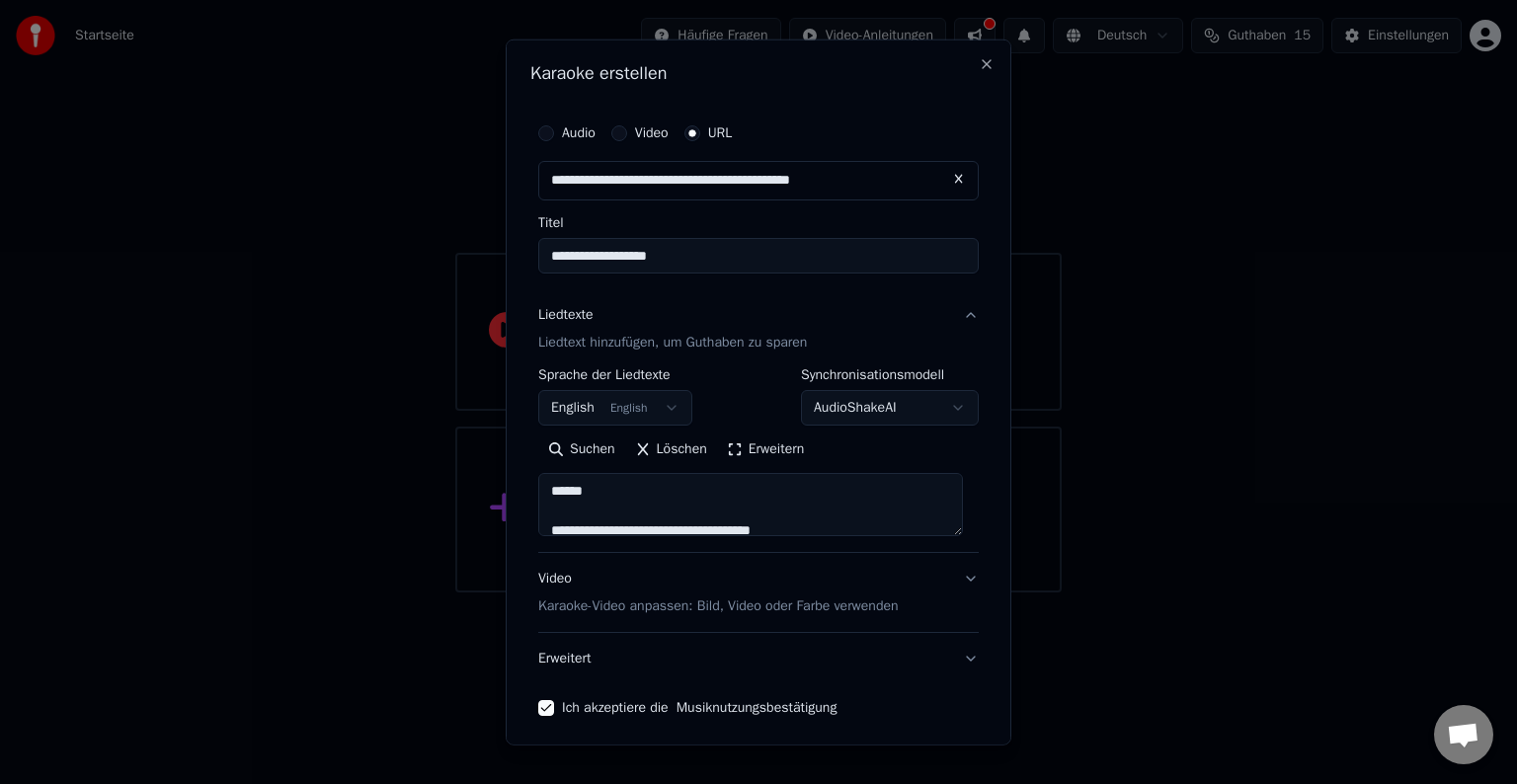 scroll, scrollTop: 77, scrollLeft: 0, axis: vertical 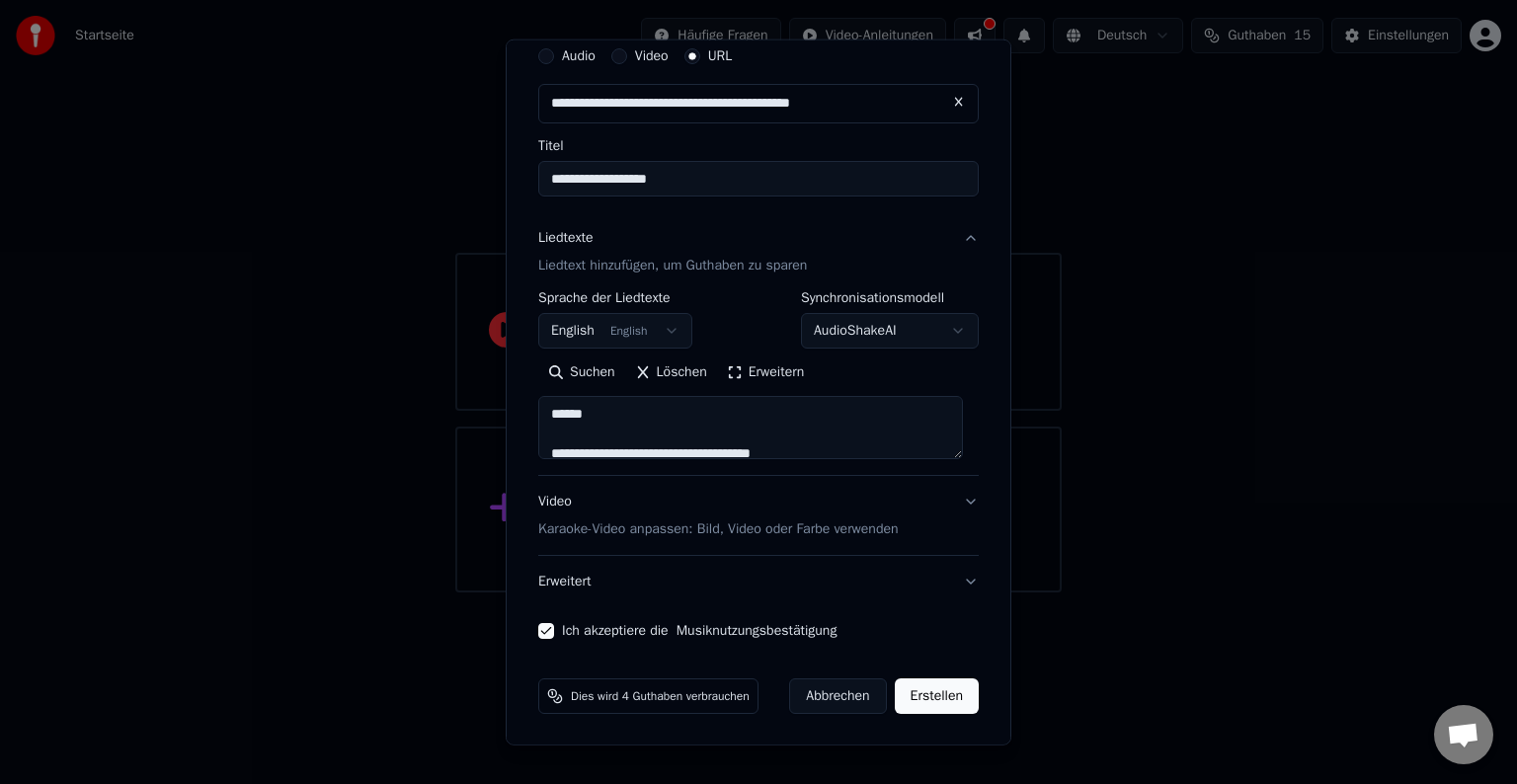 click on "Erstellen" at bounding box center [936, 696] 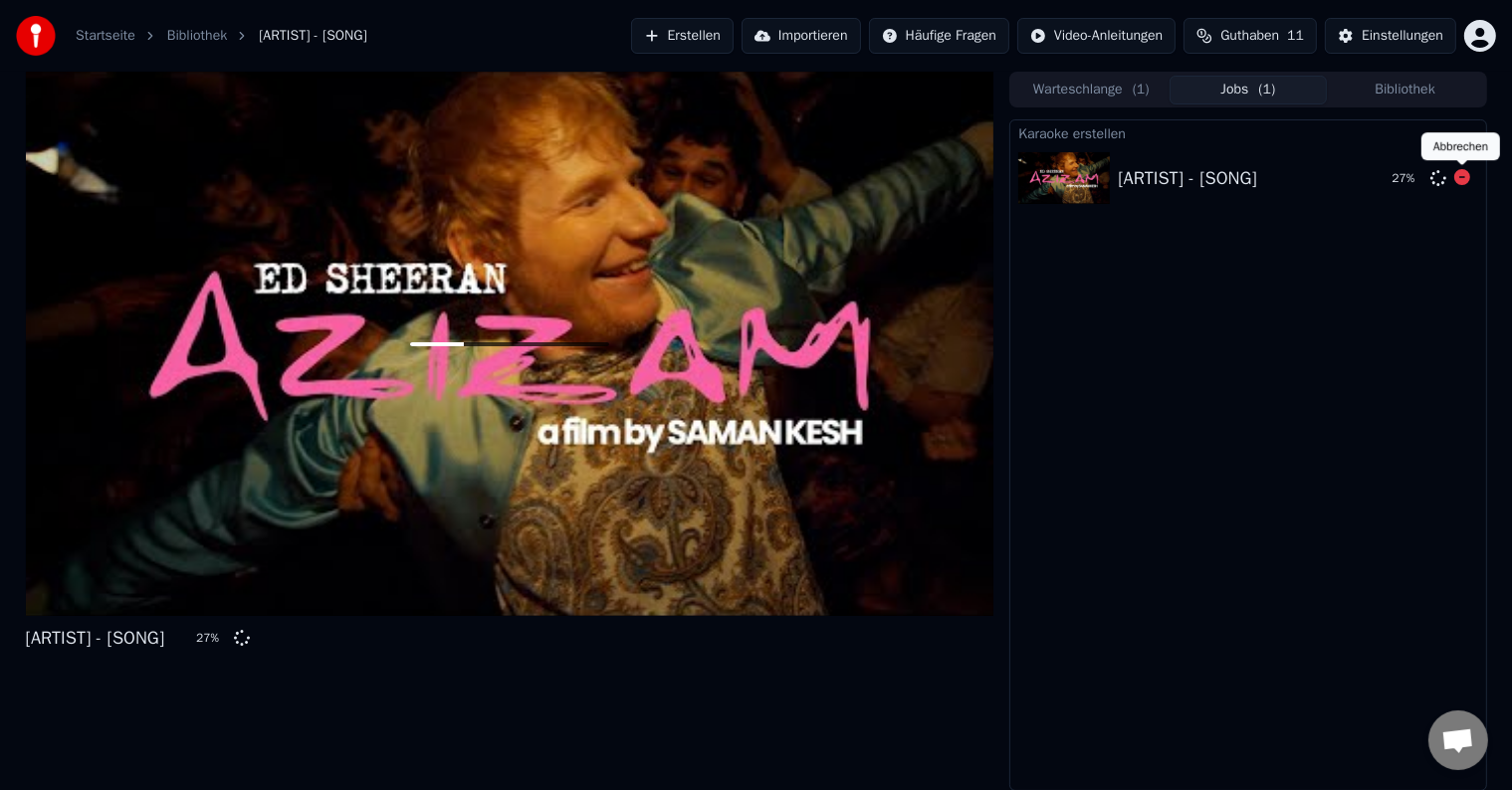 click 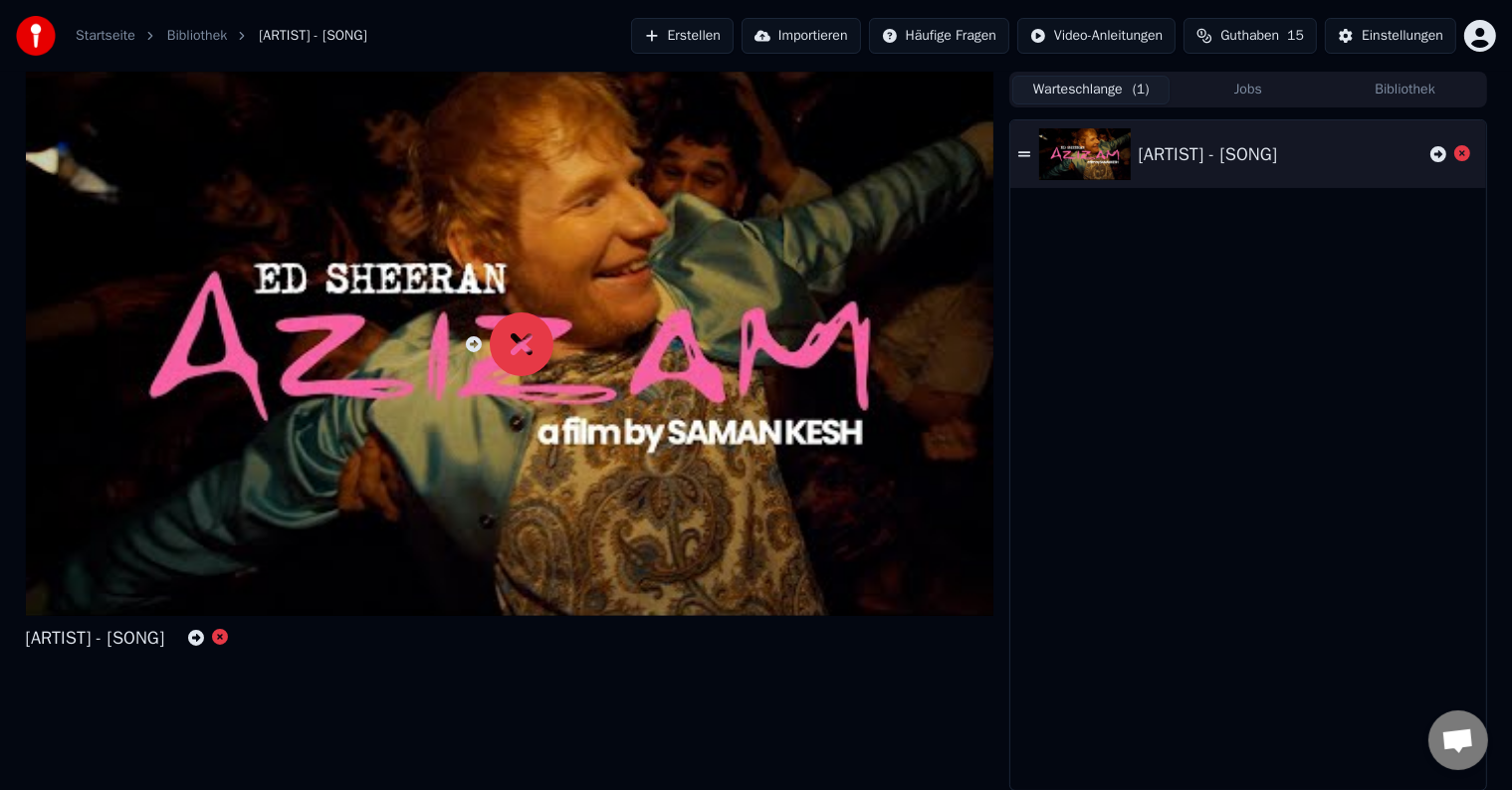 click on "Warteschlange ( 1 )" at bounding box center (1091, 90) 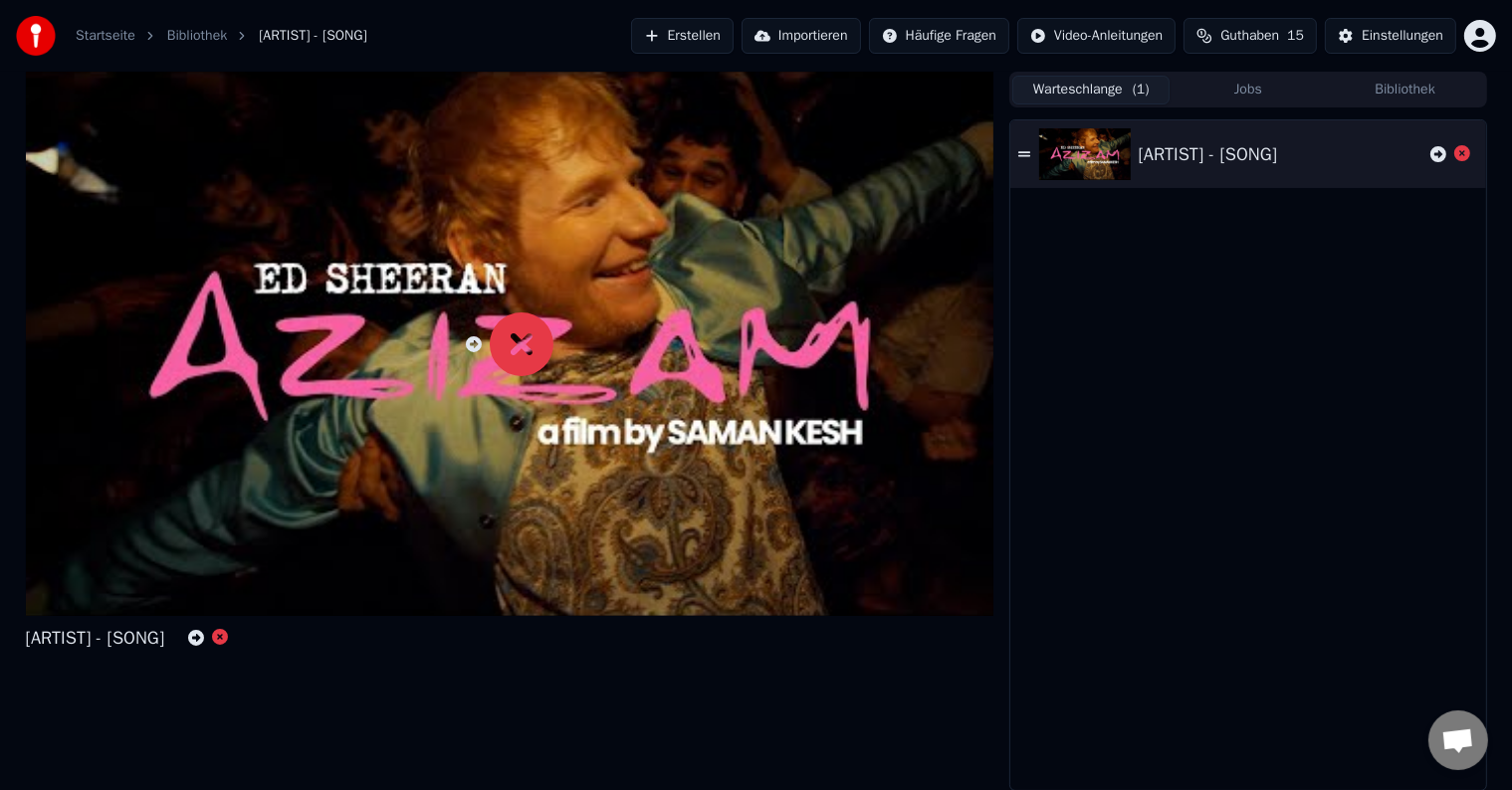 click at bounding box center (1085, 154) 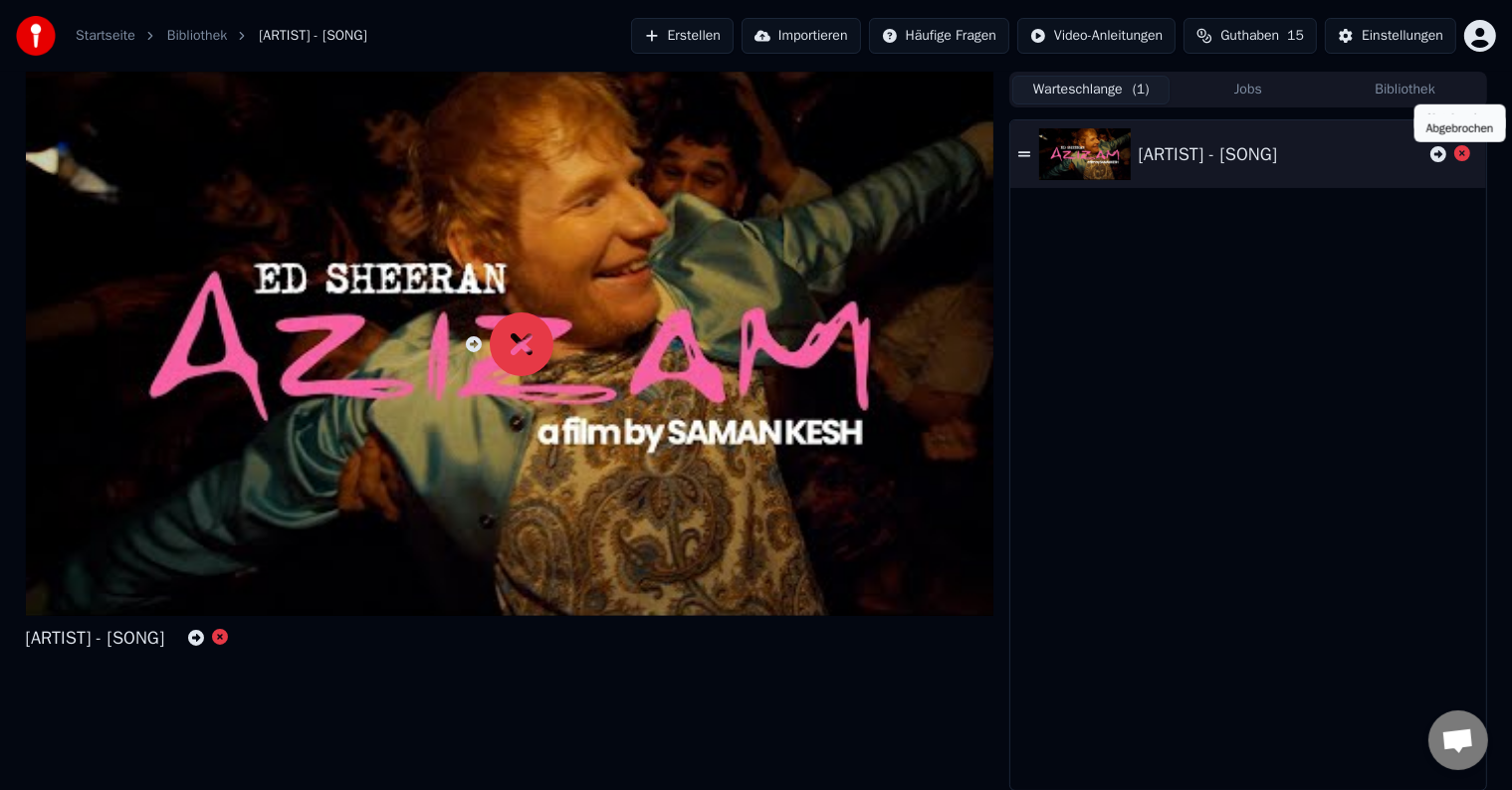 click 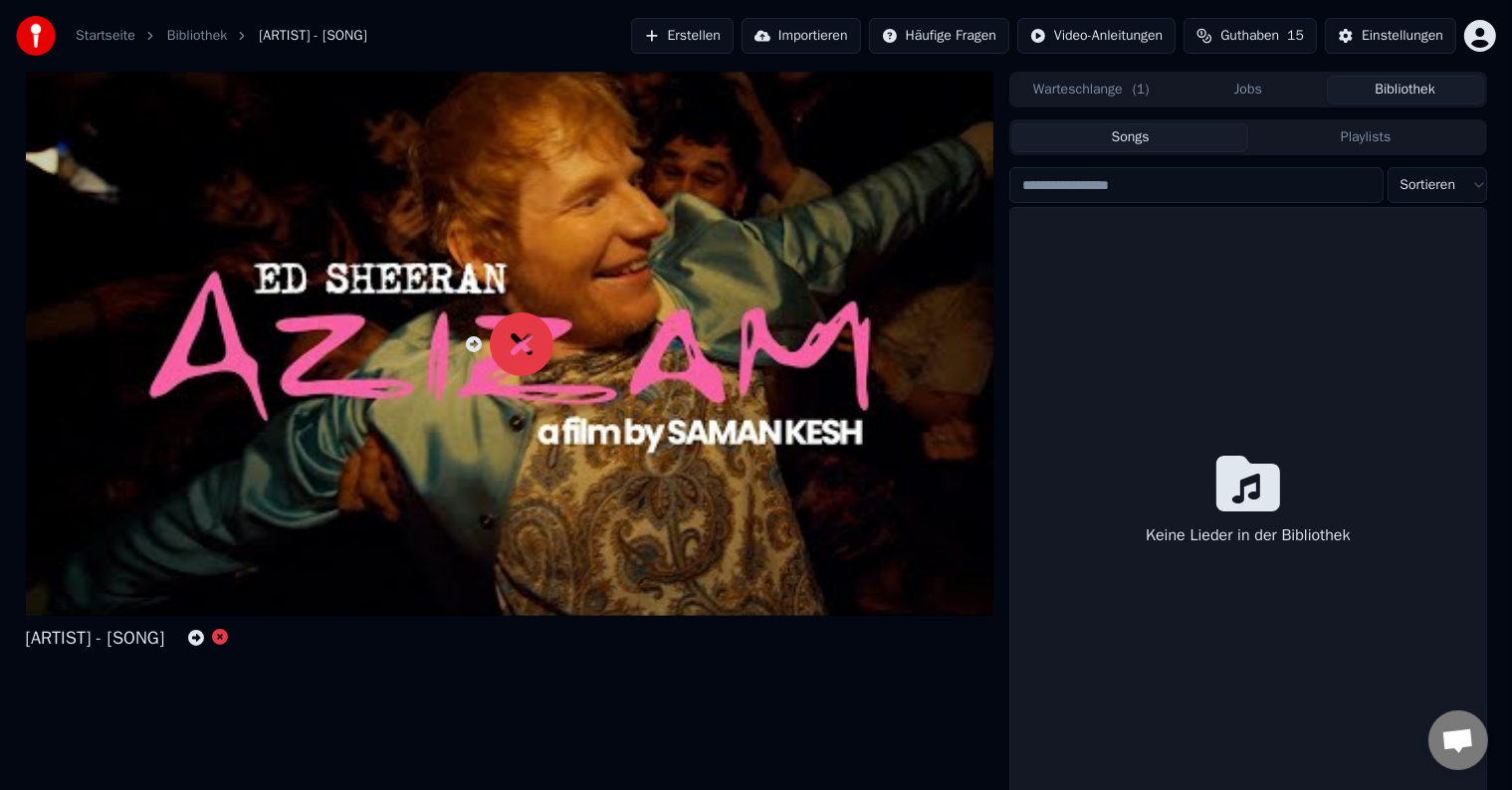 click on "Bibliothek" at bounding box center (1405, 90) 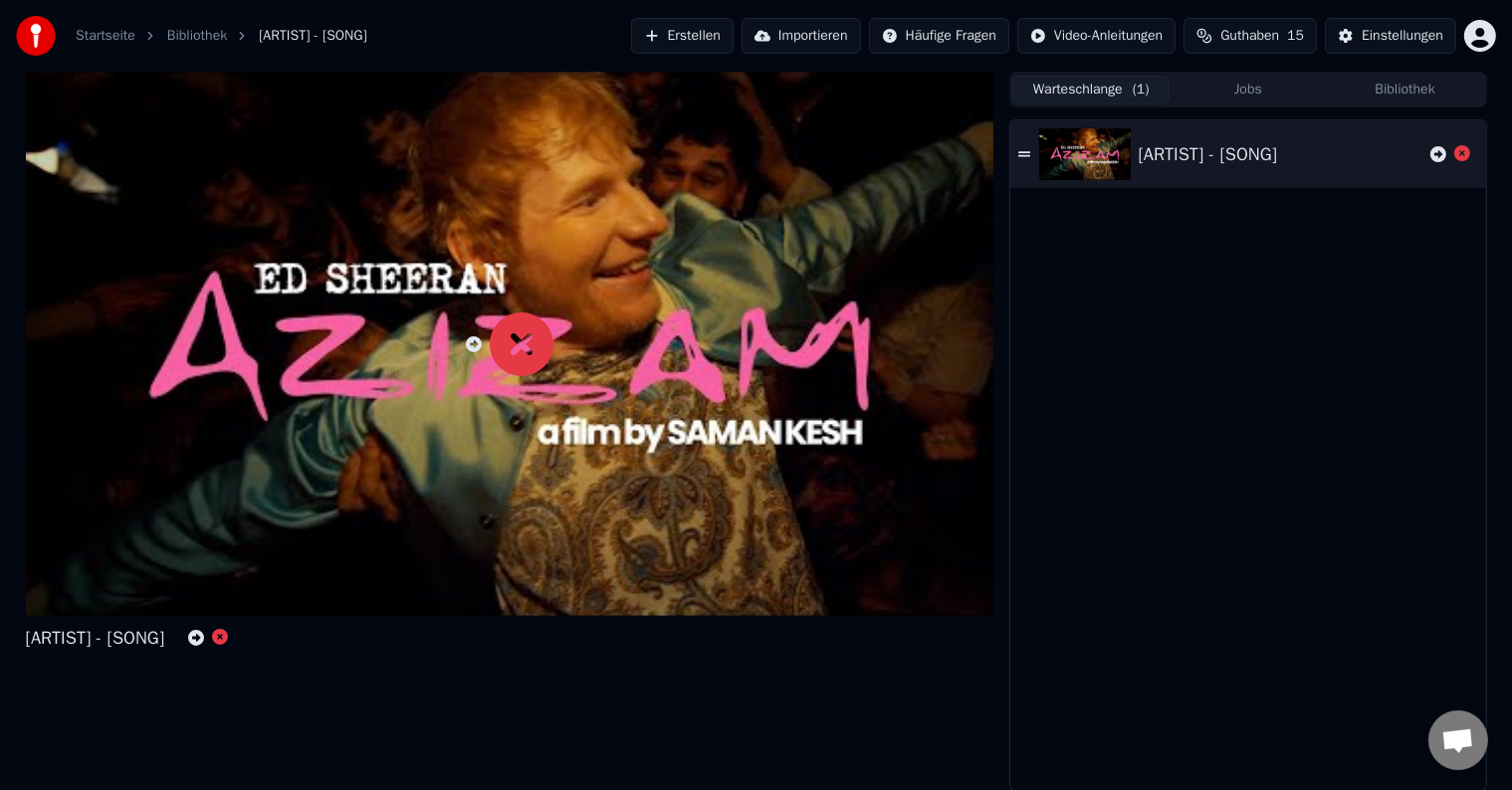 click on "Warteschlange ( 1 )" at bounding box center [1091, 90] 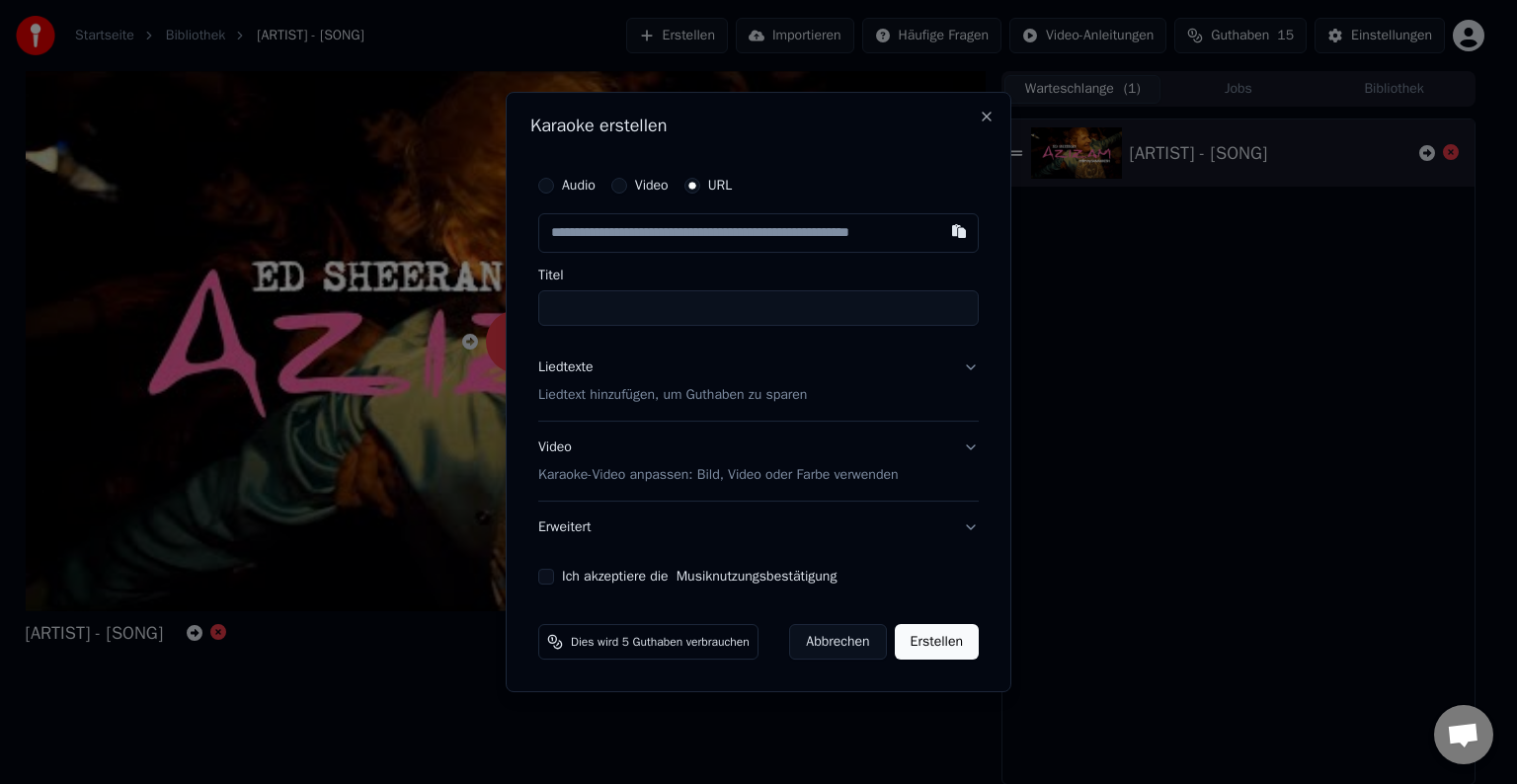 click at bounding box center (758, 233) 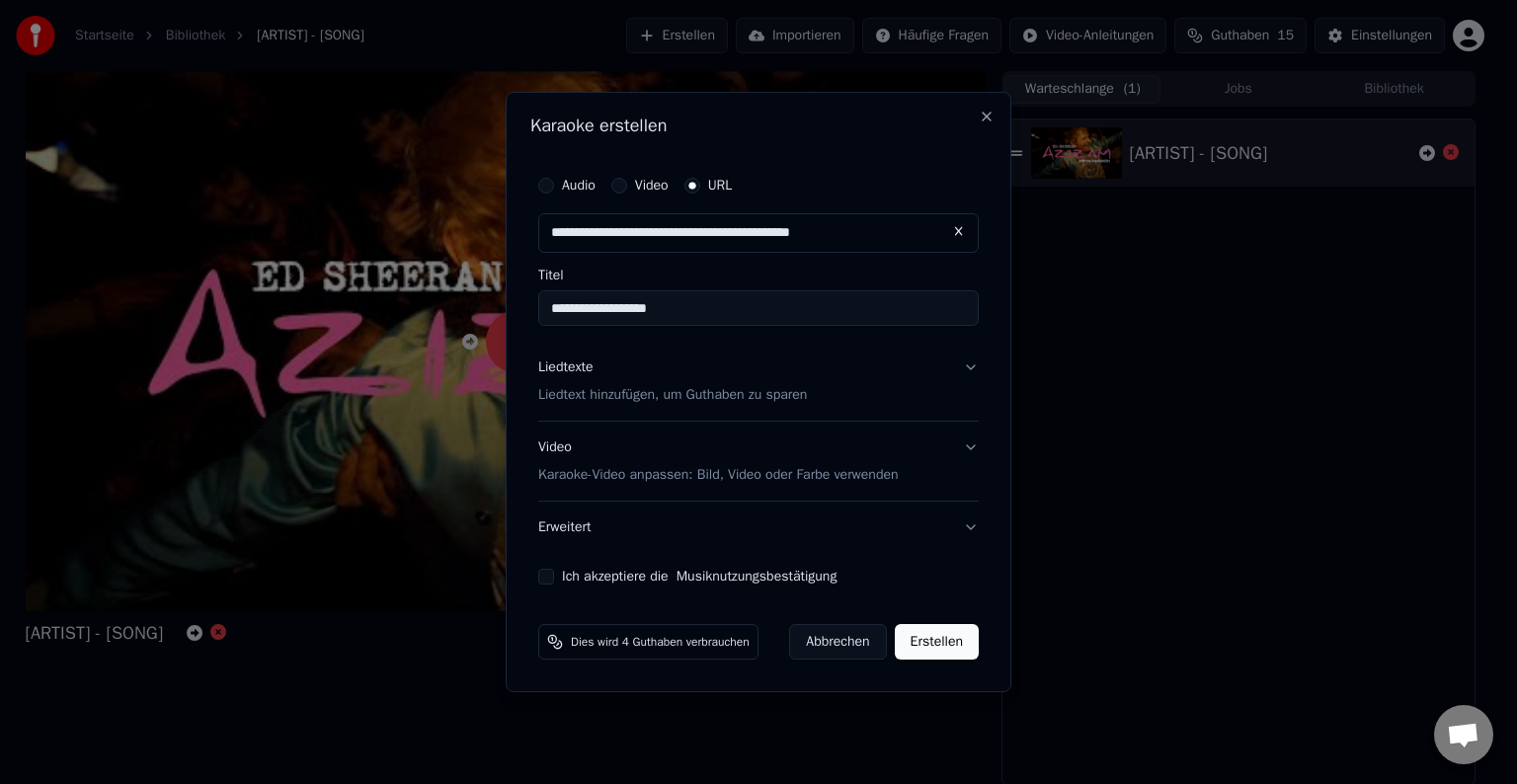 type on "**********" 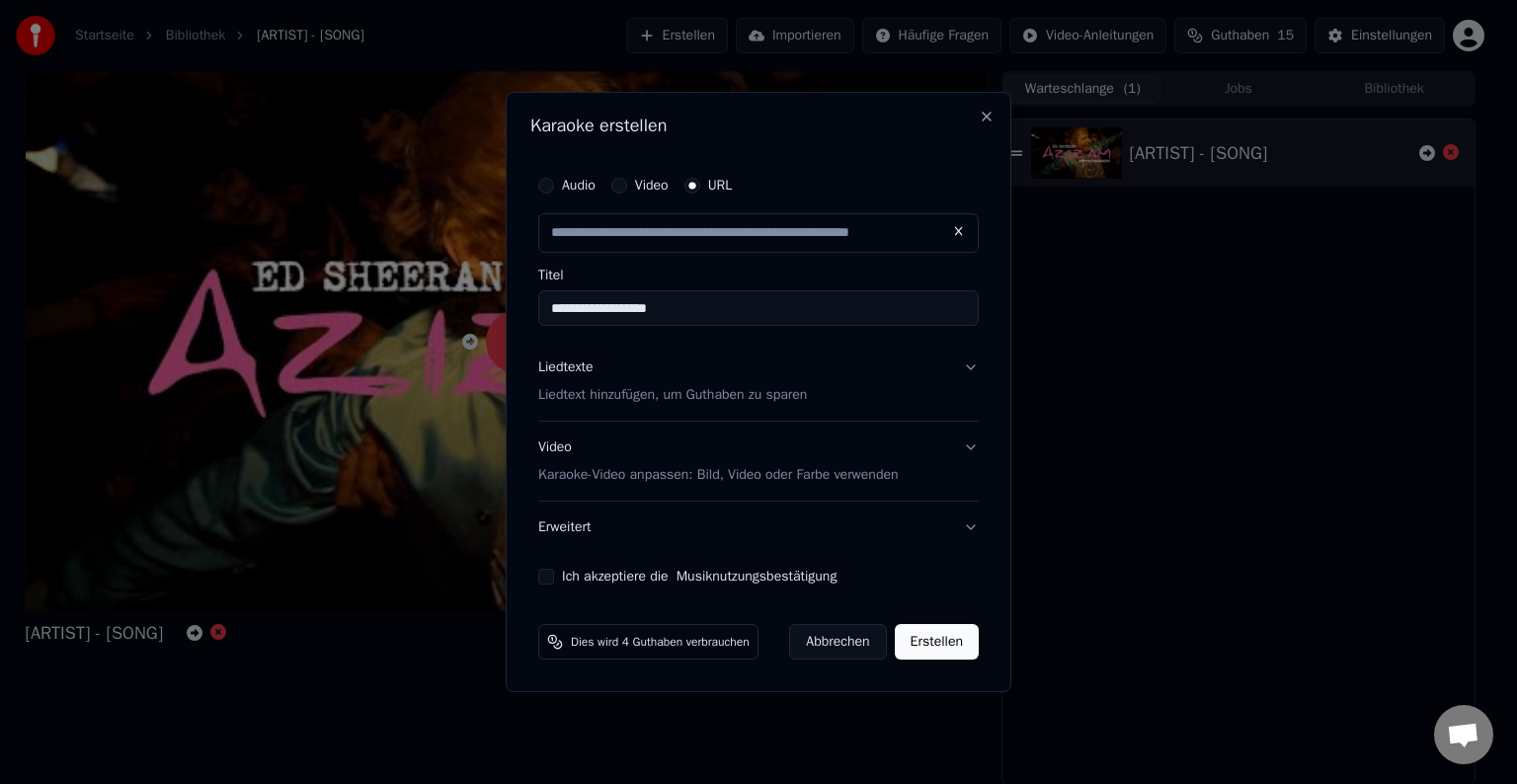 click on "Liedtexte Liedtext hinzufügen, um Guthaben zu sparen" at bounding box center (758, 381) 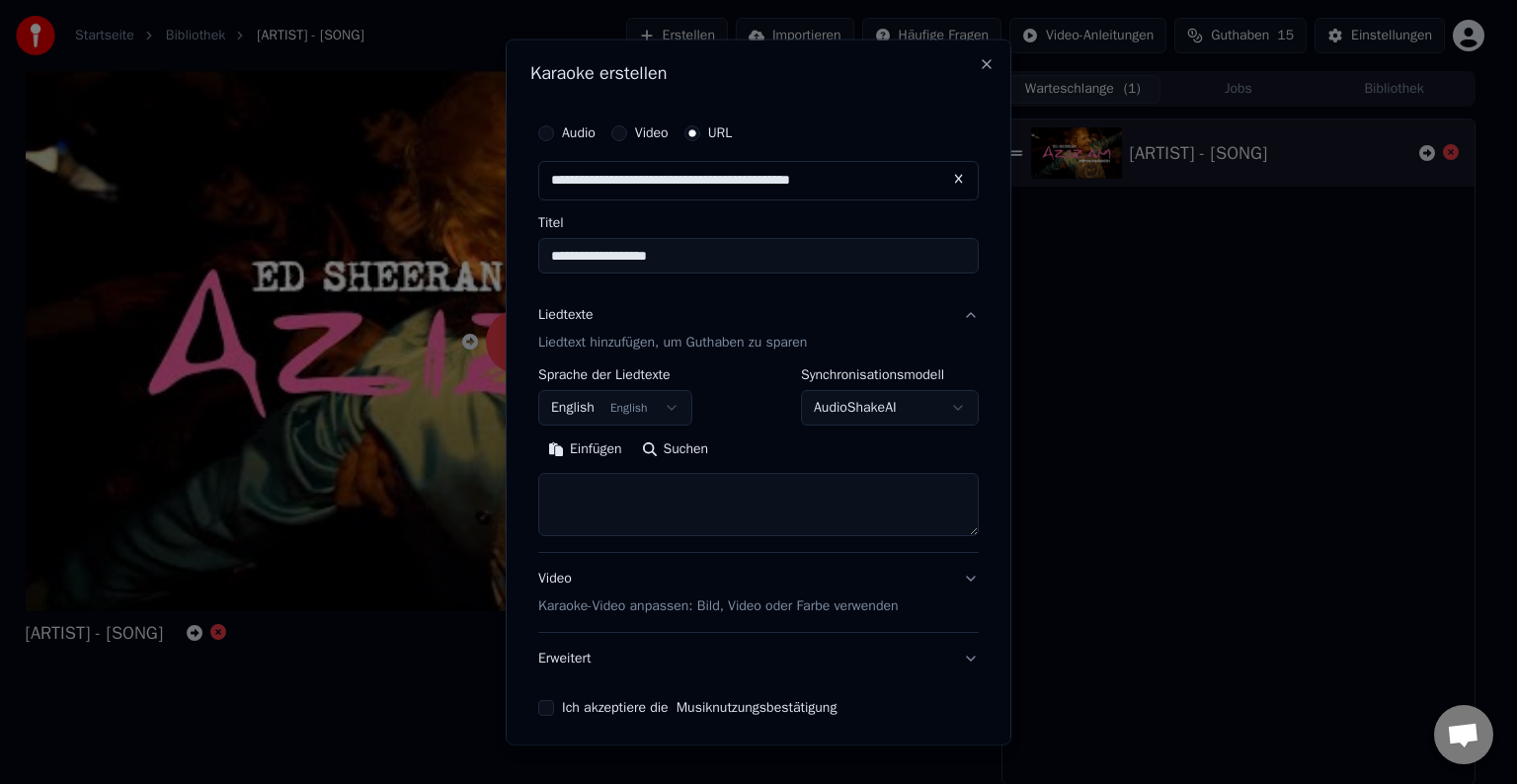 click at bounding box center [758, 505] 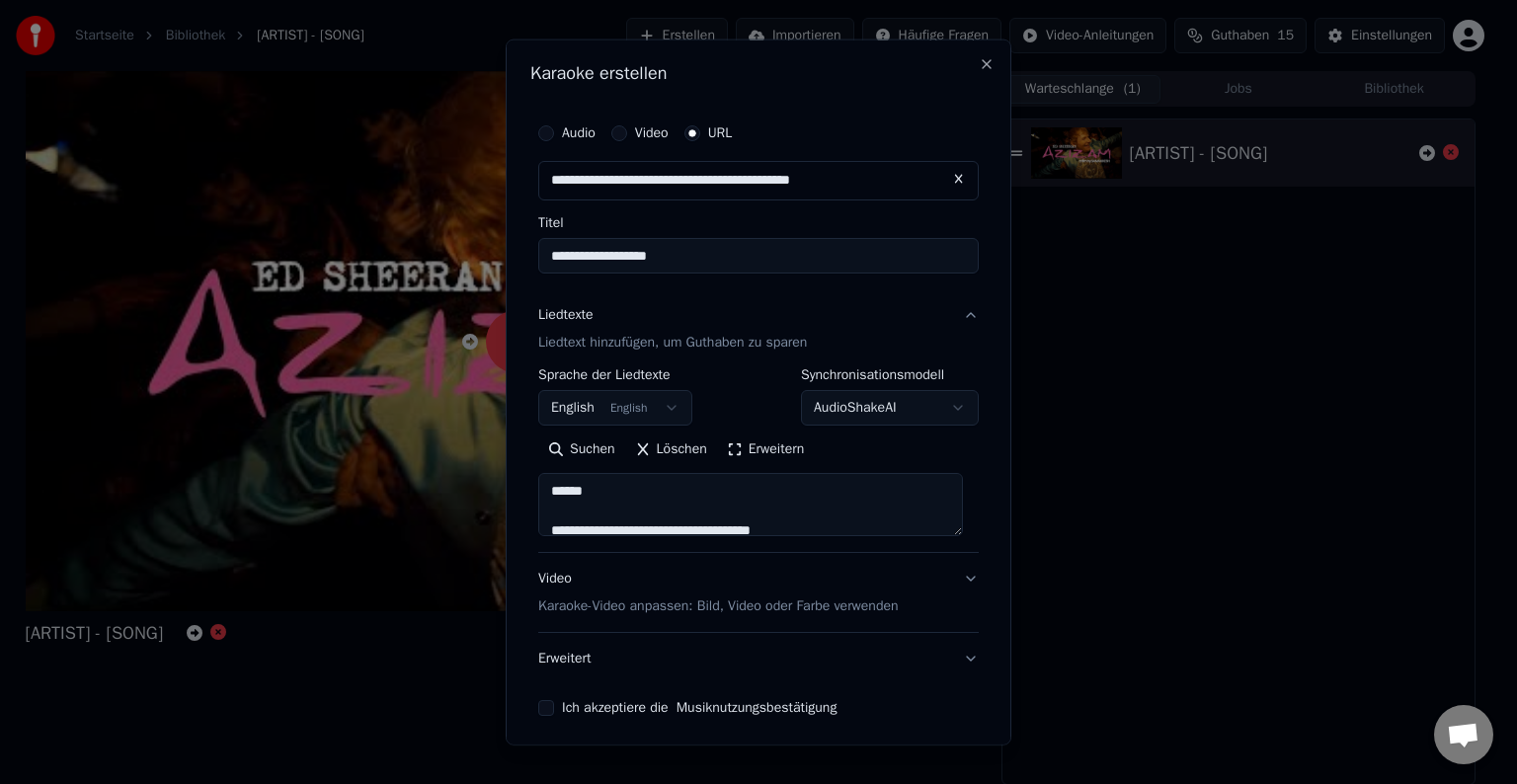 scroll, scrollTop: 1900, scrollLeft: 0, axis: vertical 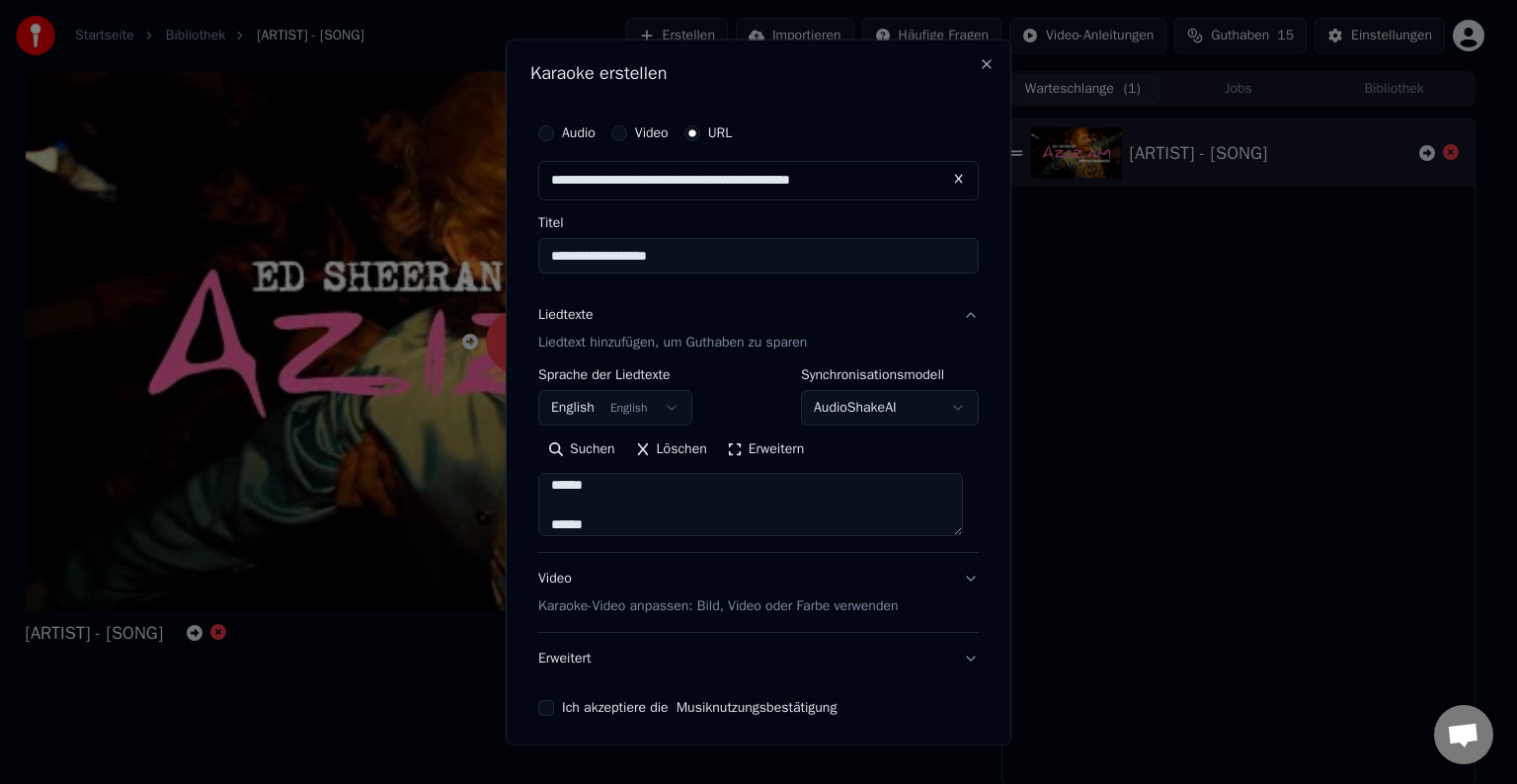 type on "**********" 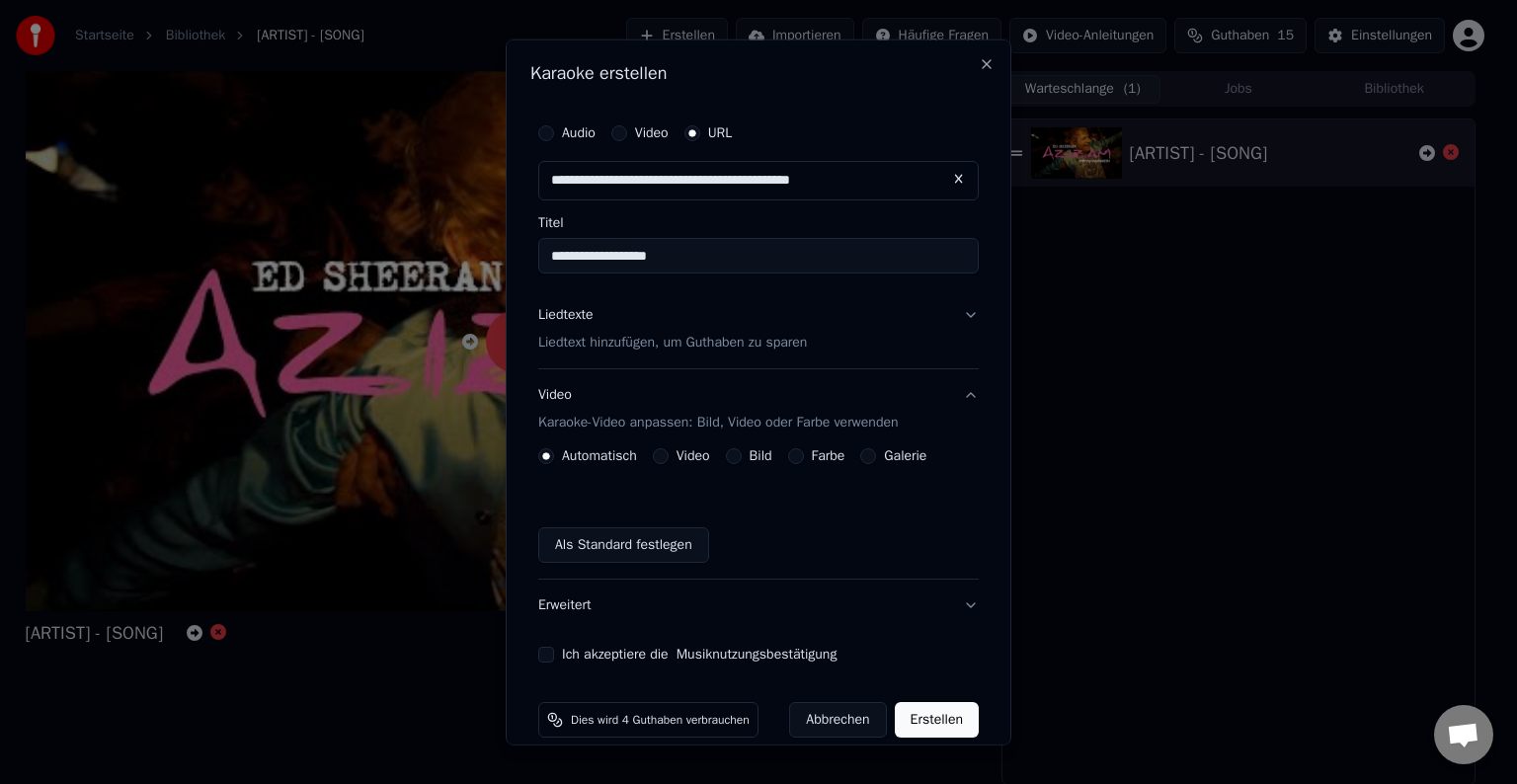 click on "Ich akzeptiere die   Musiknutzungsbestätigung" at bounding box center (546, 655) 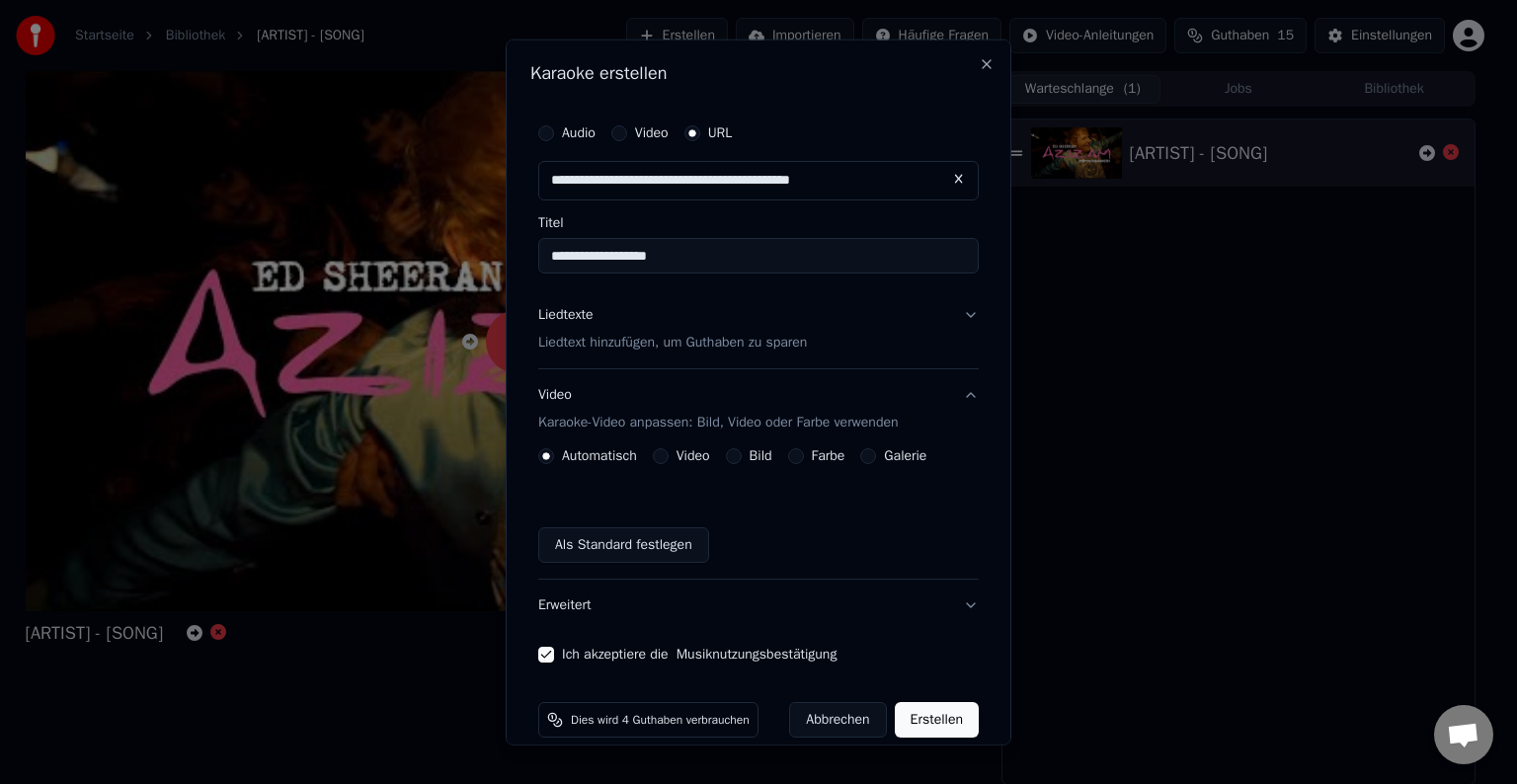 click on "Video" at bounding box center [661, 456] 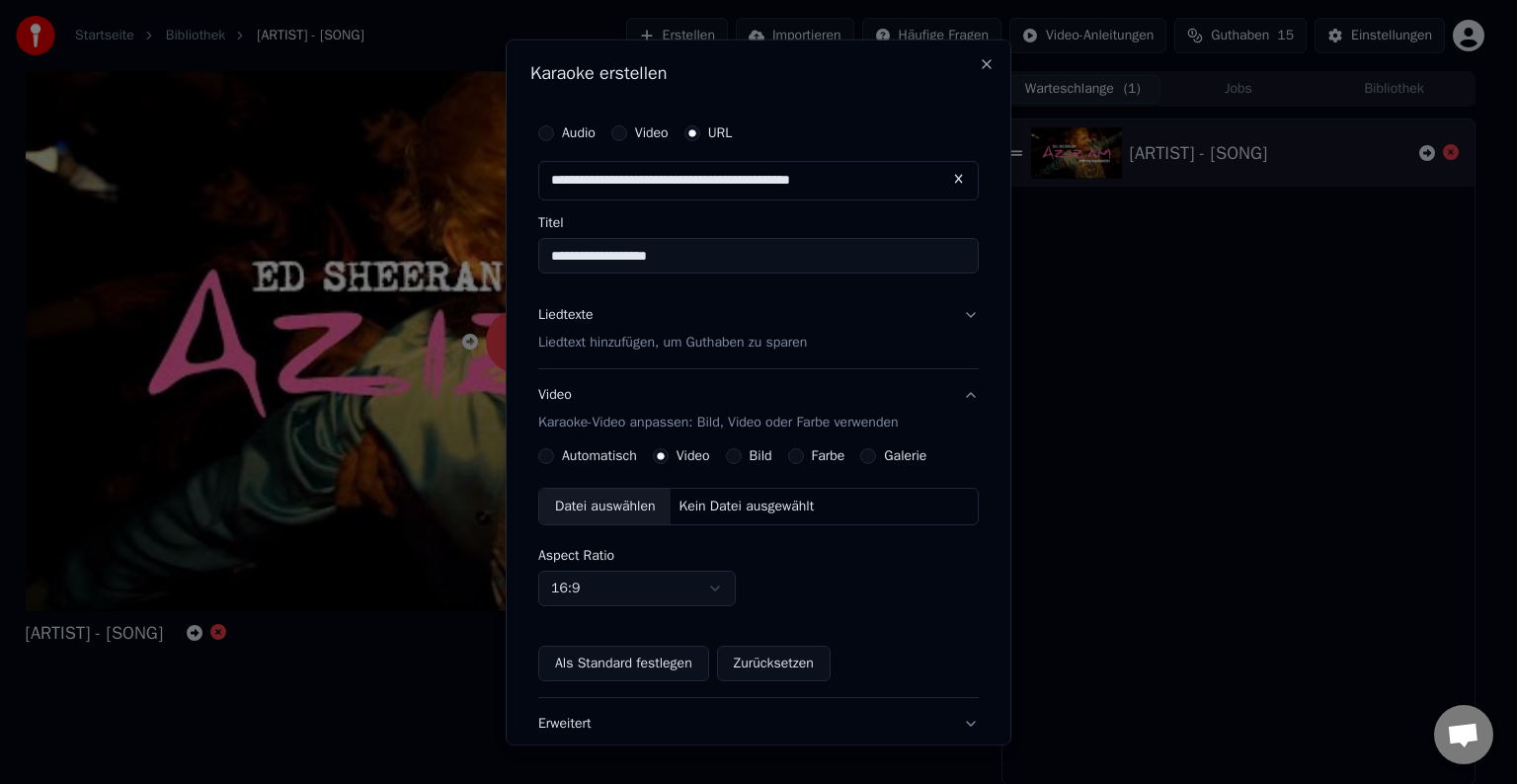 click on "Farbe" at bounding box center [796, 456] 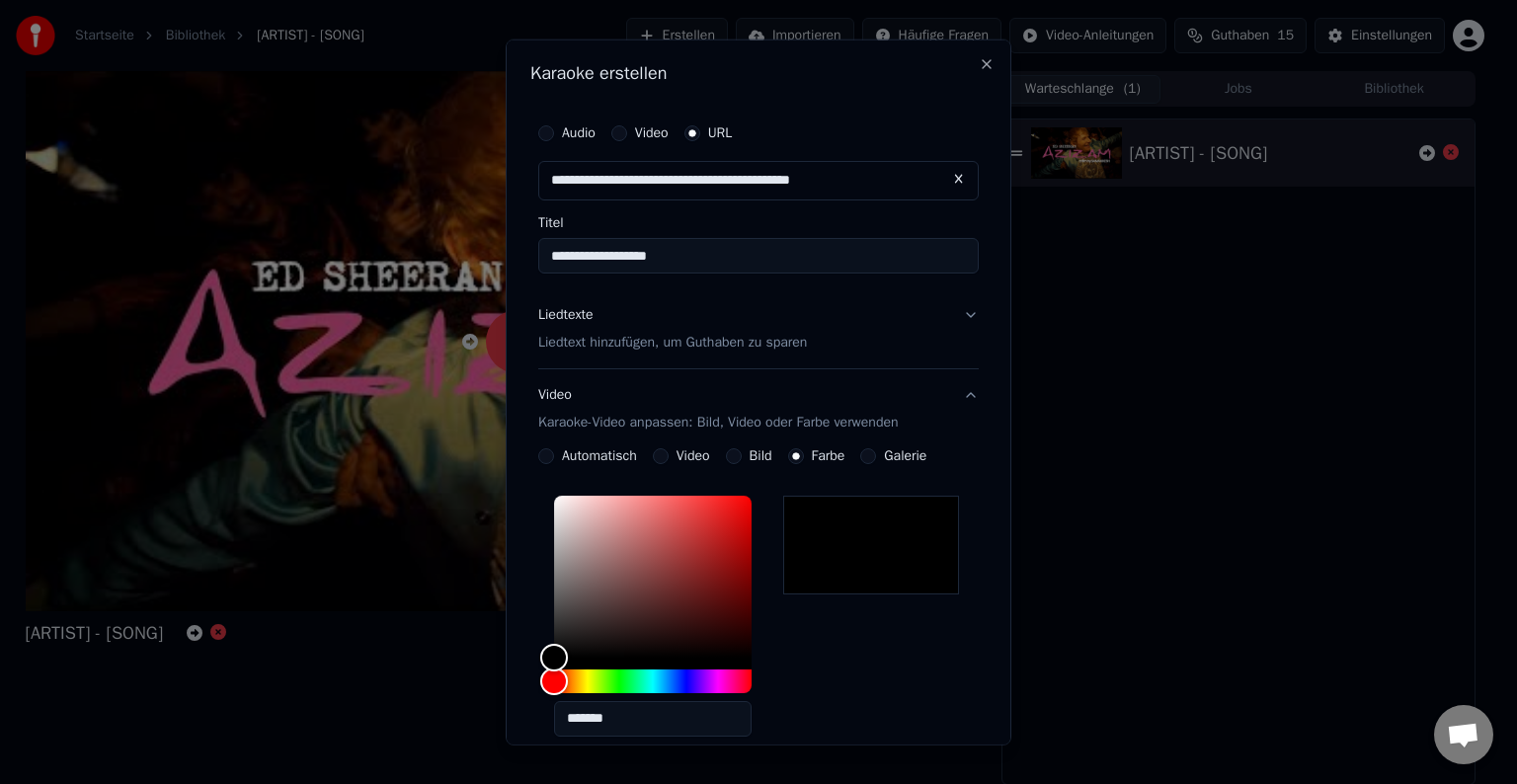 click on "Galerie" at bounding box center (868, 456) 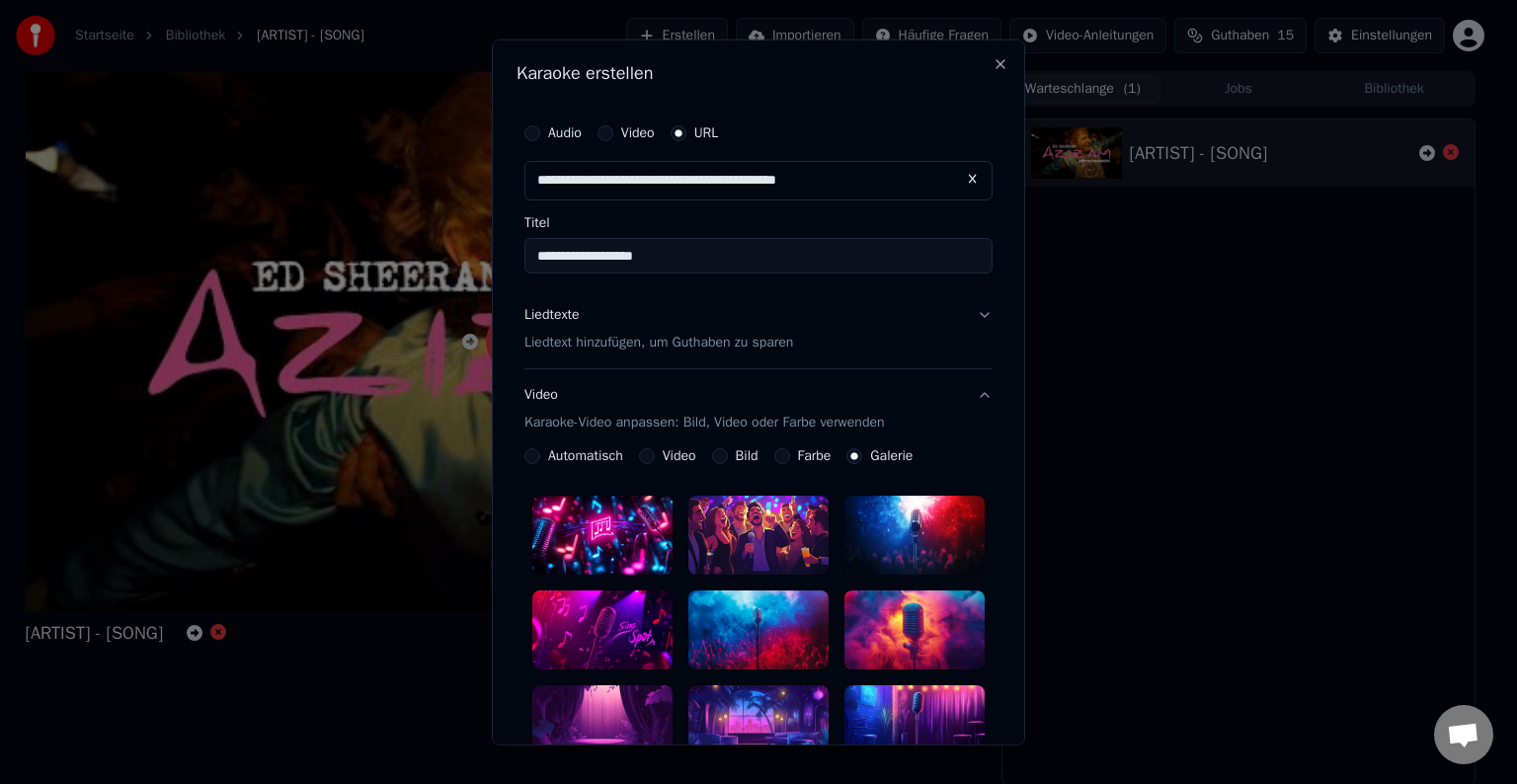 click on "Automatisch" at bounding box center [532, 456] 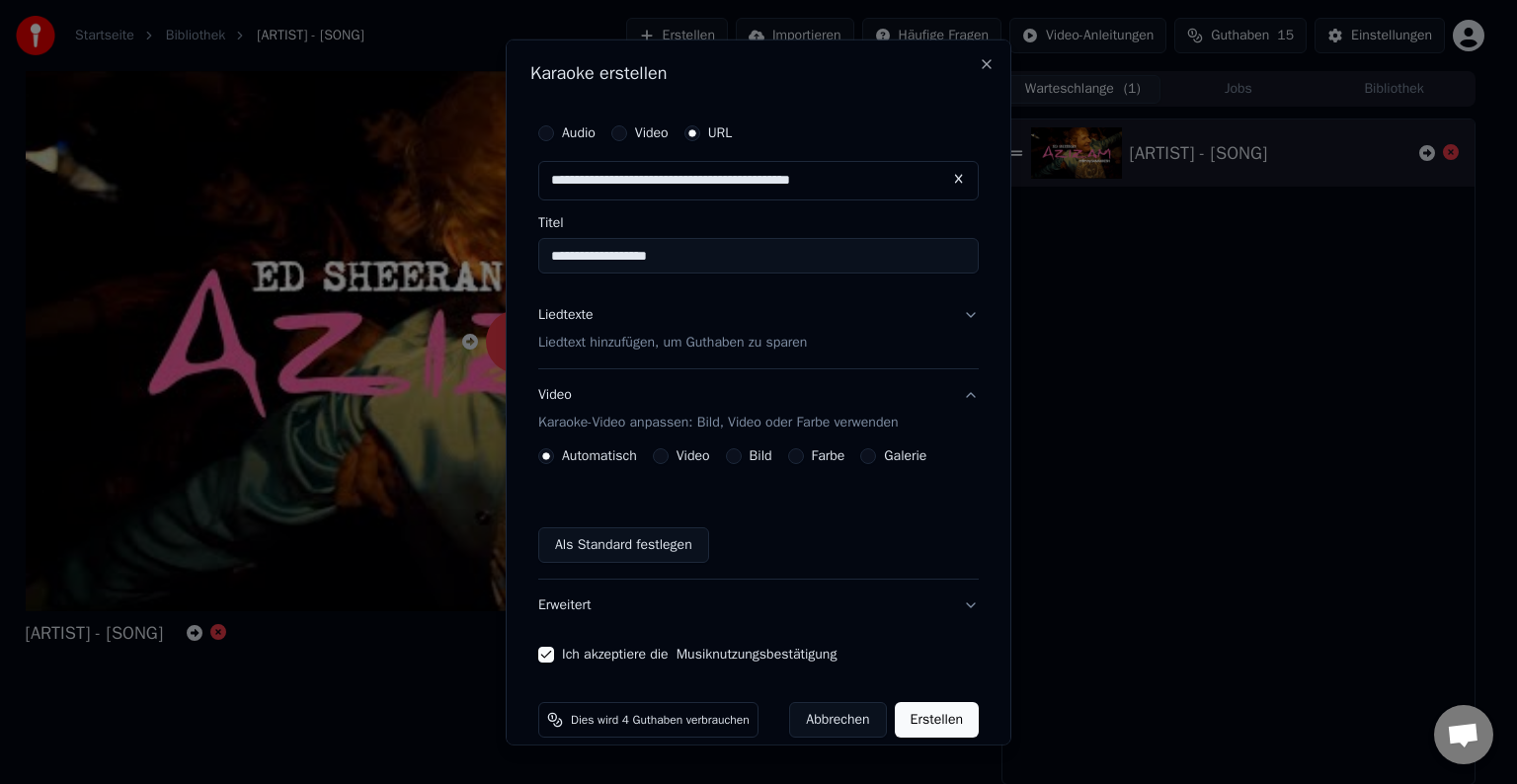 click on "Erstellen" at bounding box center (936, 720) 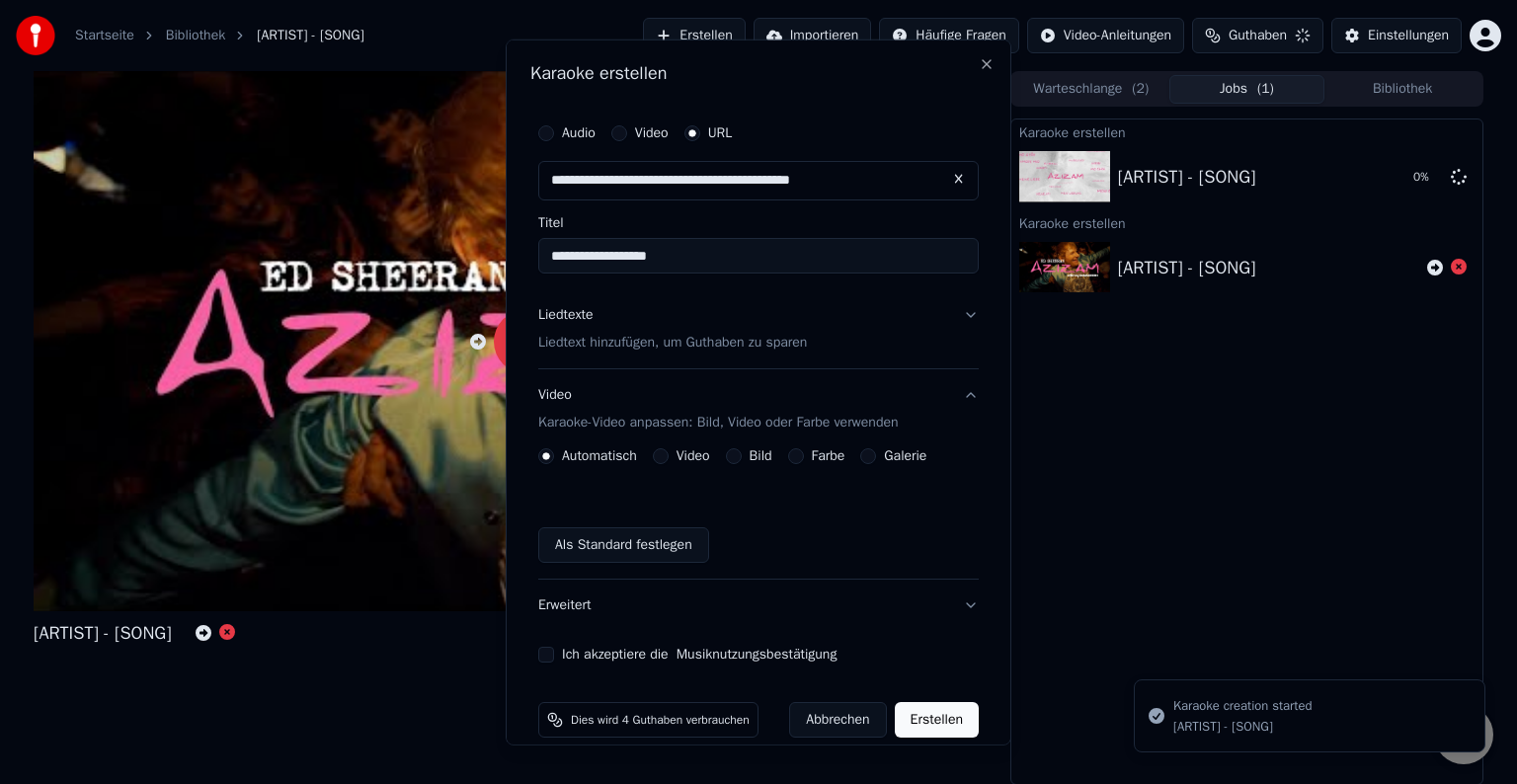 type 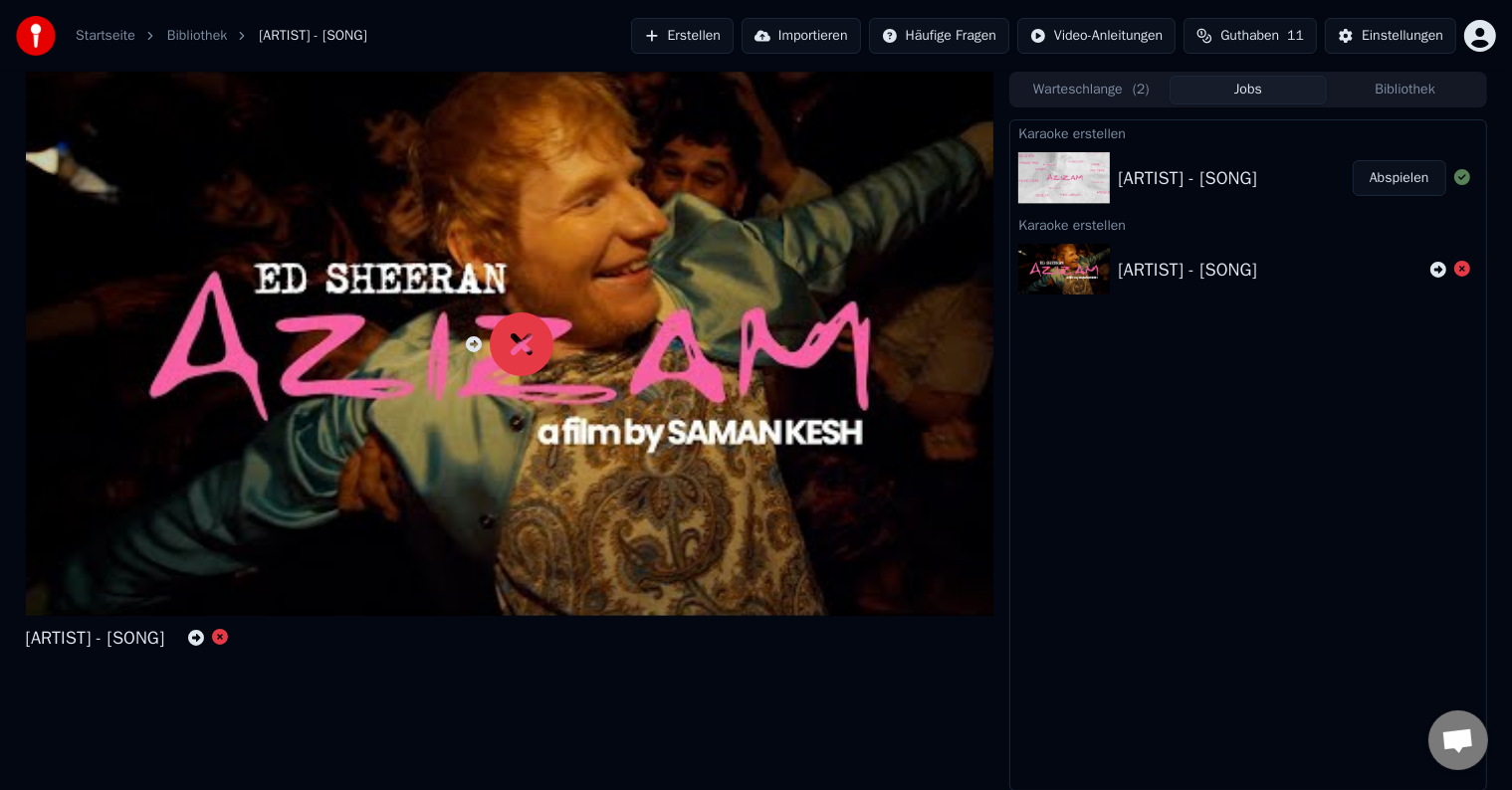 click on "Abspielen" at bounding box center (1400, 178) 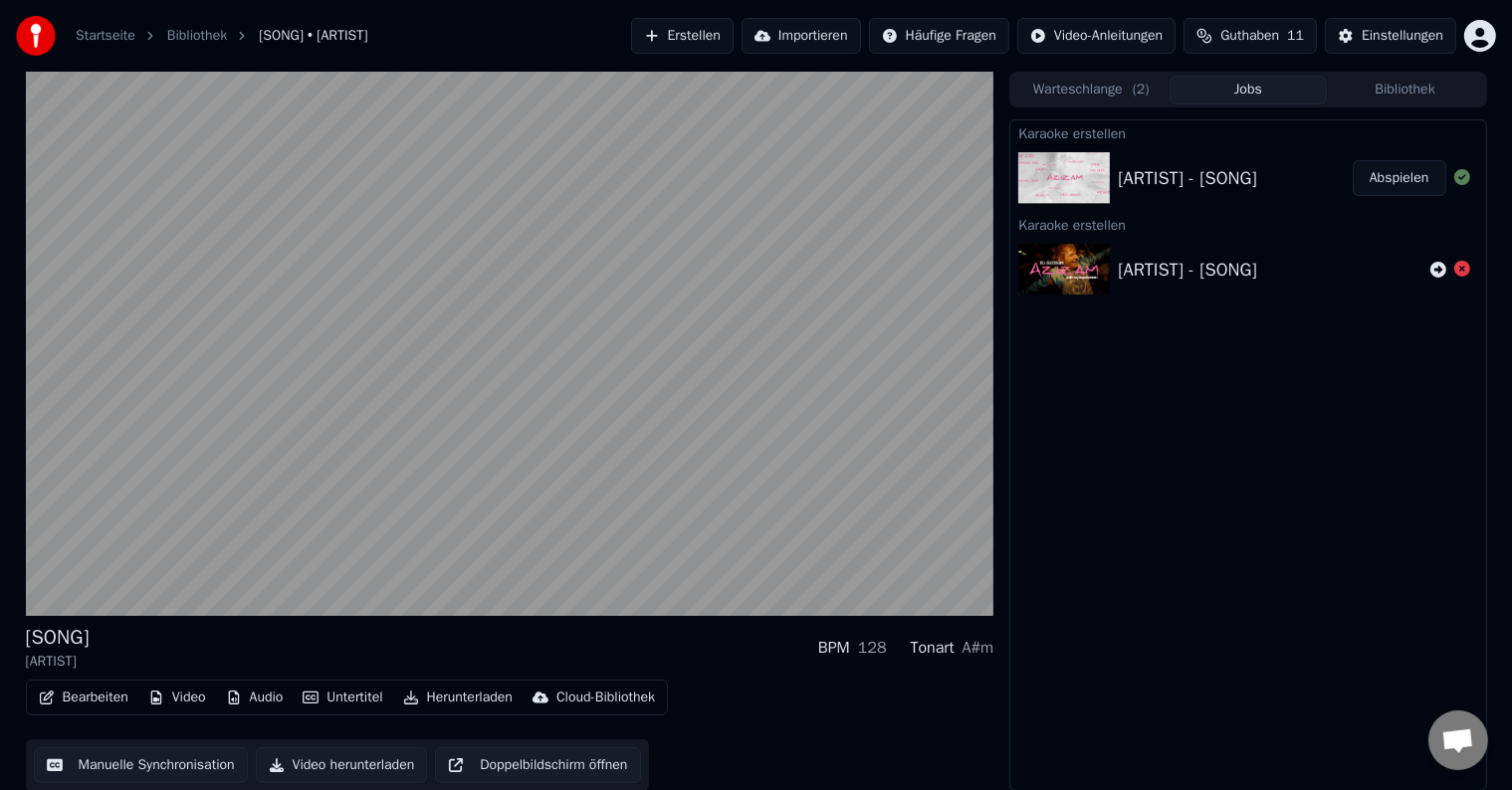 type 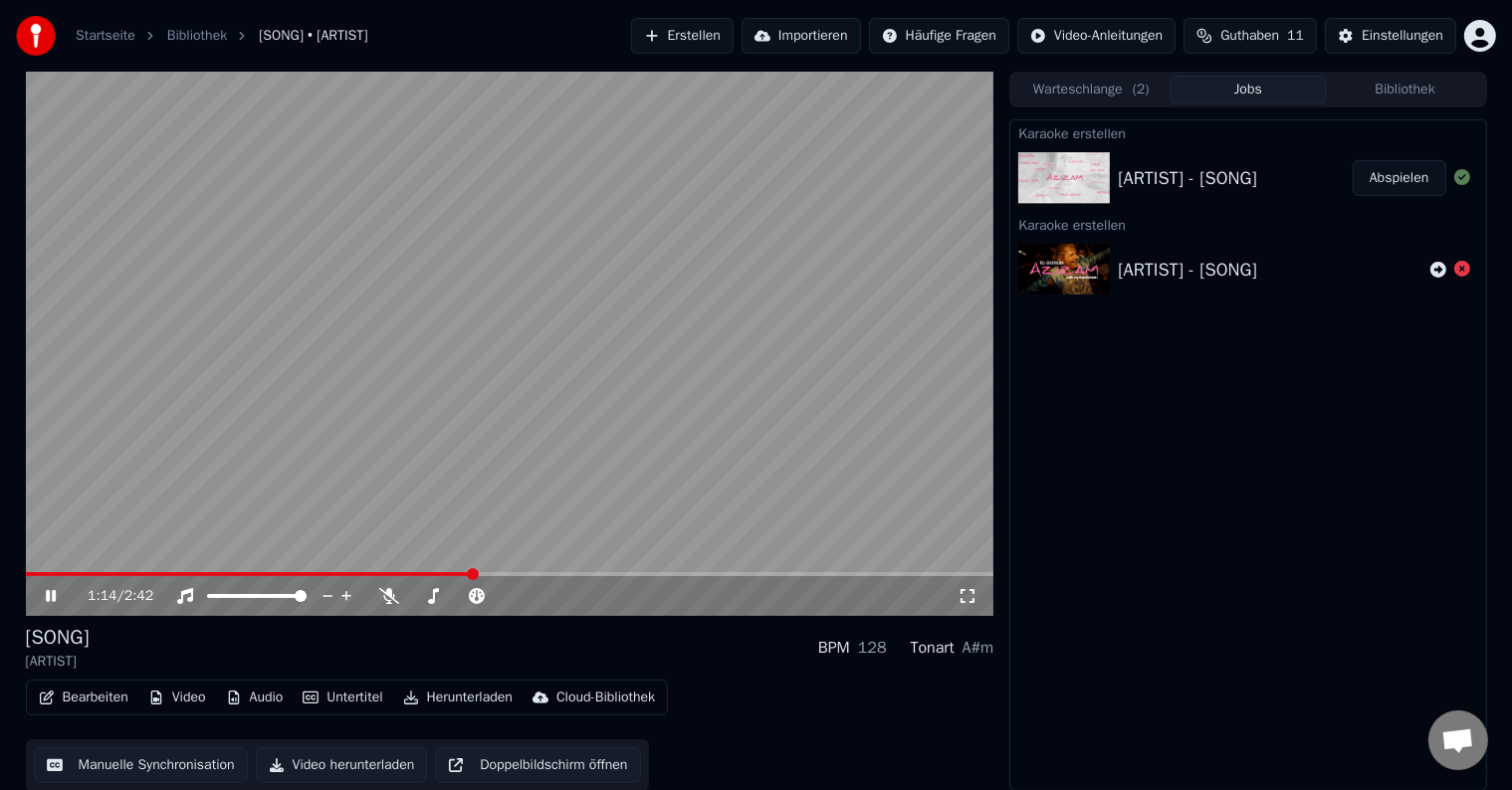 click 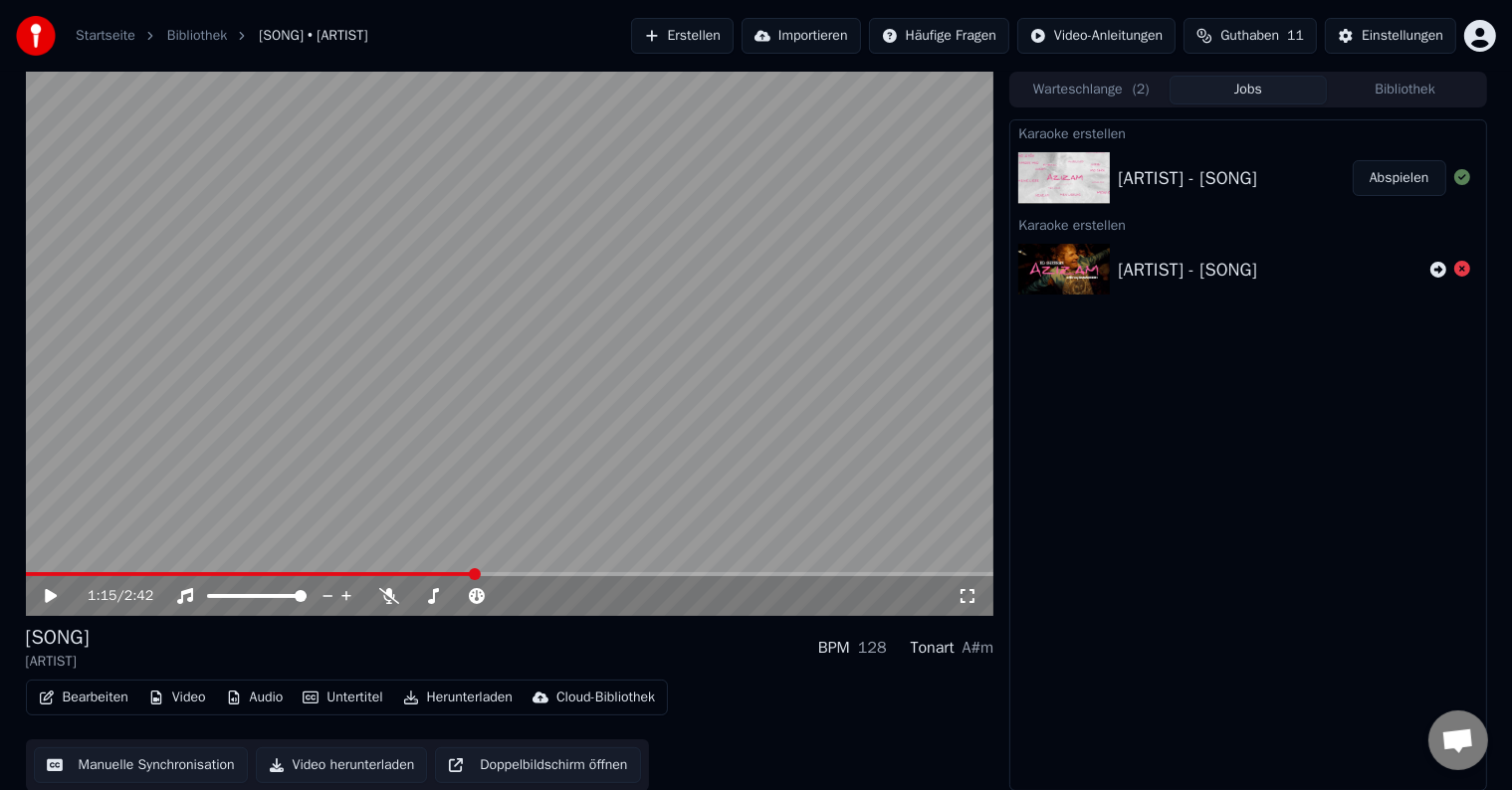 click on "Erstellen" at bounding box center [682, 36] 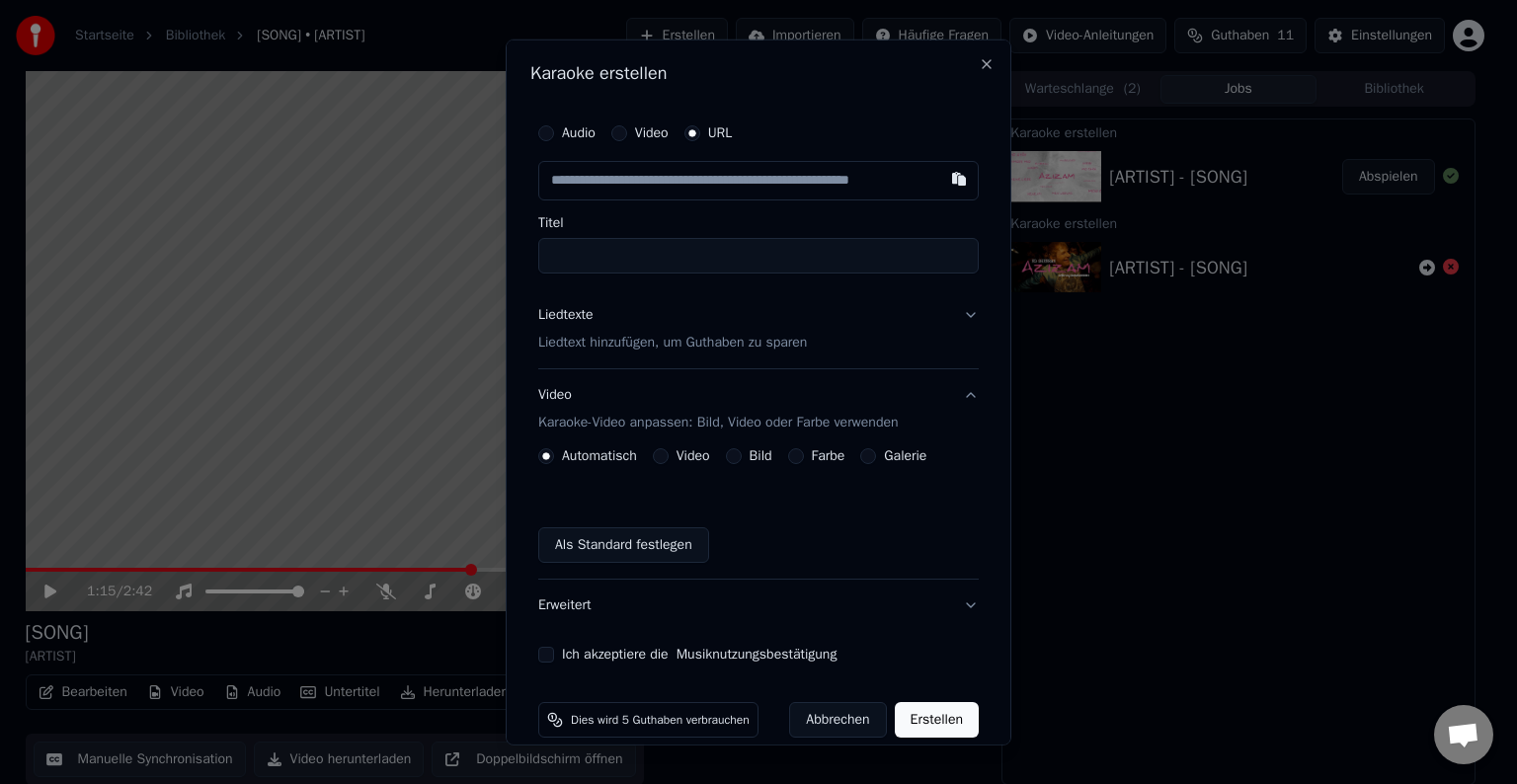 click at bounding box center [758, 181] 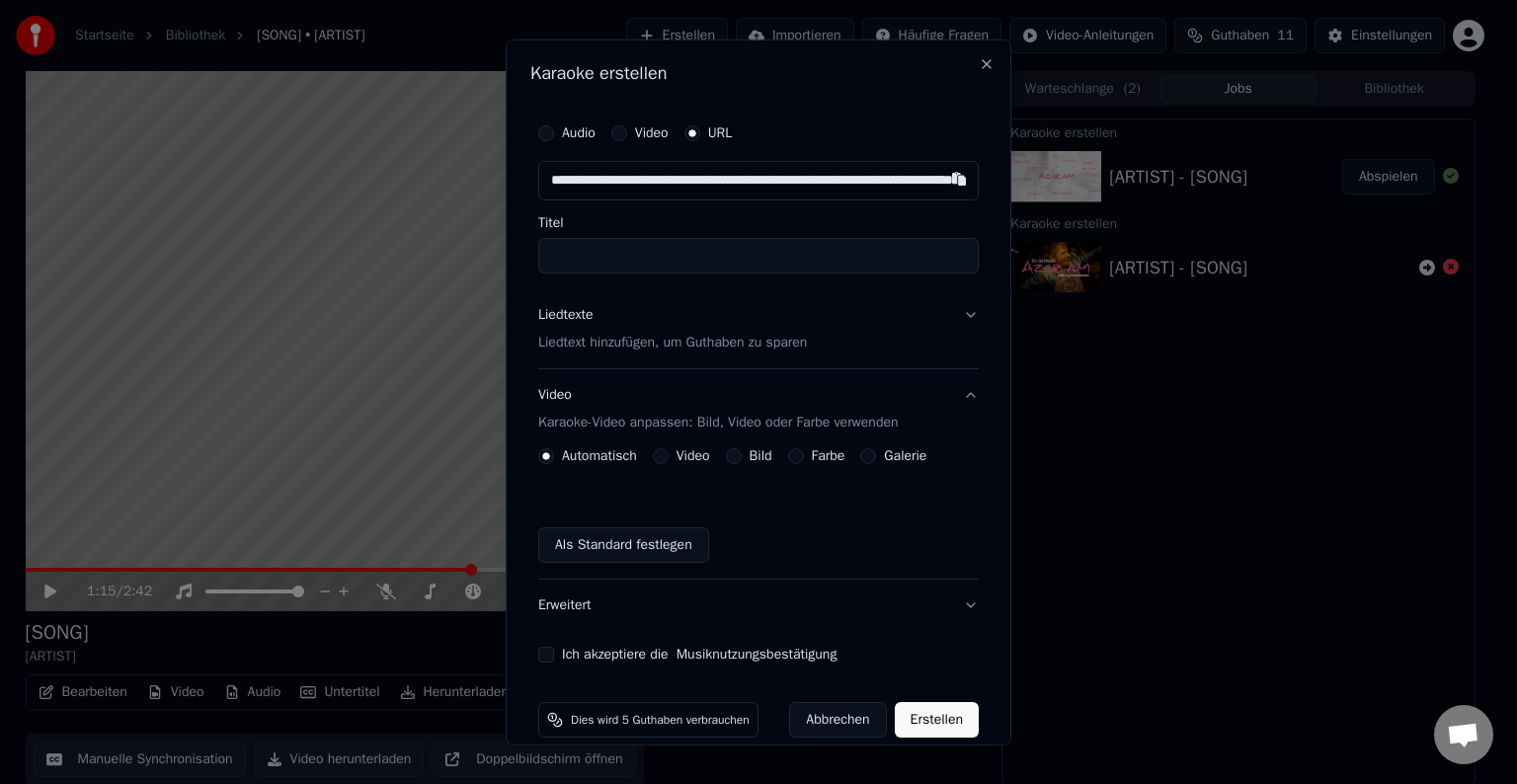 scroll, scrollTop: 0, scrollLeft: 151, axis: horizontal 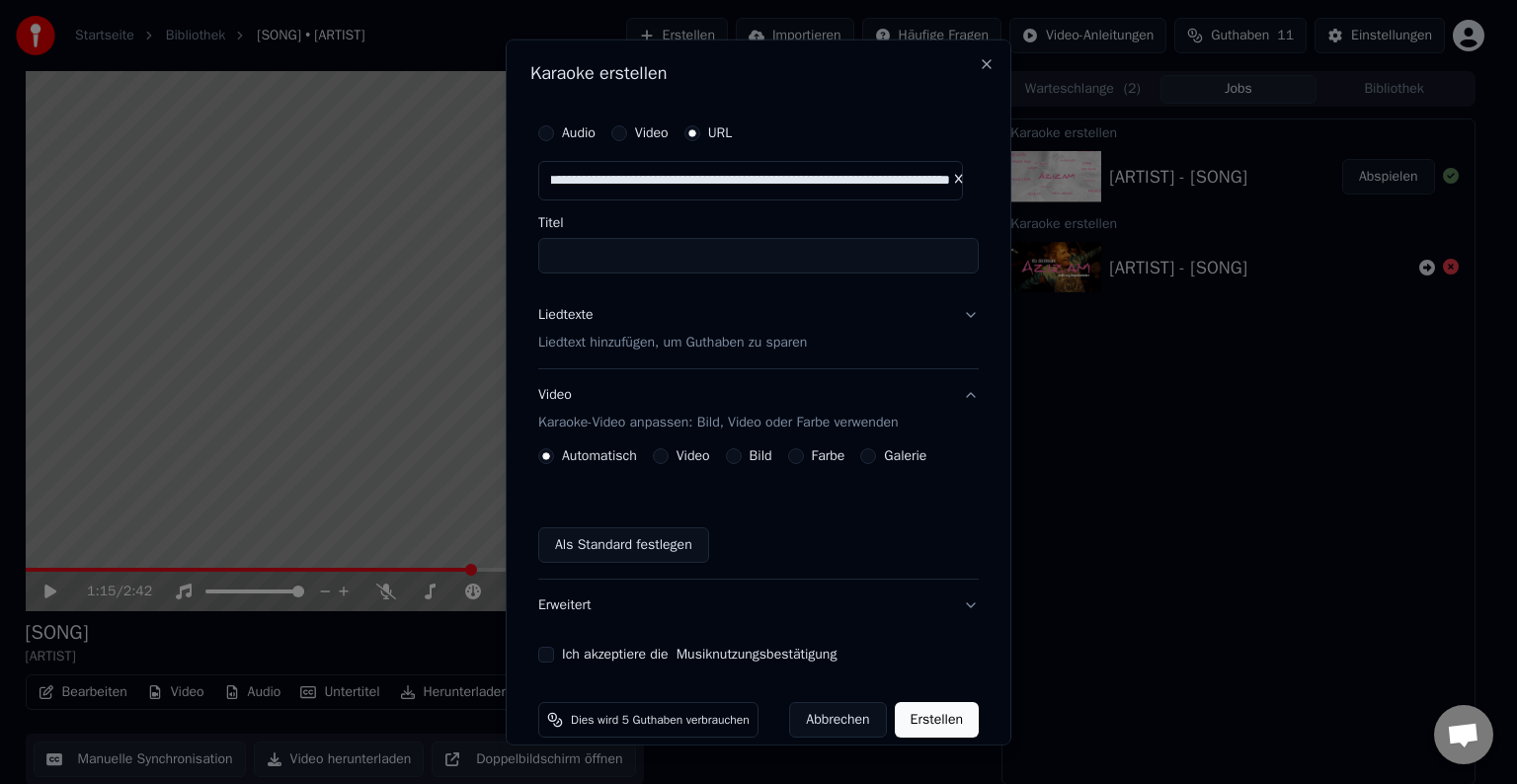 type 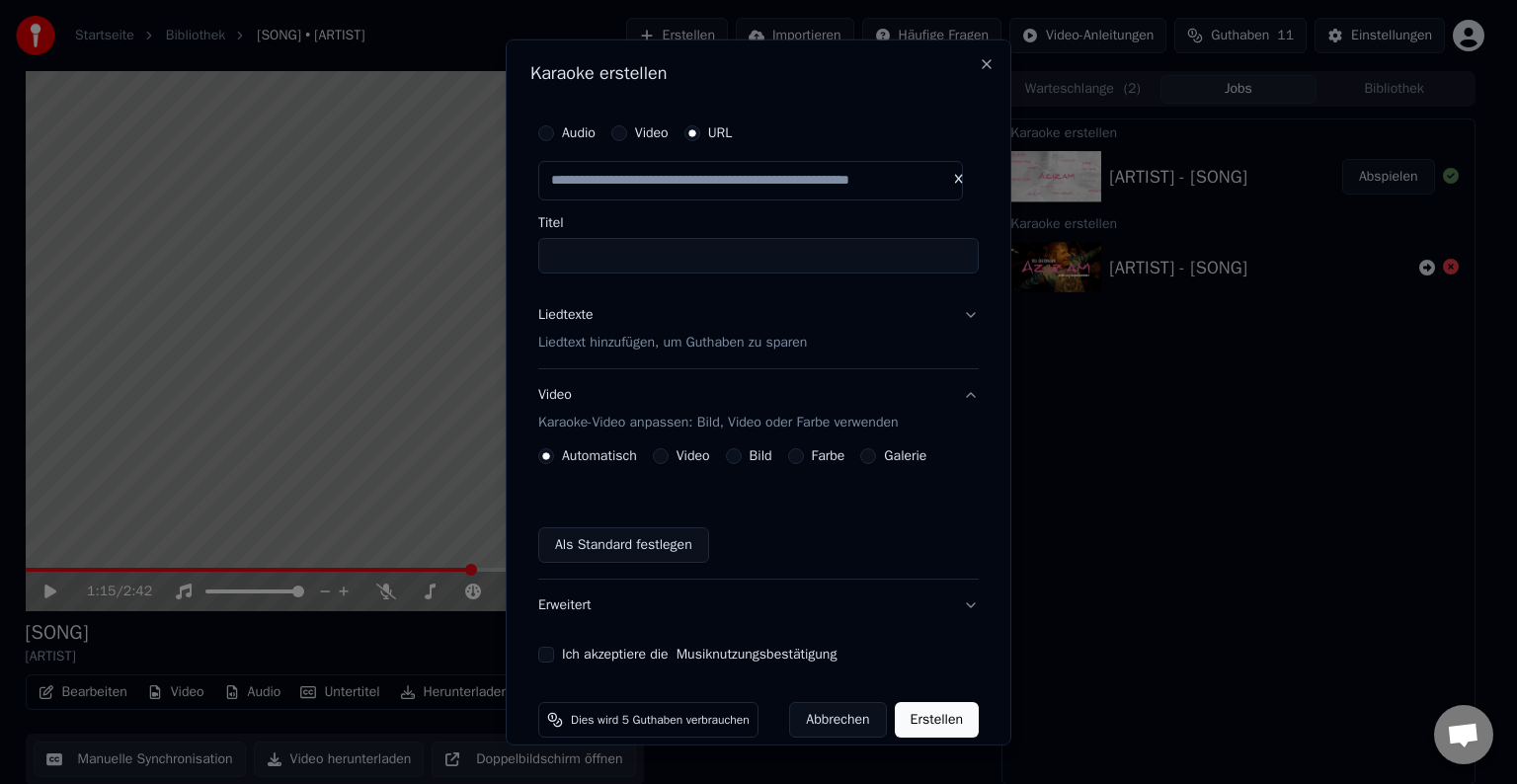 type 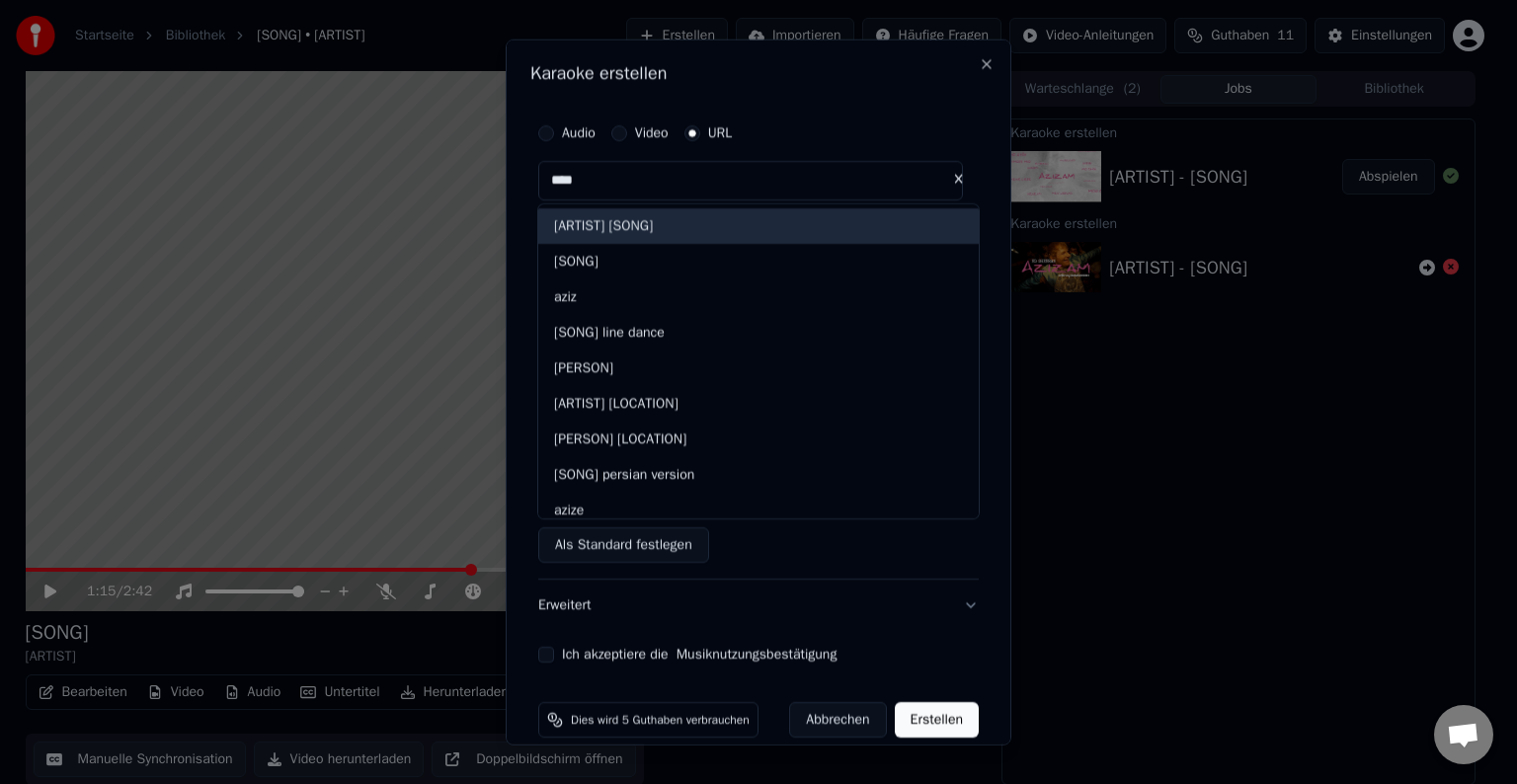 click on "[ARTIST] [SONG]" at bounding box center [758, 226] 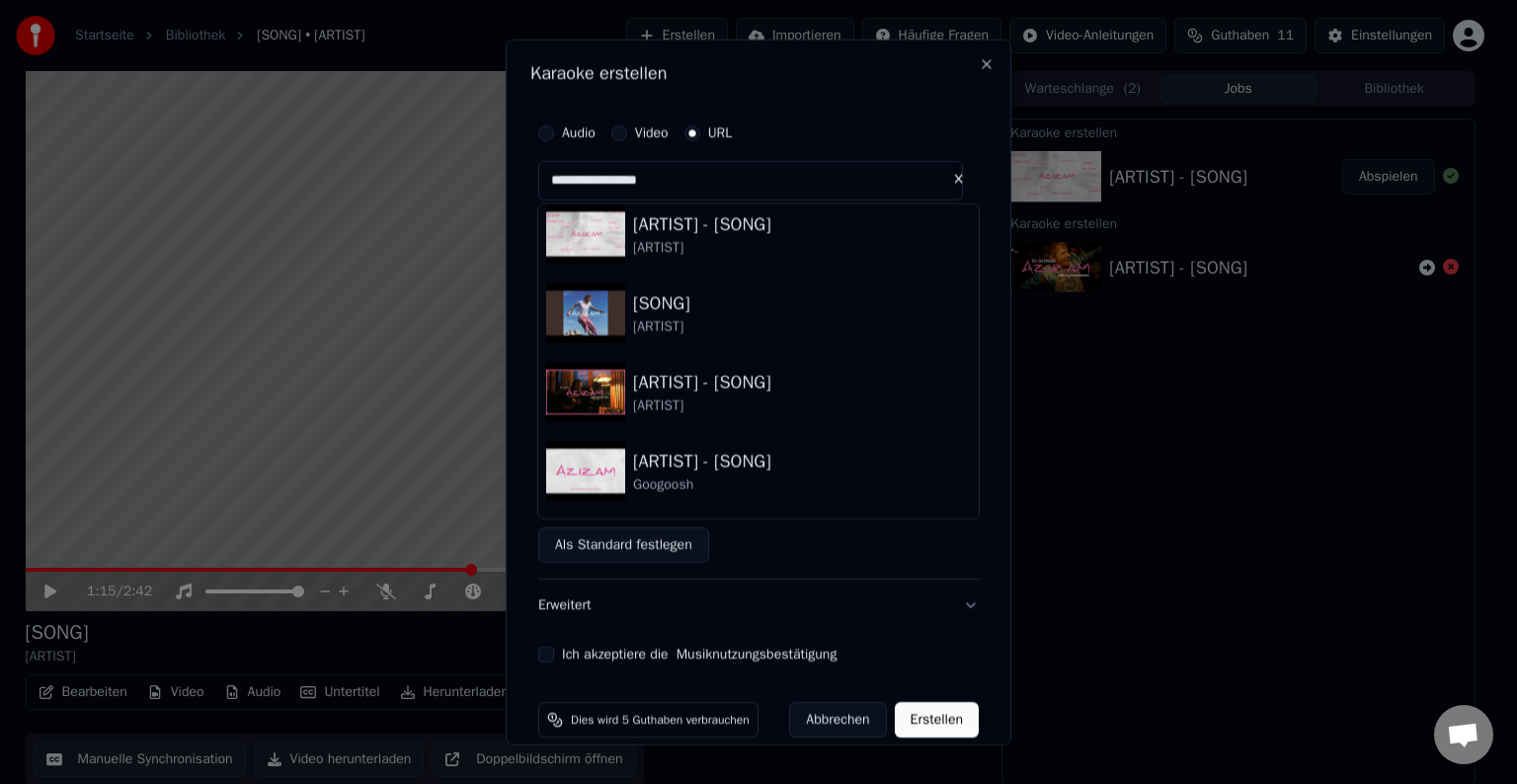 scroll, scrollTop: 334, scrollLeft: 0, axis: vertical 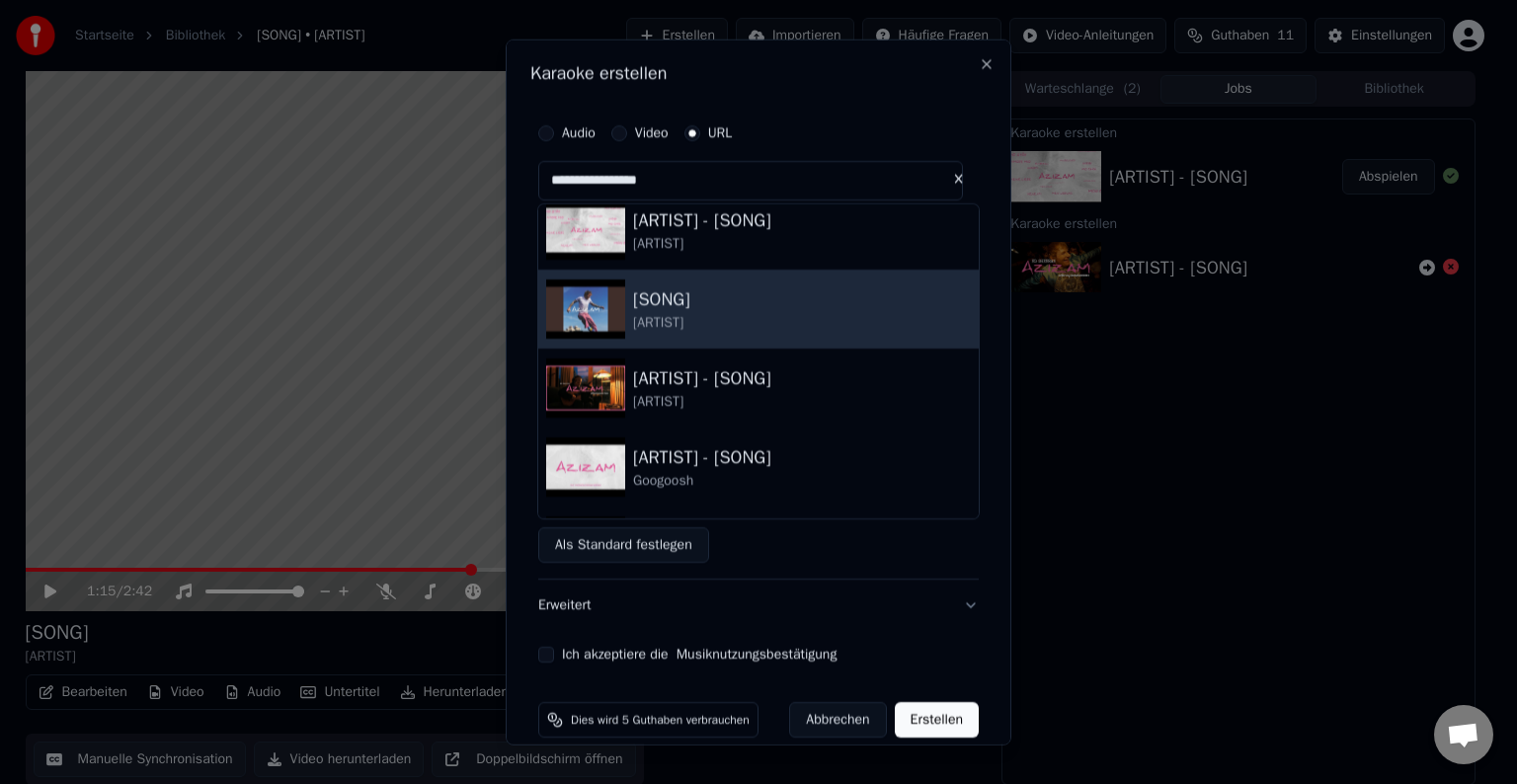 click on "[SONG] [ARTIST]" at bounding box center (758, 309) 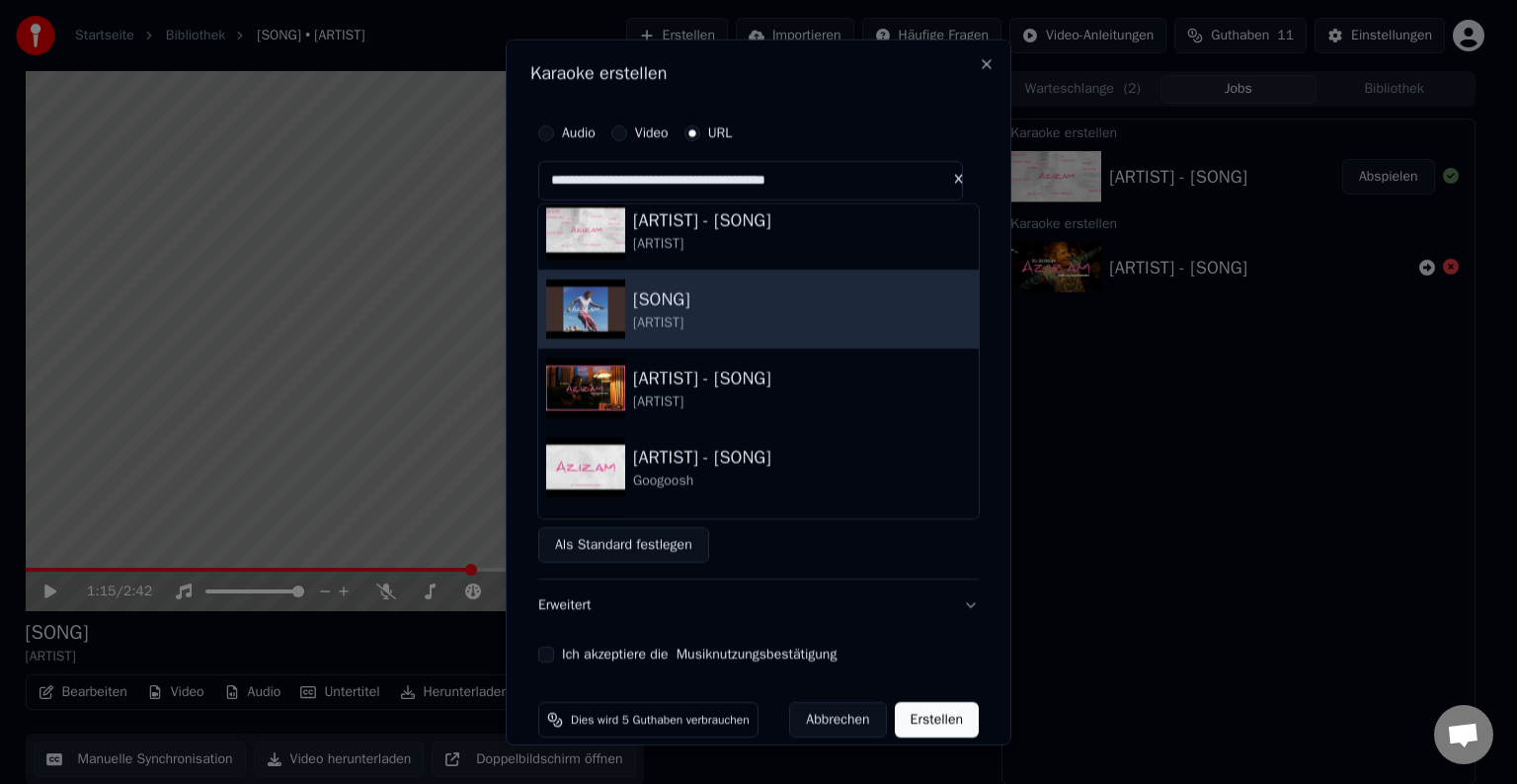 type on "******" 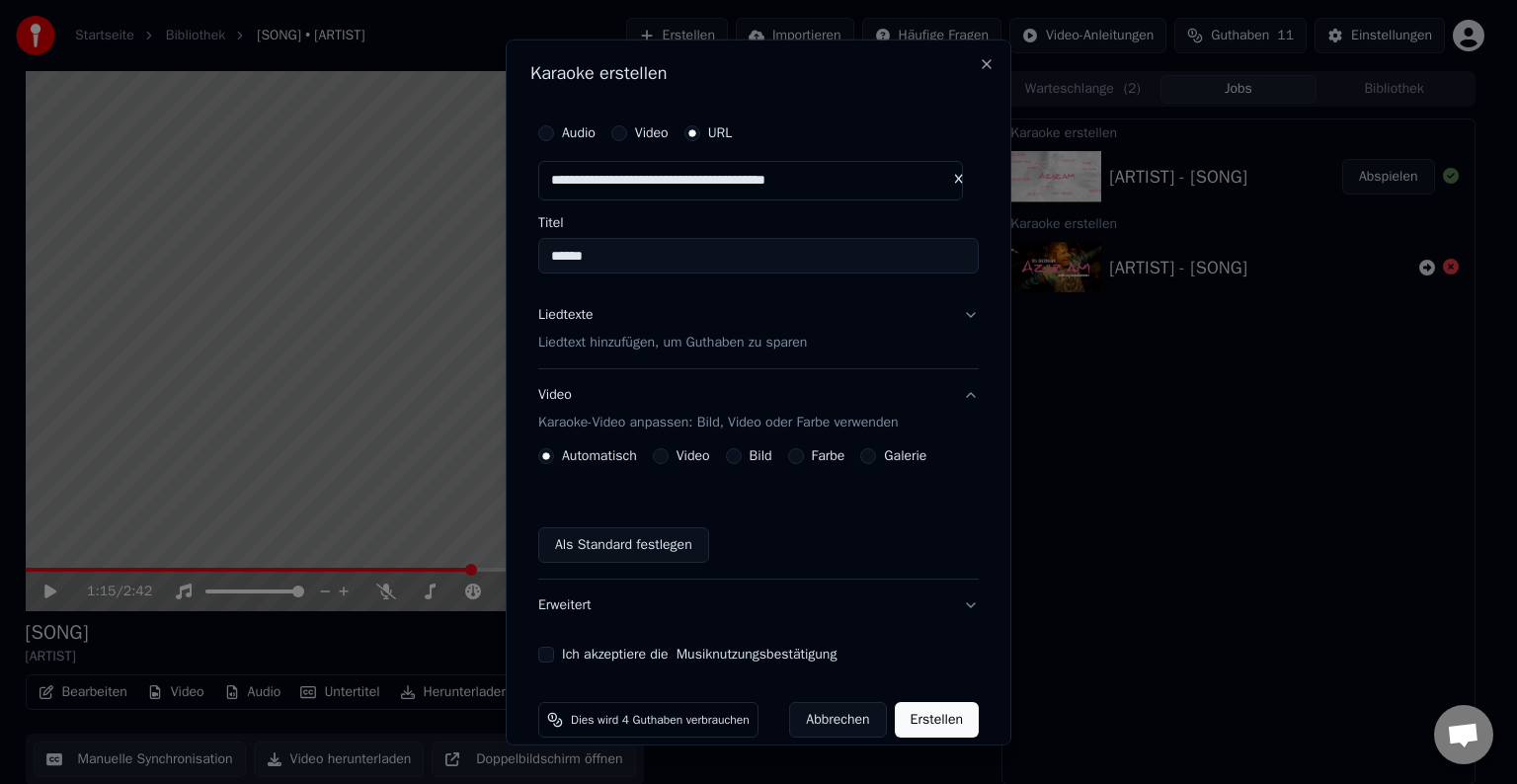 click on "Liedtexte Liedtext hinzufügen, um Guthaben zu sparen" at bounding box center (758, 329) 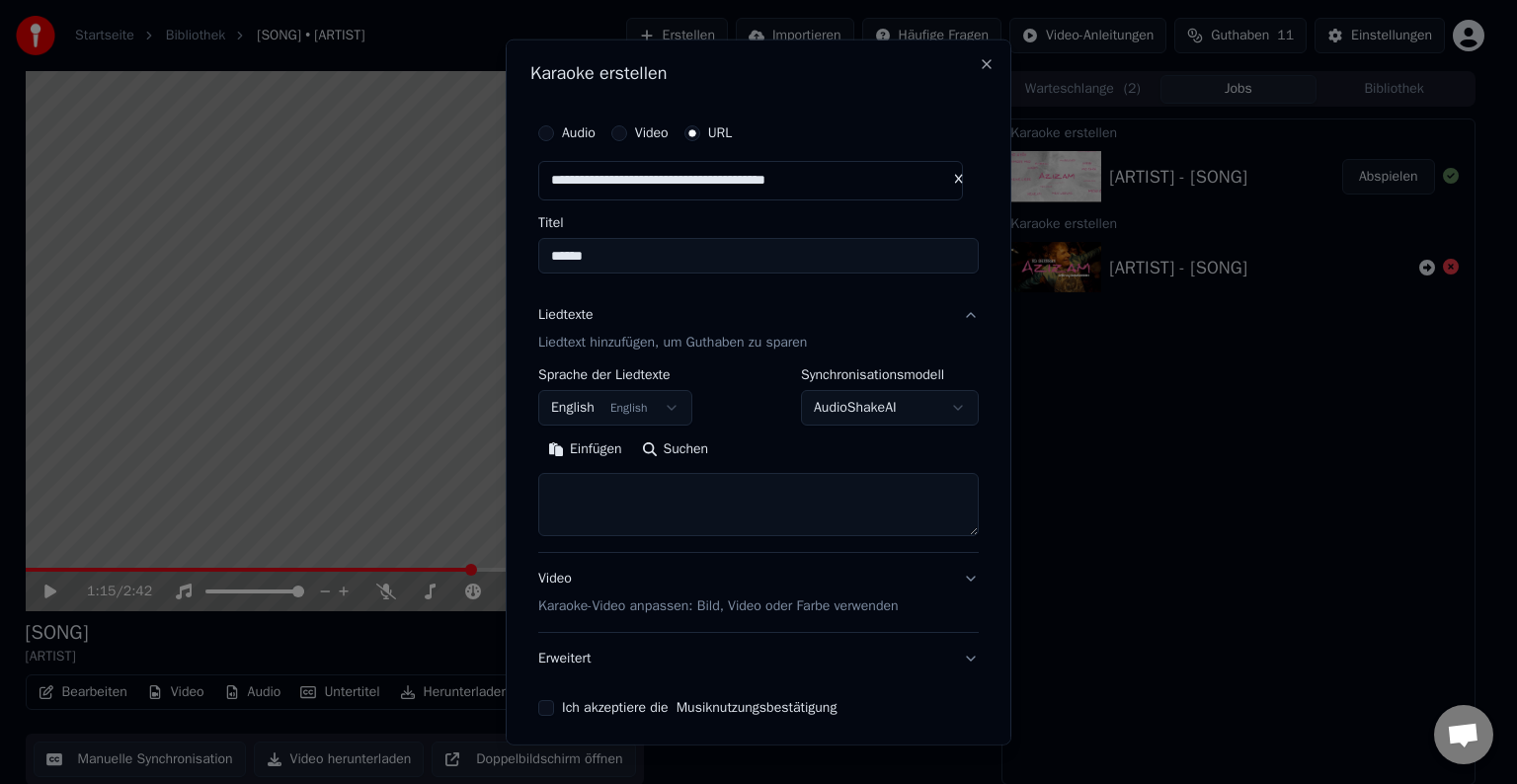 click at bounding box center (758, 505) 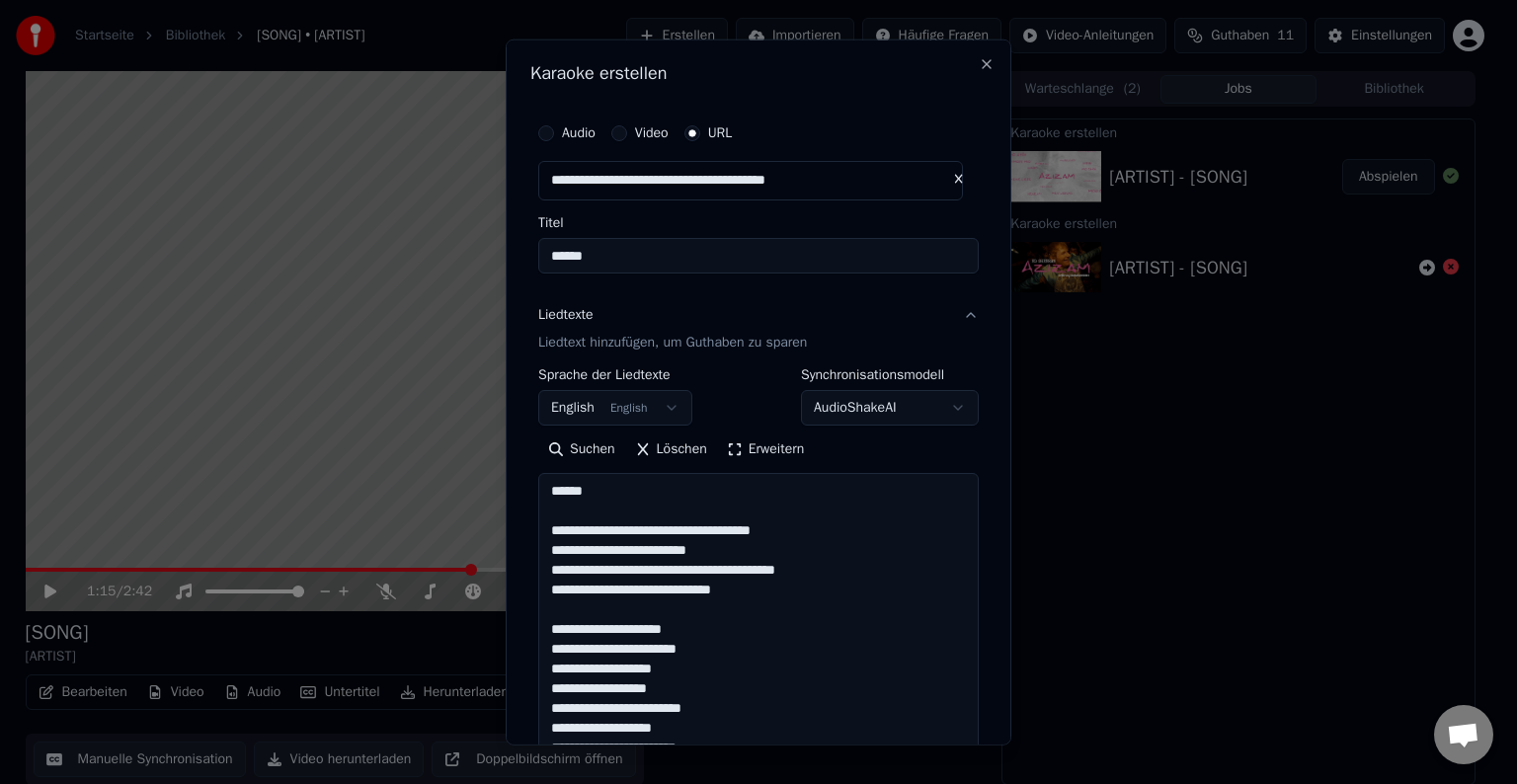 scroll, scrollTop: 1900, scrollLeft: 0, axis: vertical 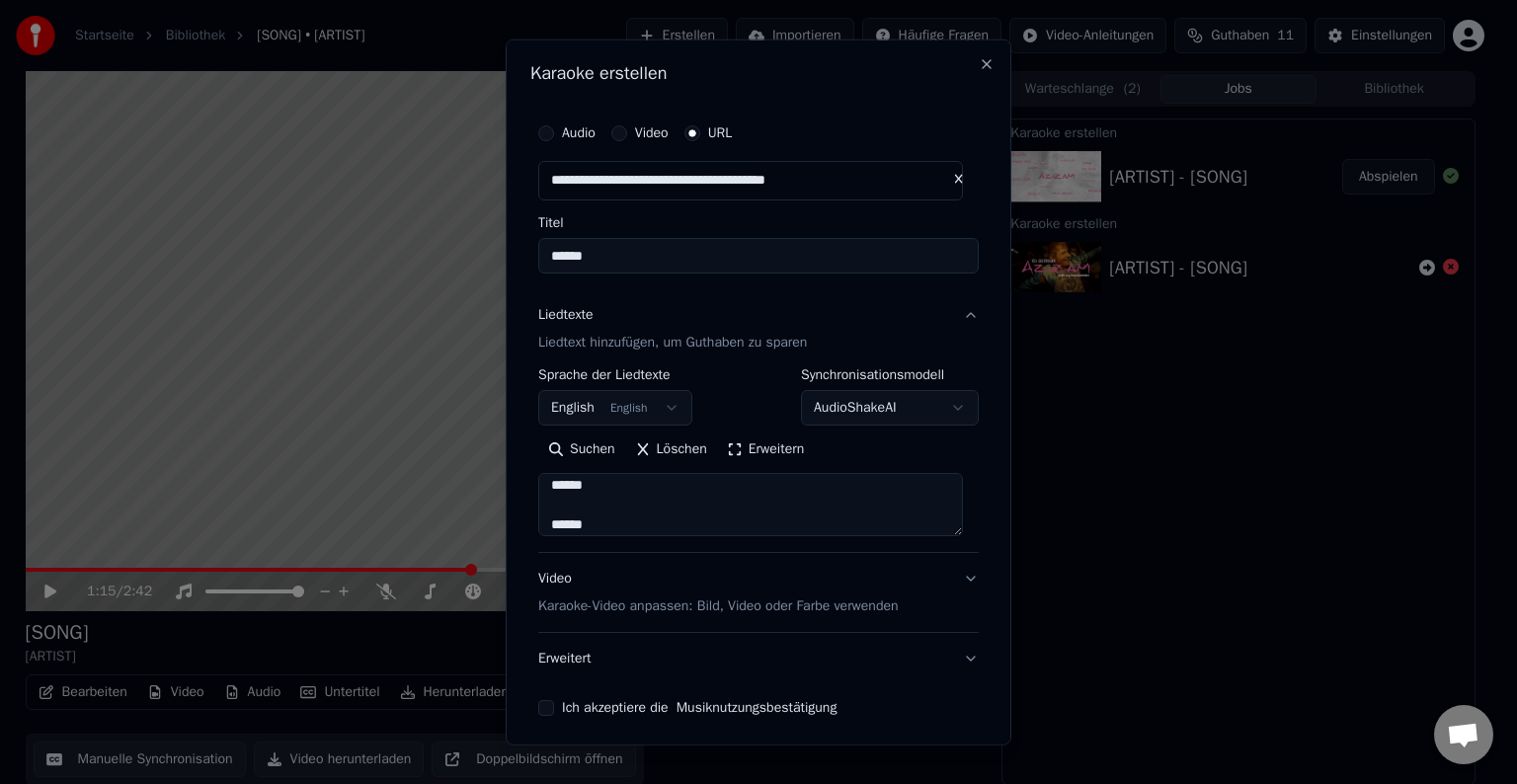 type on "**********" 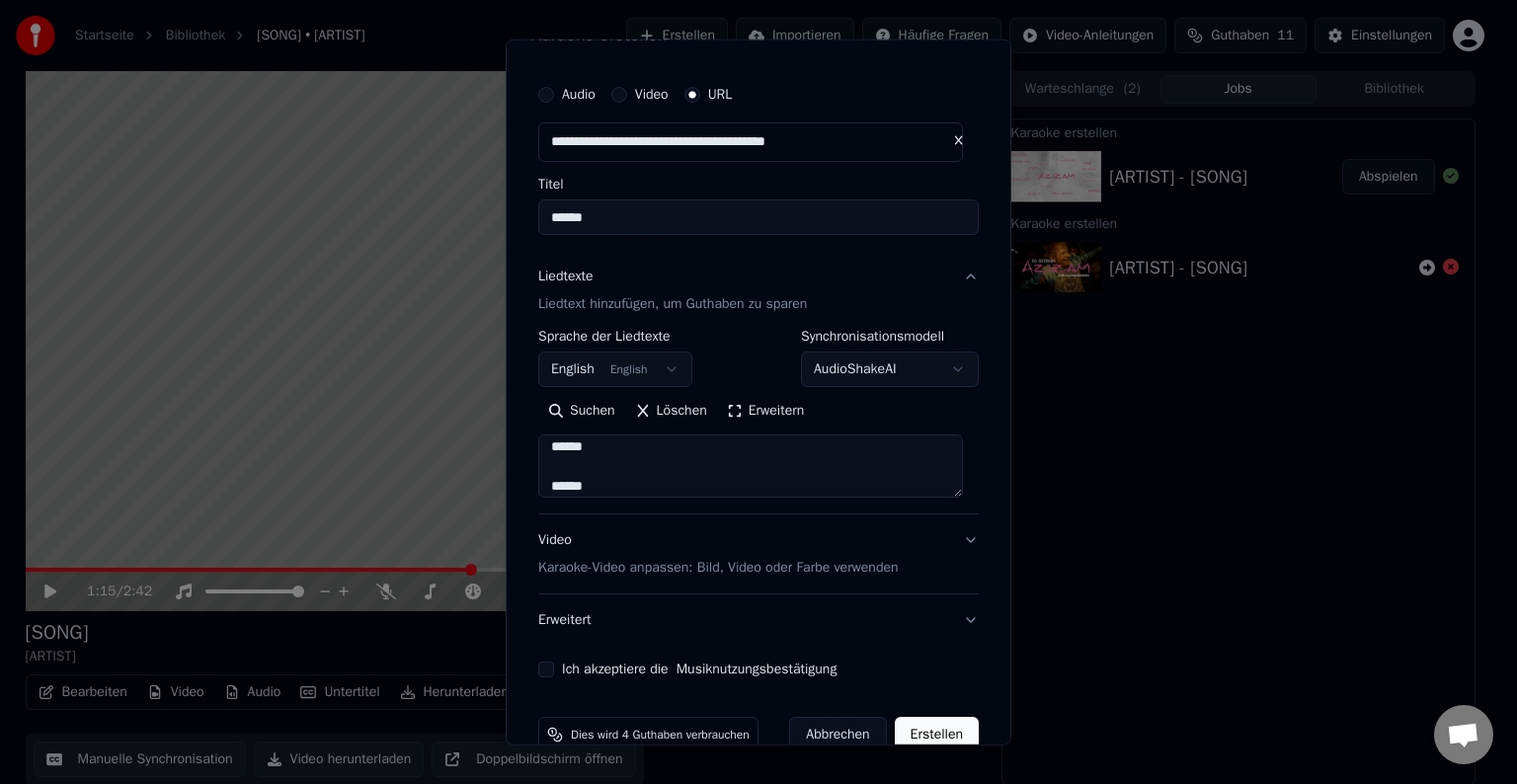 scroll, scrollTop: 77, scrollLeft: 0, axis: vertical 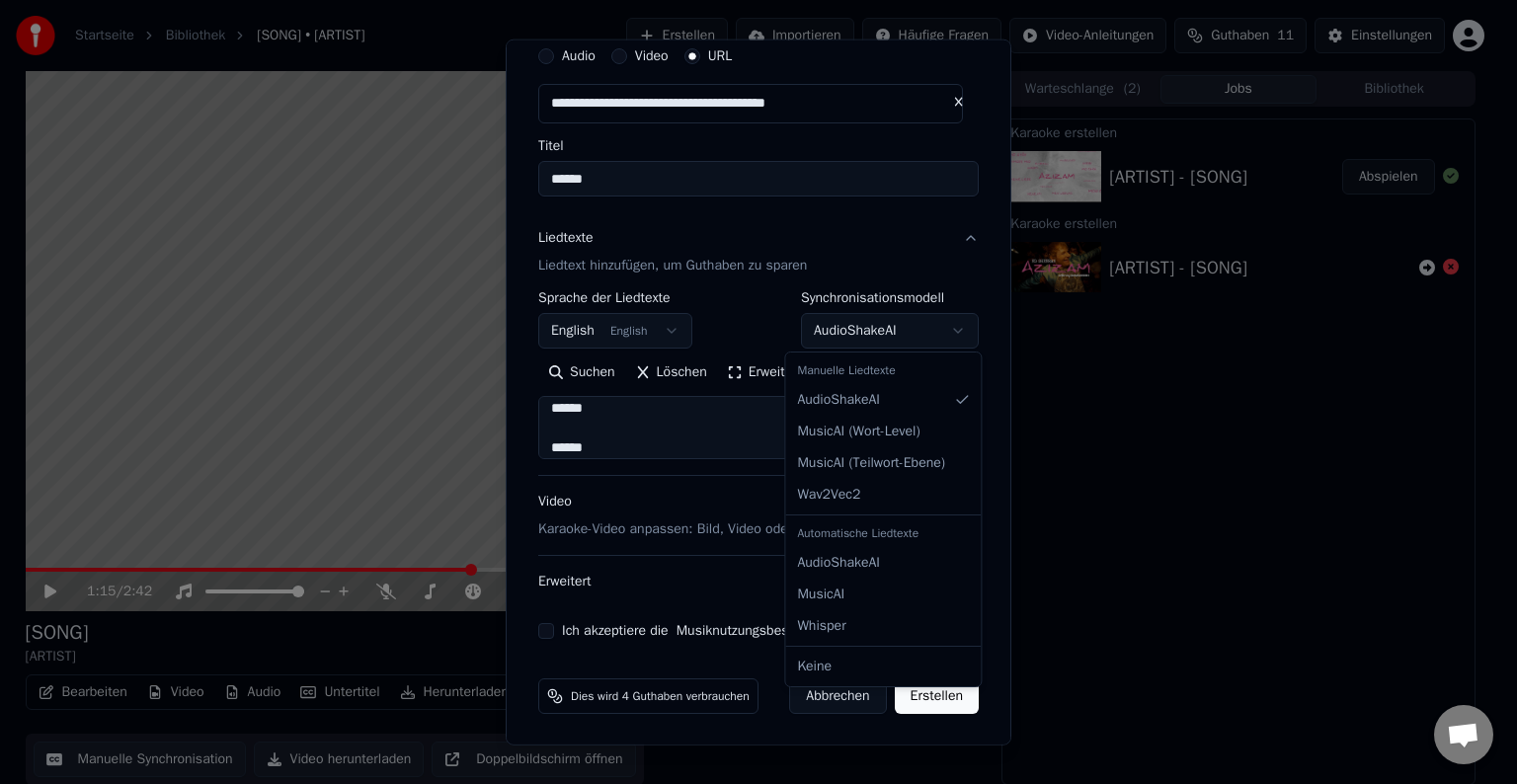 click on "**********" at bounding box center [750, 392] 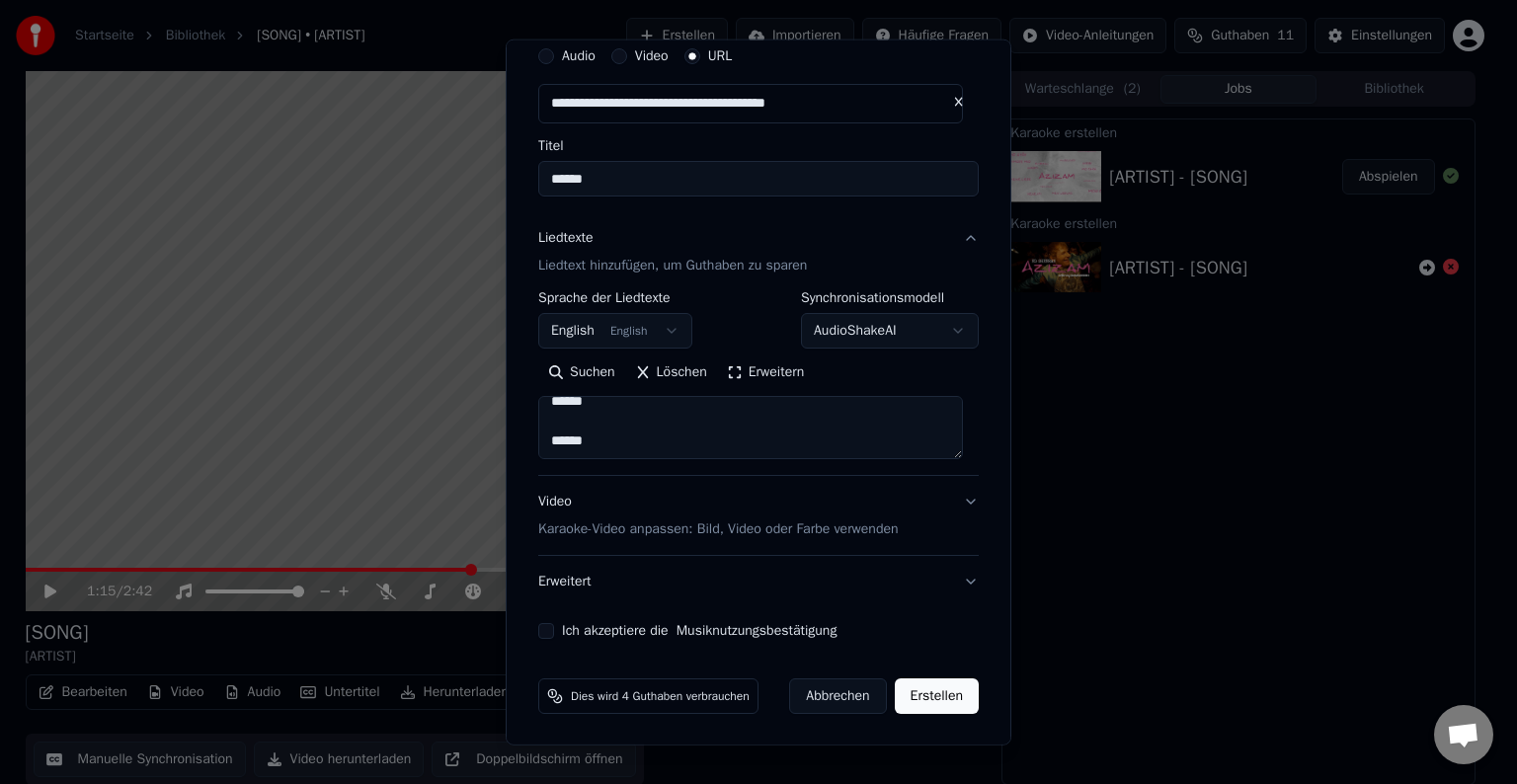 scroll, scrollTop: 1908, scrollLeft: 0, axis: vertical 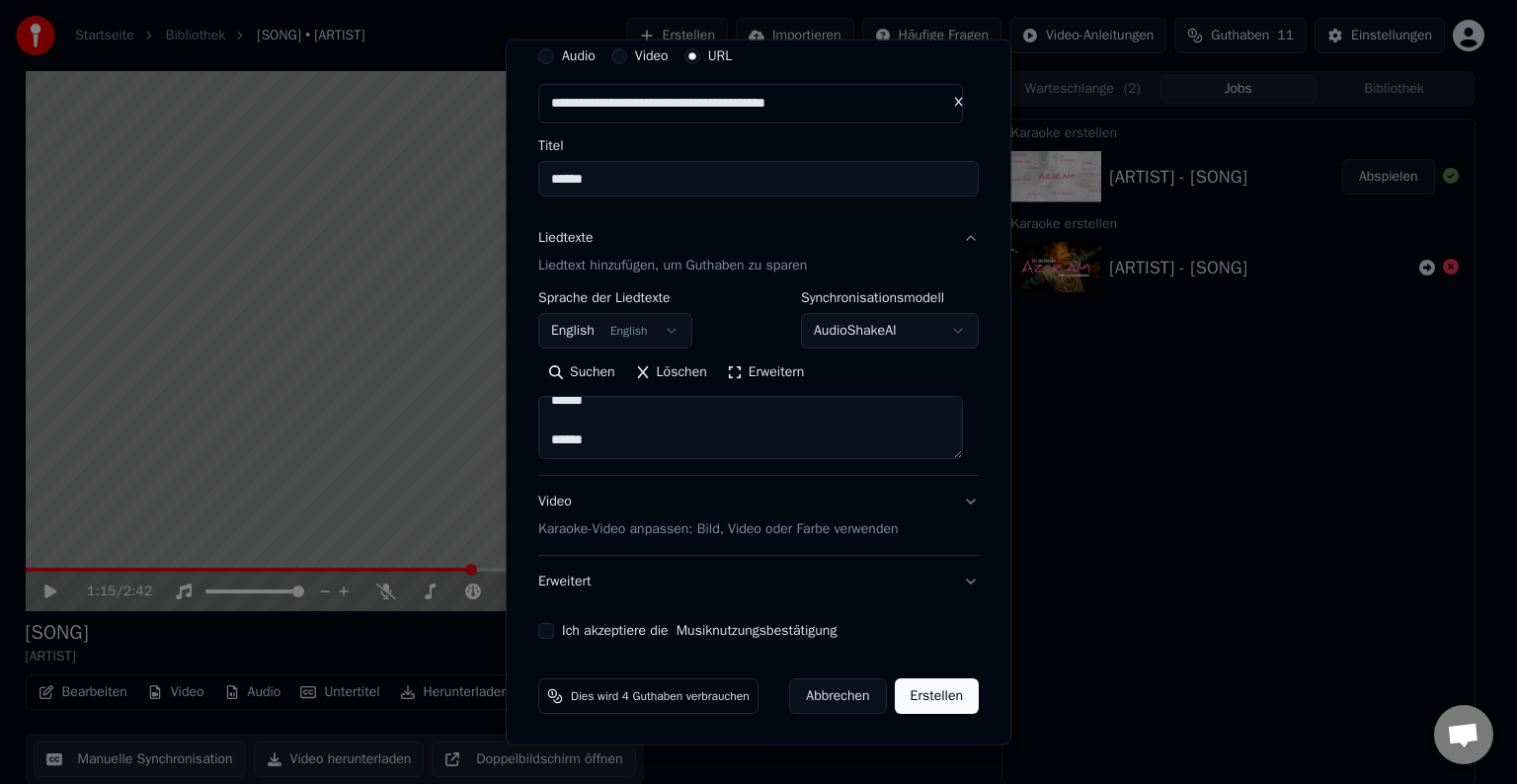 click on "Video Karaoke-Video anpassen: Bild, Video oder Farbe verwenden" at bounding box center (758, 515) 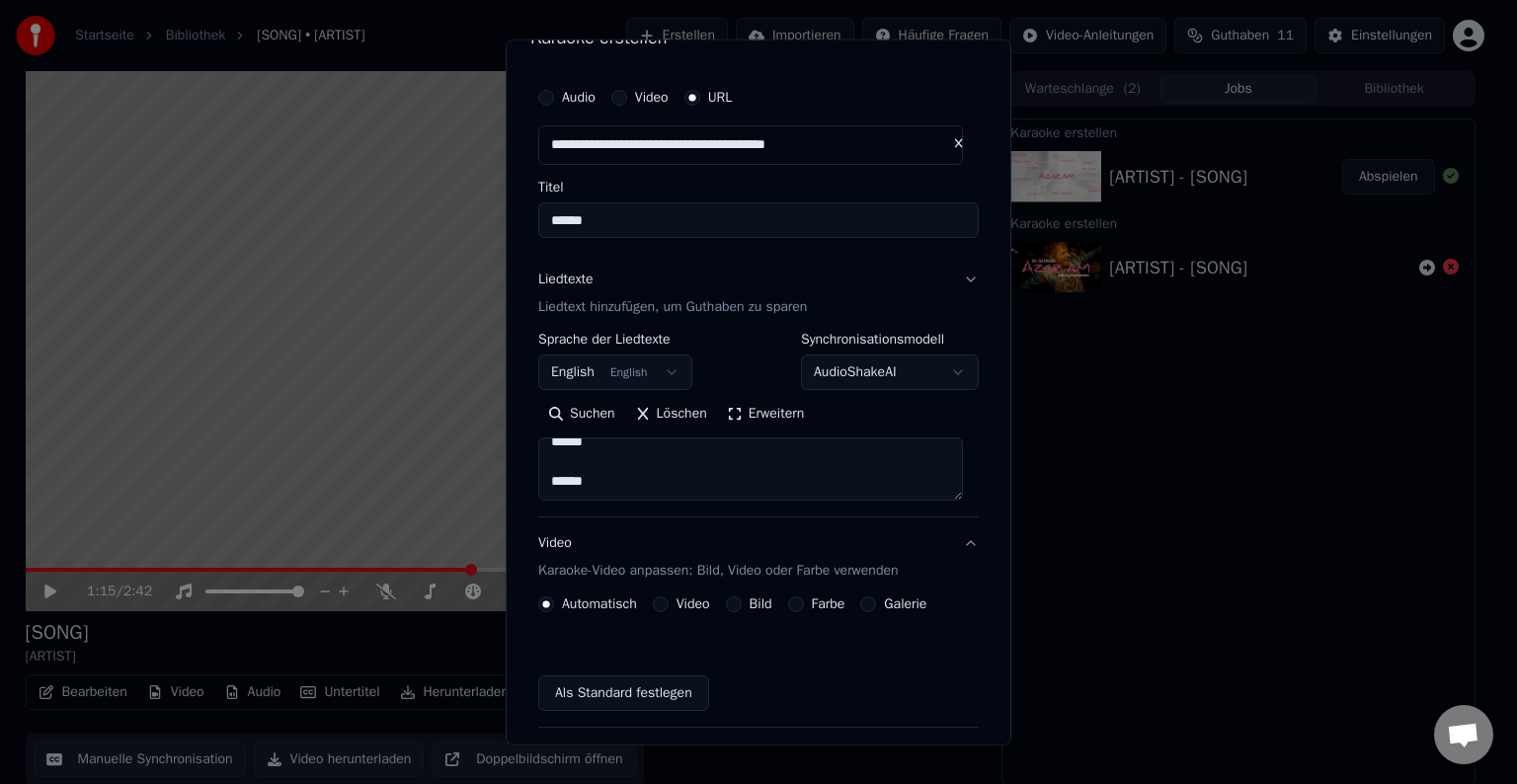 scroll, scrollTop: 24, scrollLeft: 0, axis: vertical 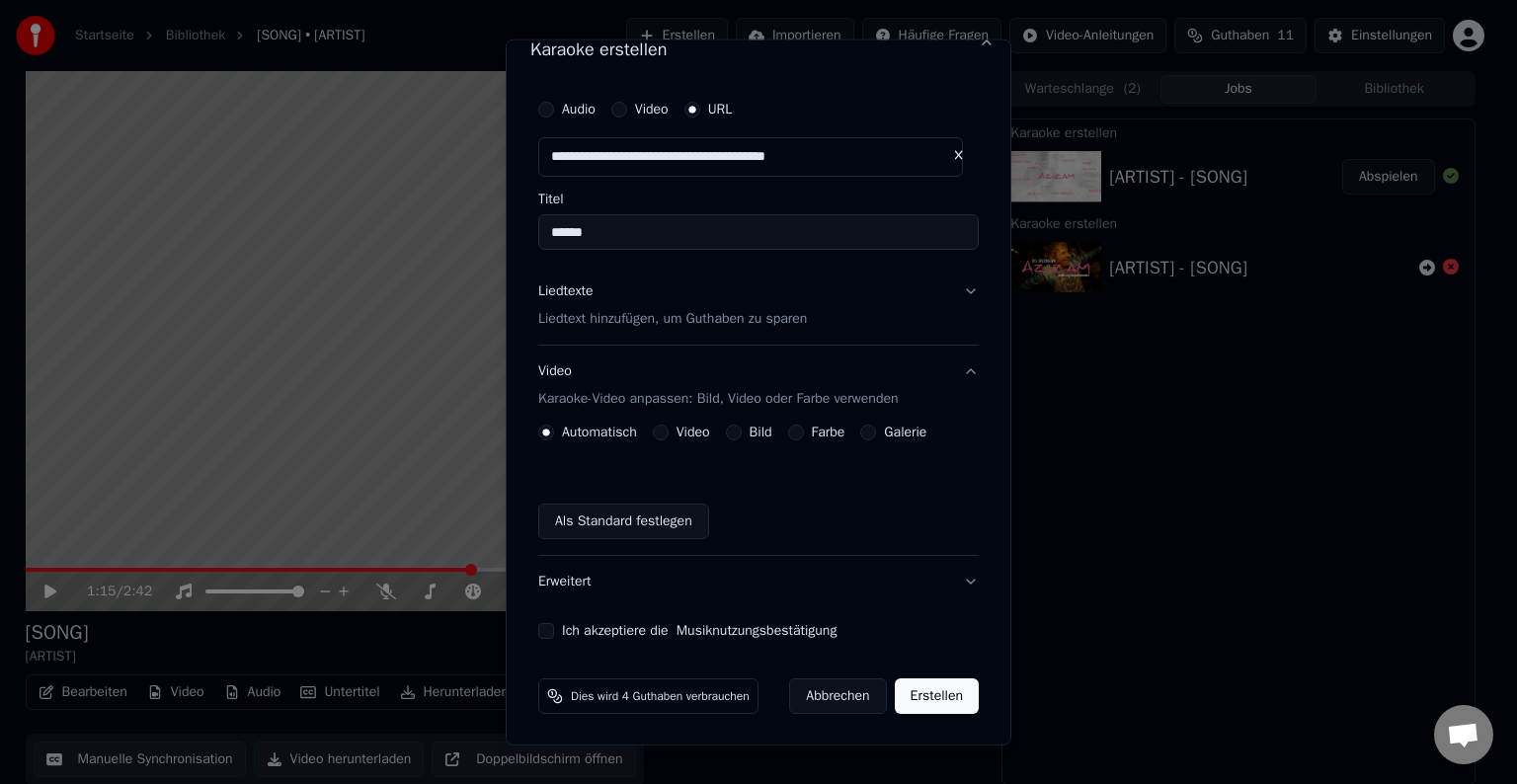 click on "Galerie" at bounding box center (868, 432) 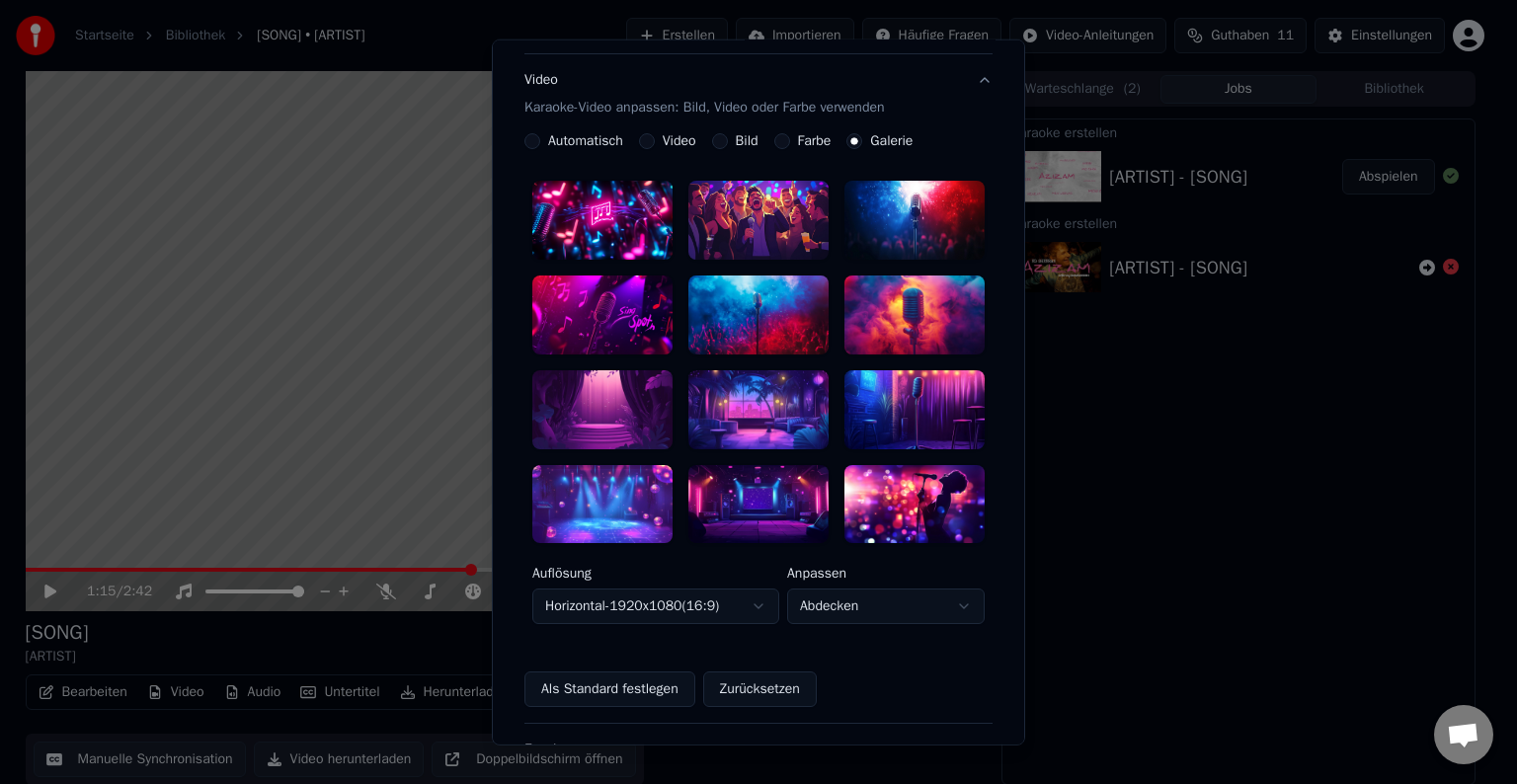 scroll, scrollTop: 276, scrollLeft: 0, axis: vertical 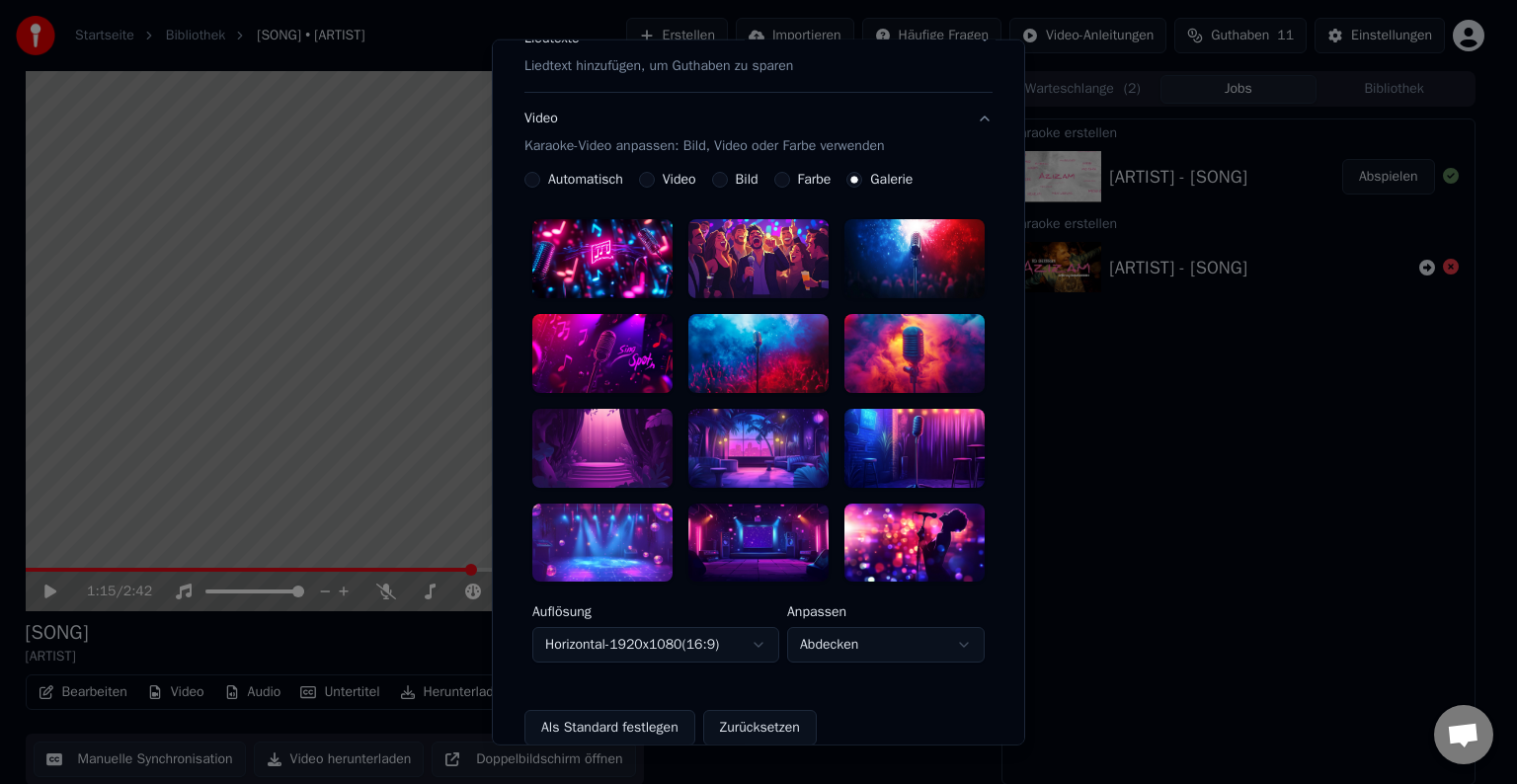 click at bounding box center [602, 259] 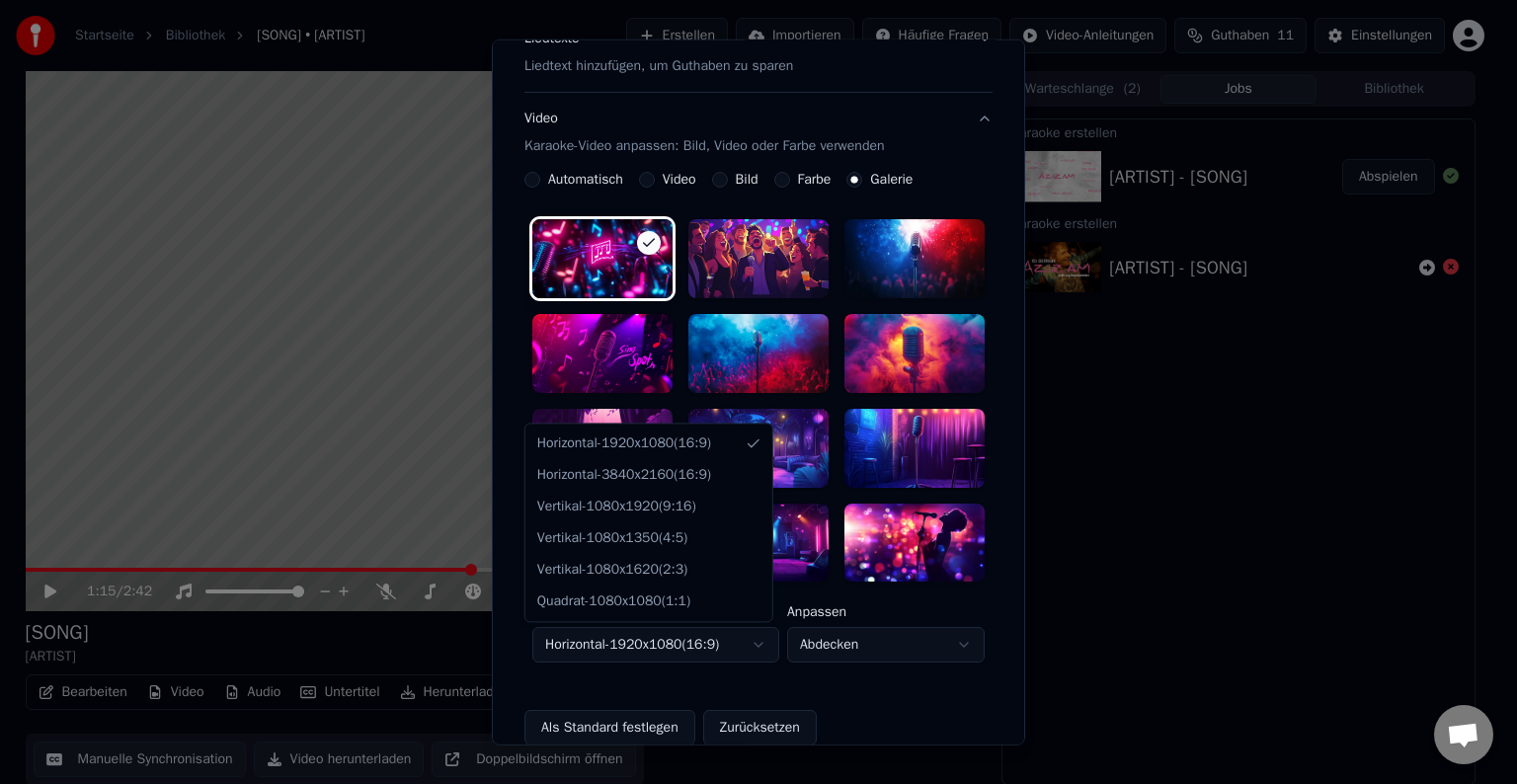 click on "**********" at bounding box center (750, 392) 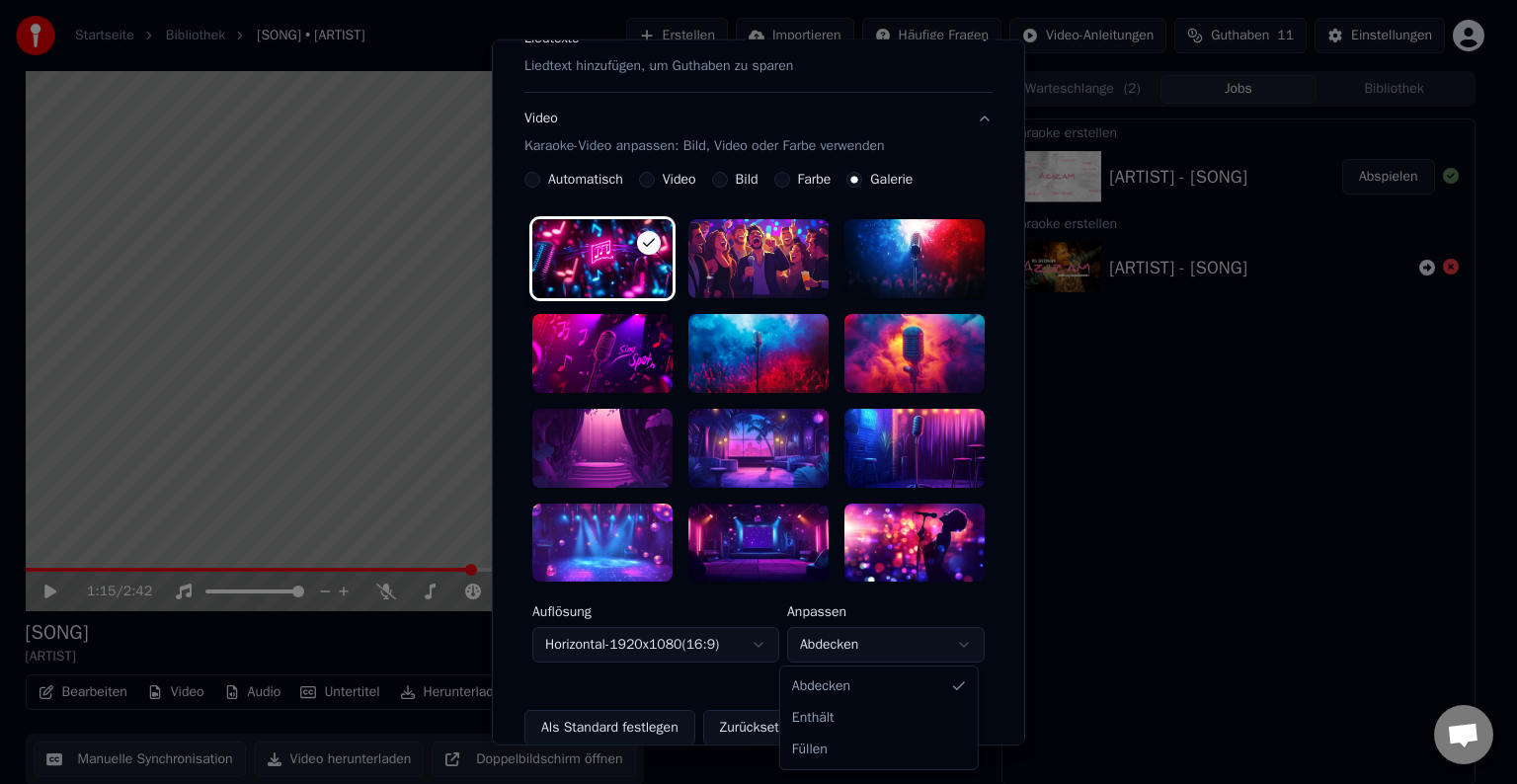click on "**********" at bounding box center [750, 392] 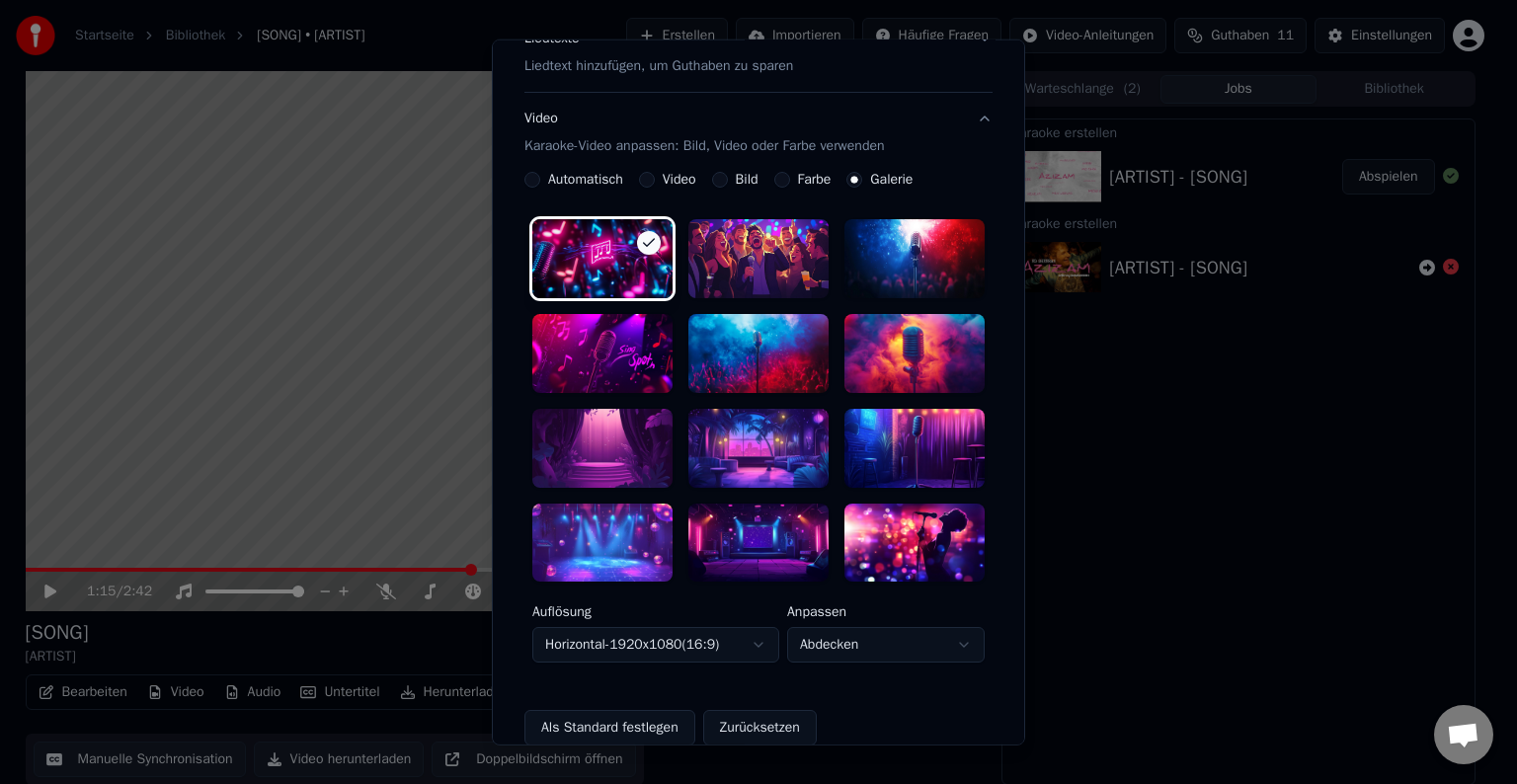 click on "**********" at bounding box center [750, 392] 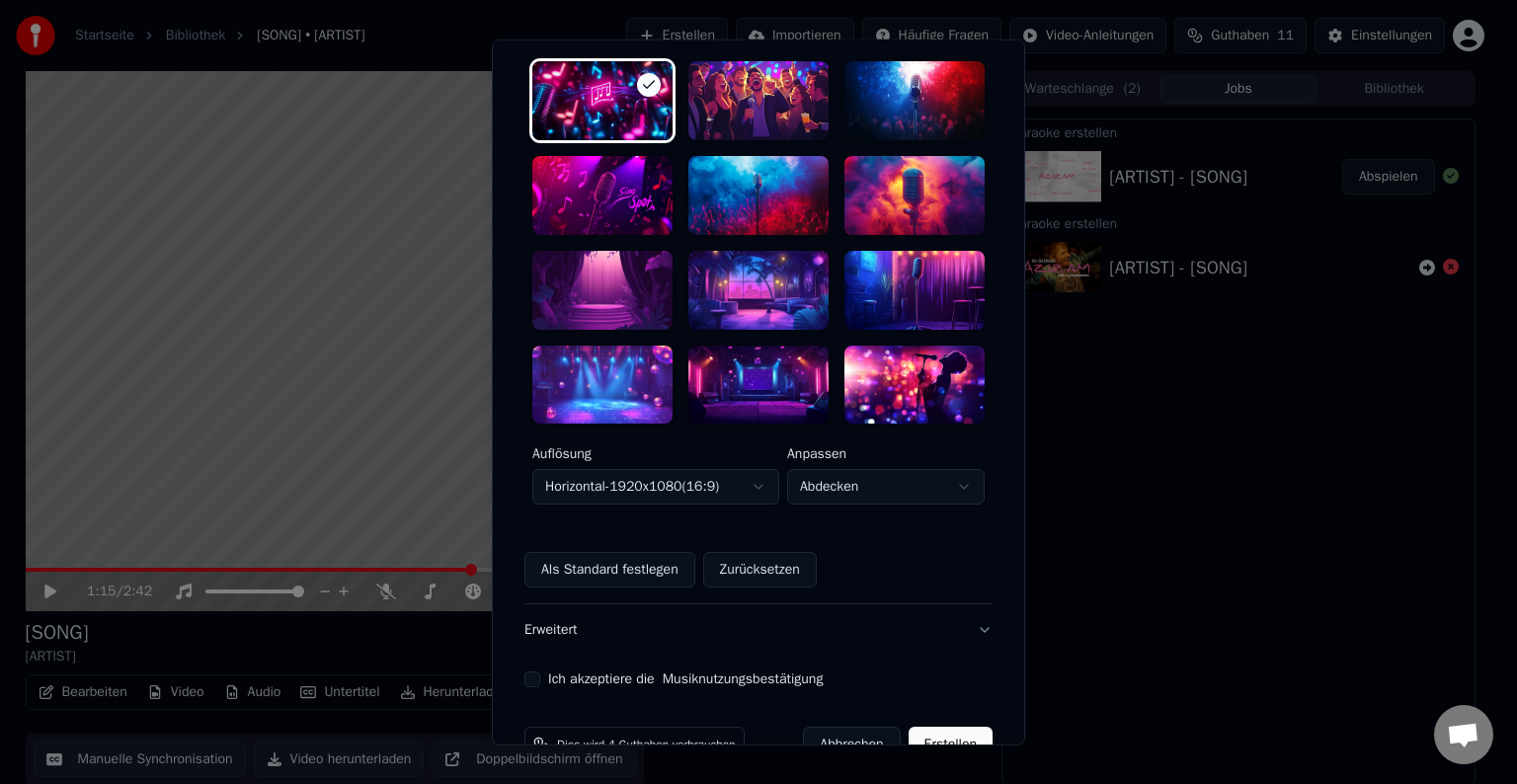 scroll, scrollTop: 484, scrollLeft: 0, axis: vertical 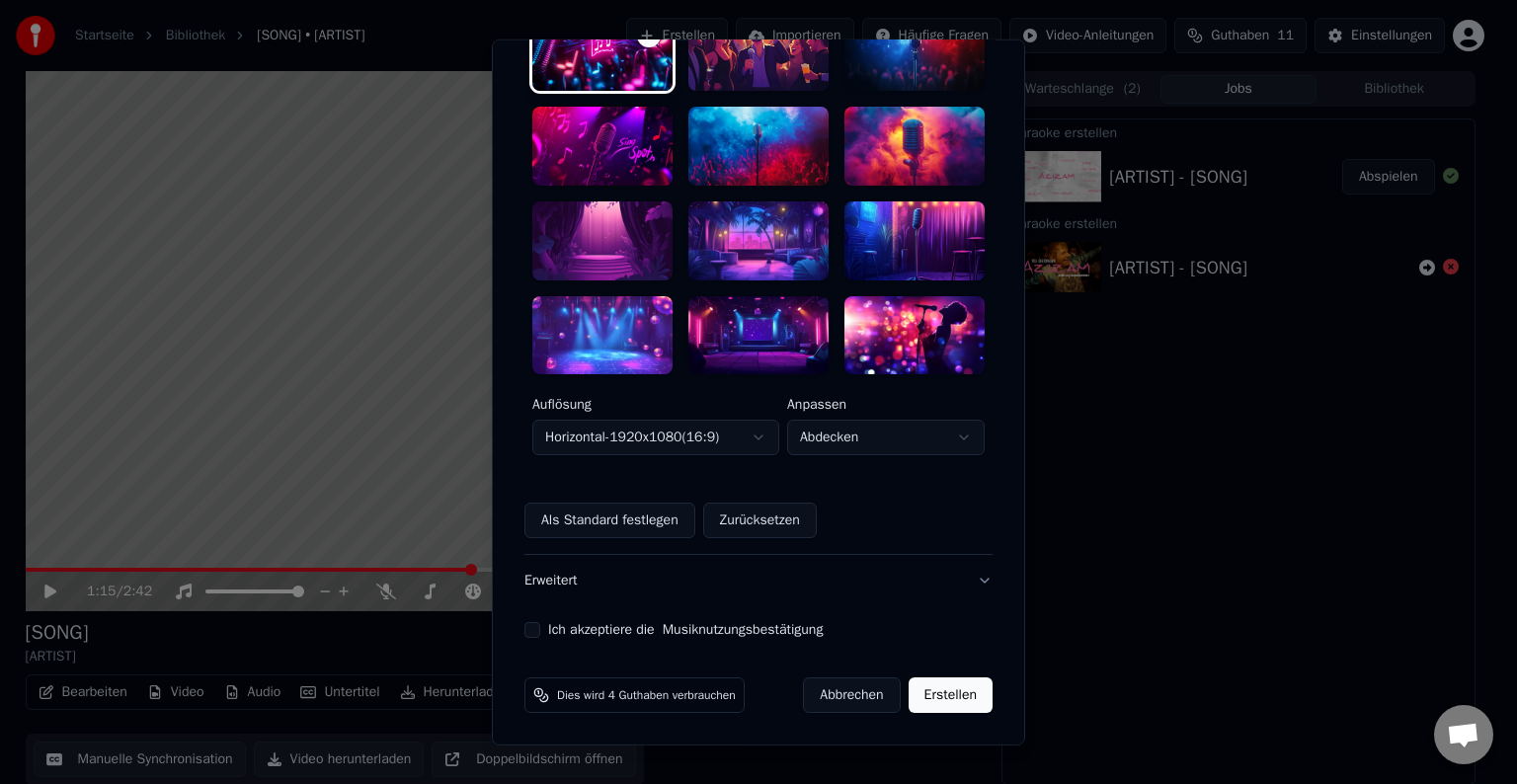 click on "Ich akzeptiere die   Musiknutzungsbestätigung" at bounding box center [532, 630] 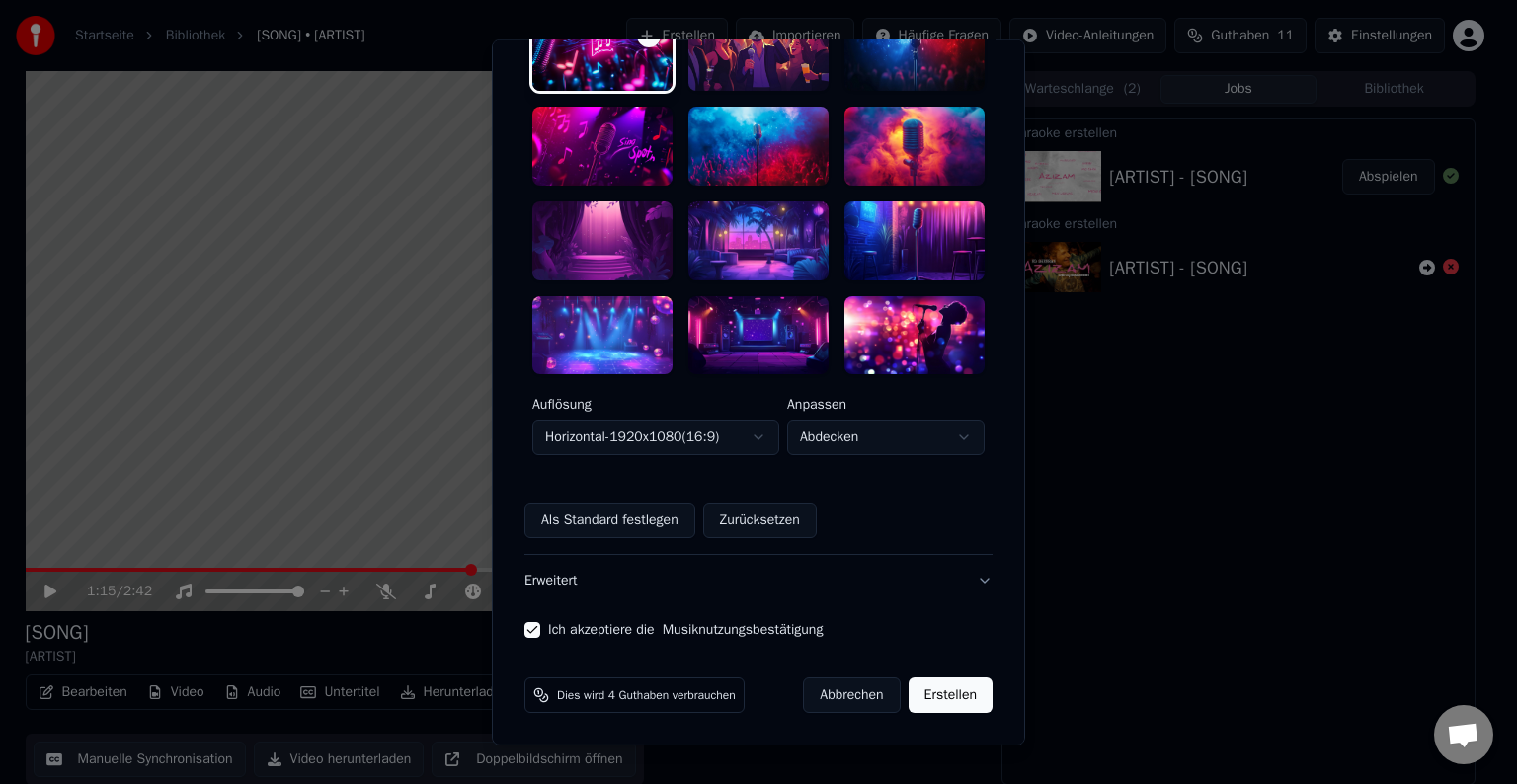 click on "Erweitert" at bounding box center (758, 581) 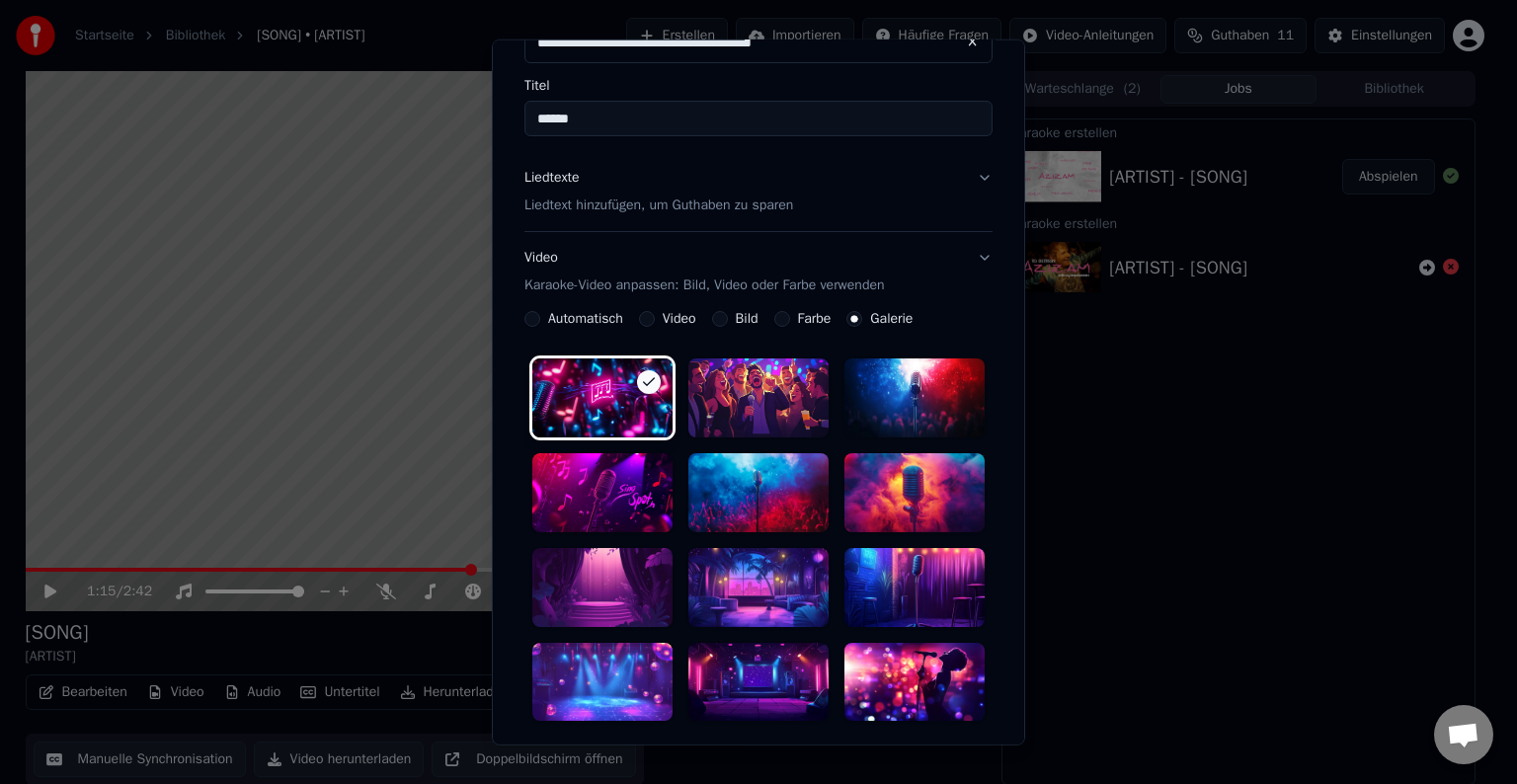 scroll, scrollTop: 0, scrollLeft: 0, axis: both 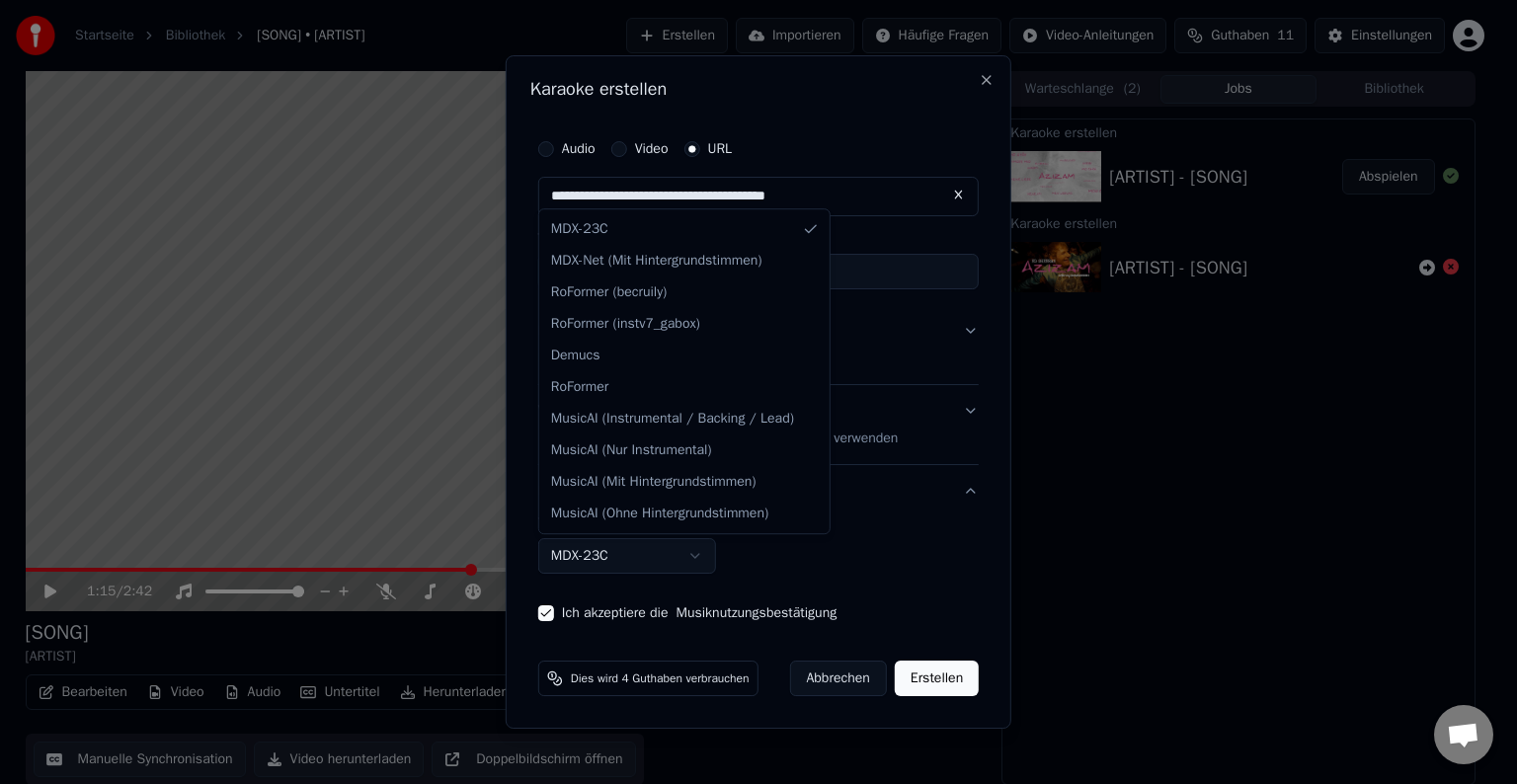 click on "**********" at bounding box center [750, 392] 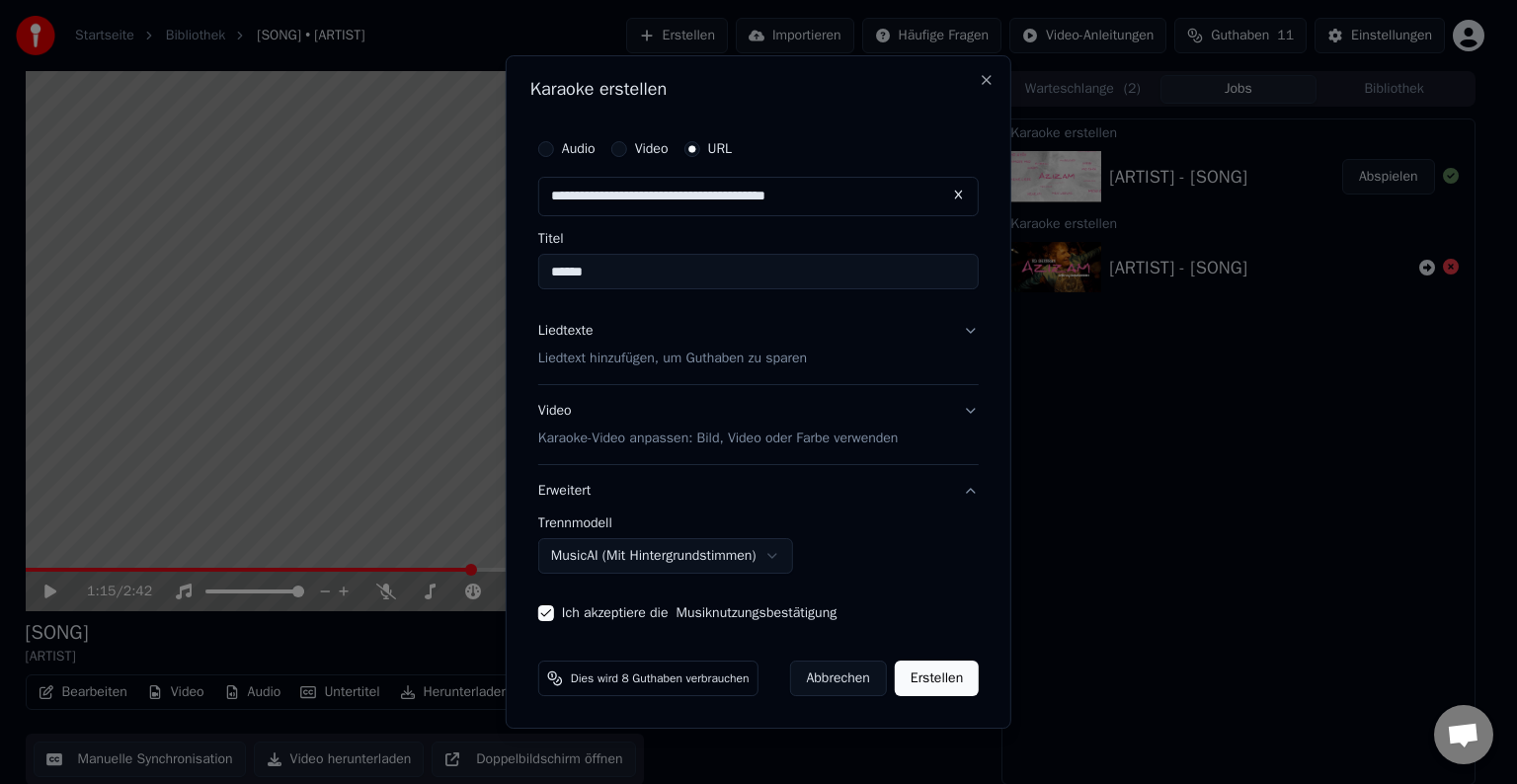 click on "Erstellen" at bounding box center [936, 678] 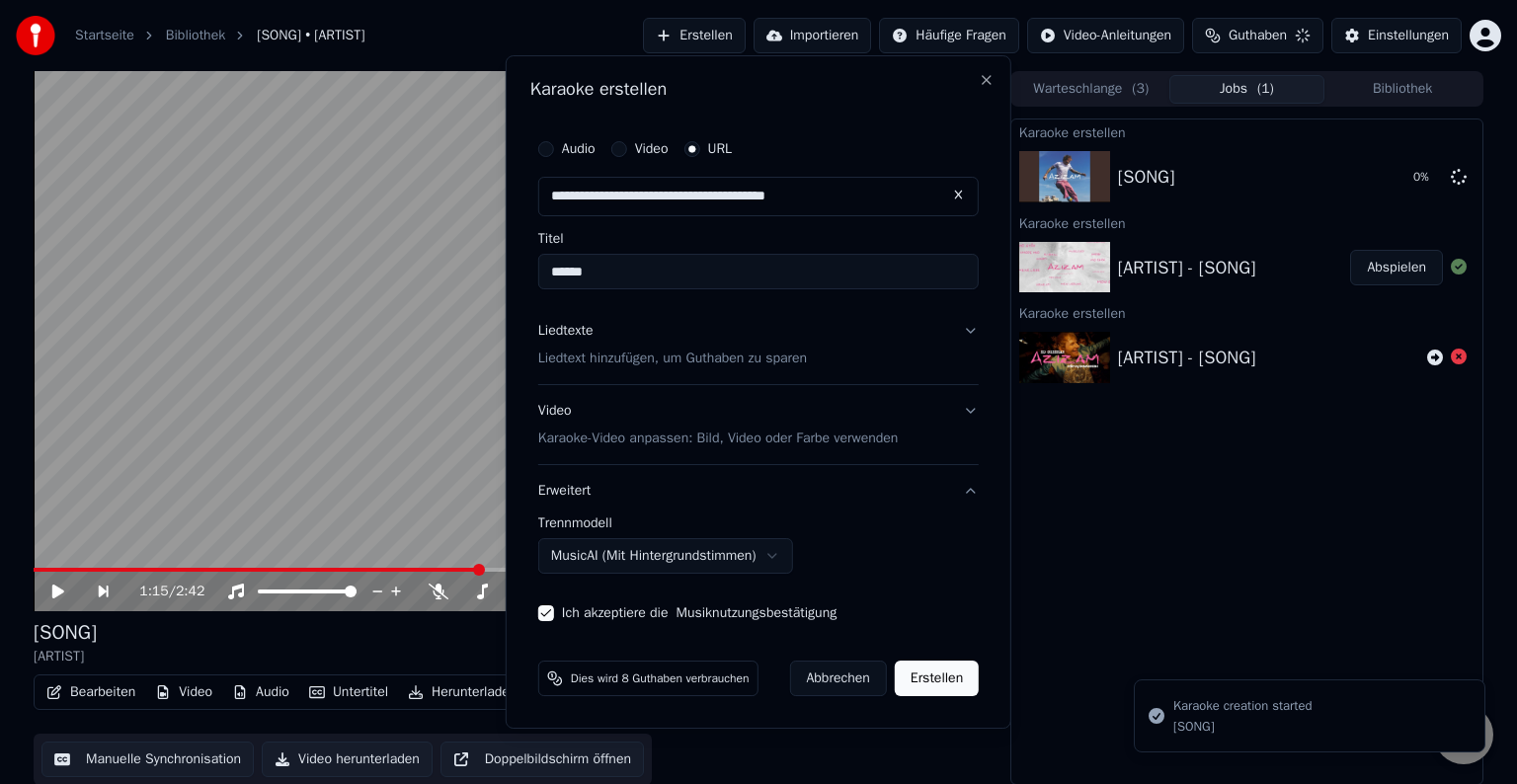 select on "******" 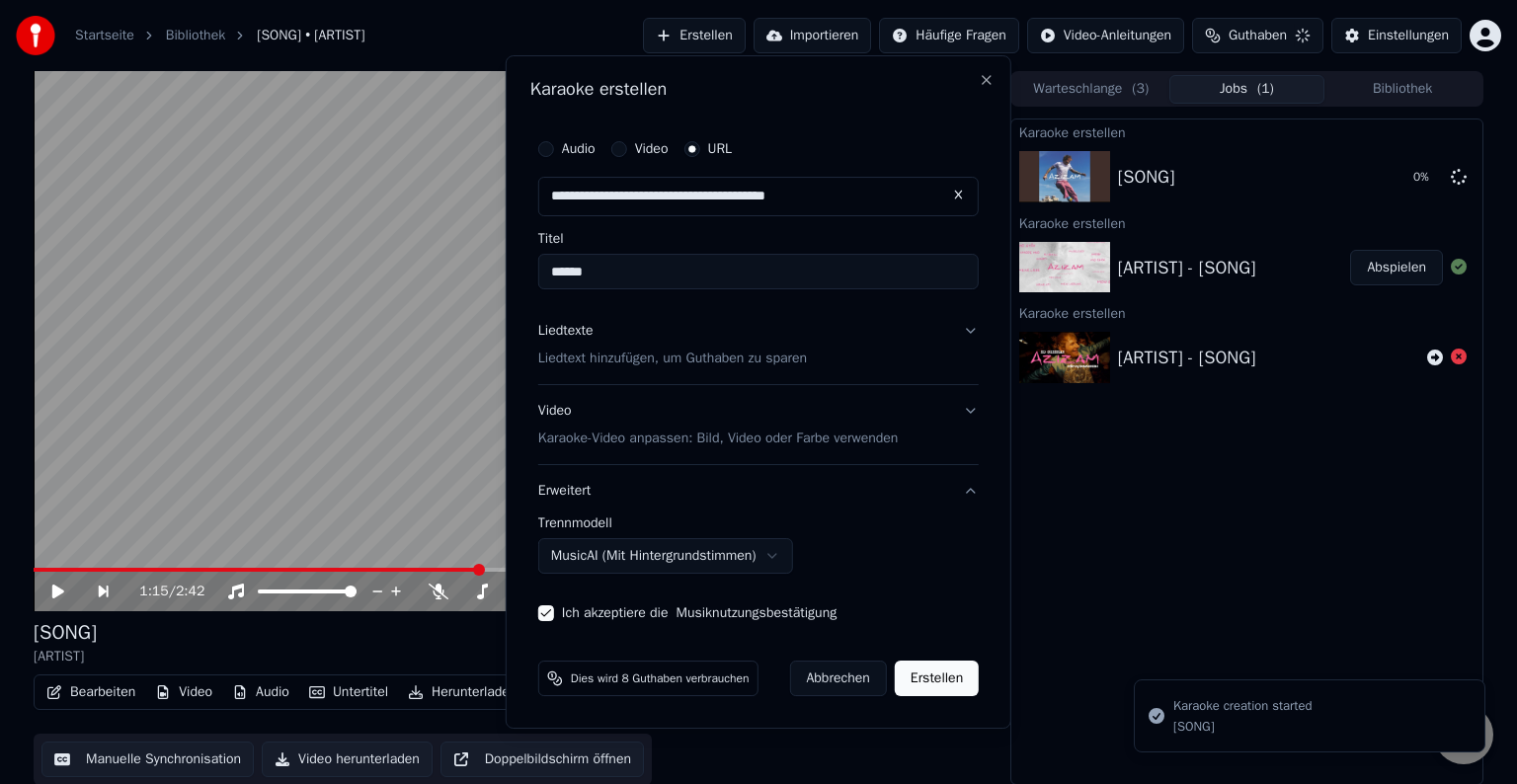 type 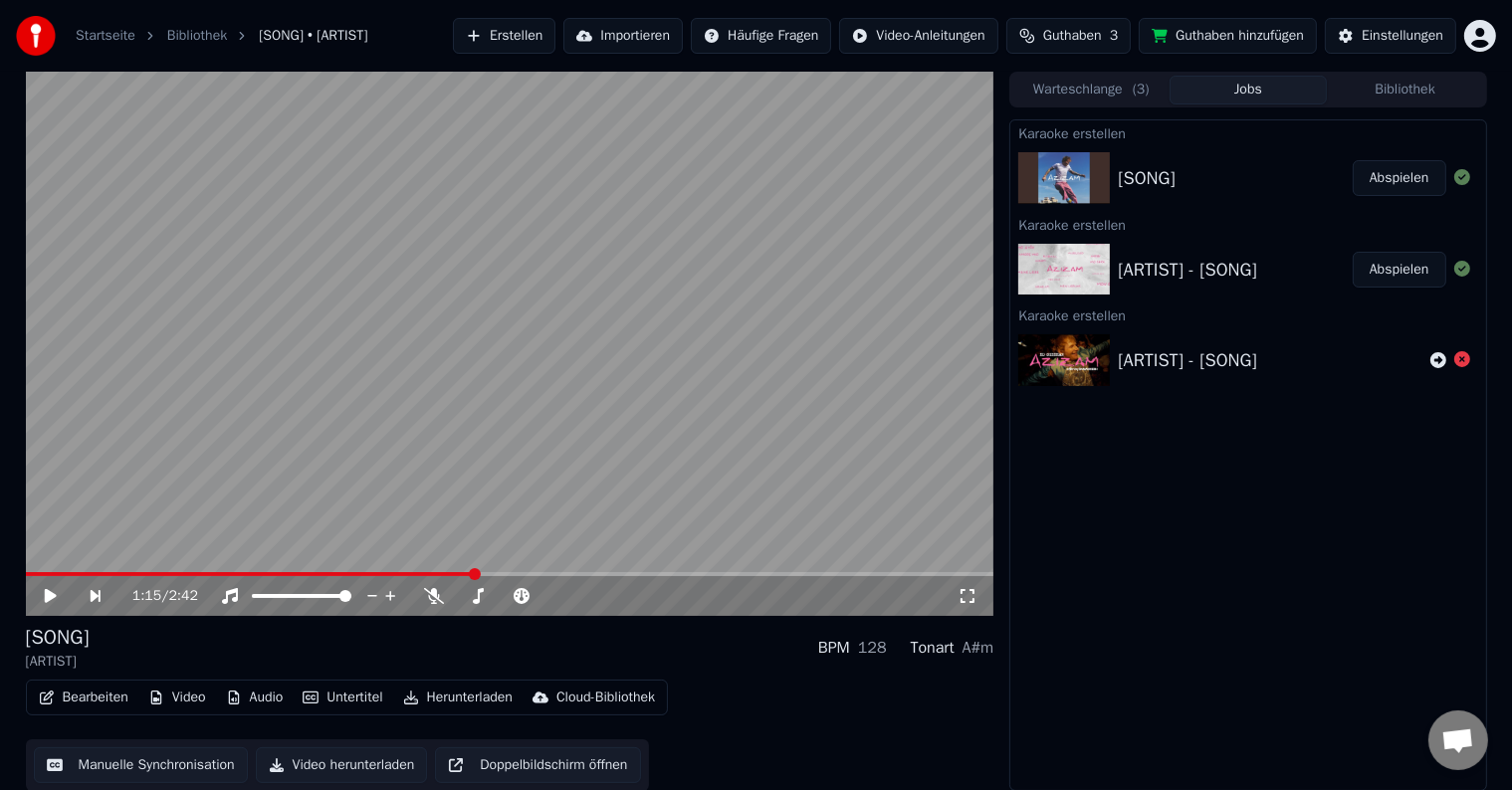 click on "Abspielen" at bounding box center [1400, 178] 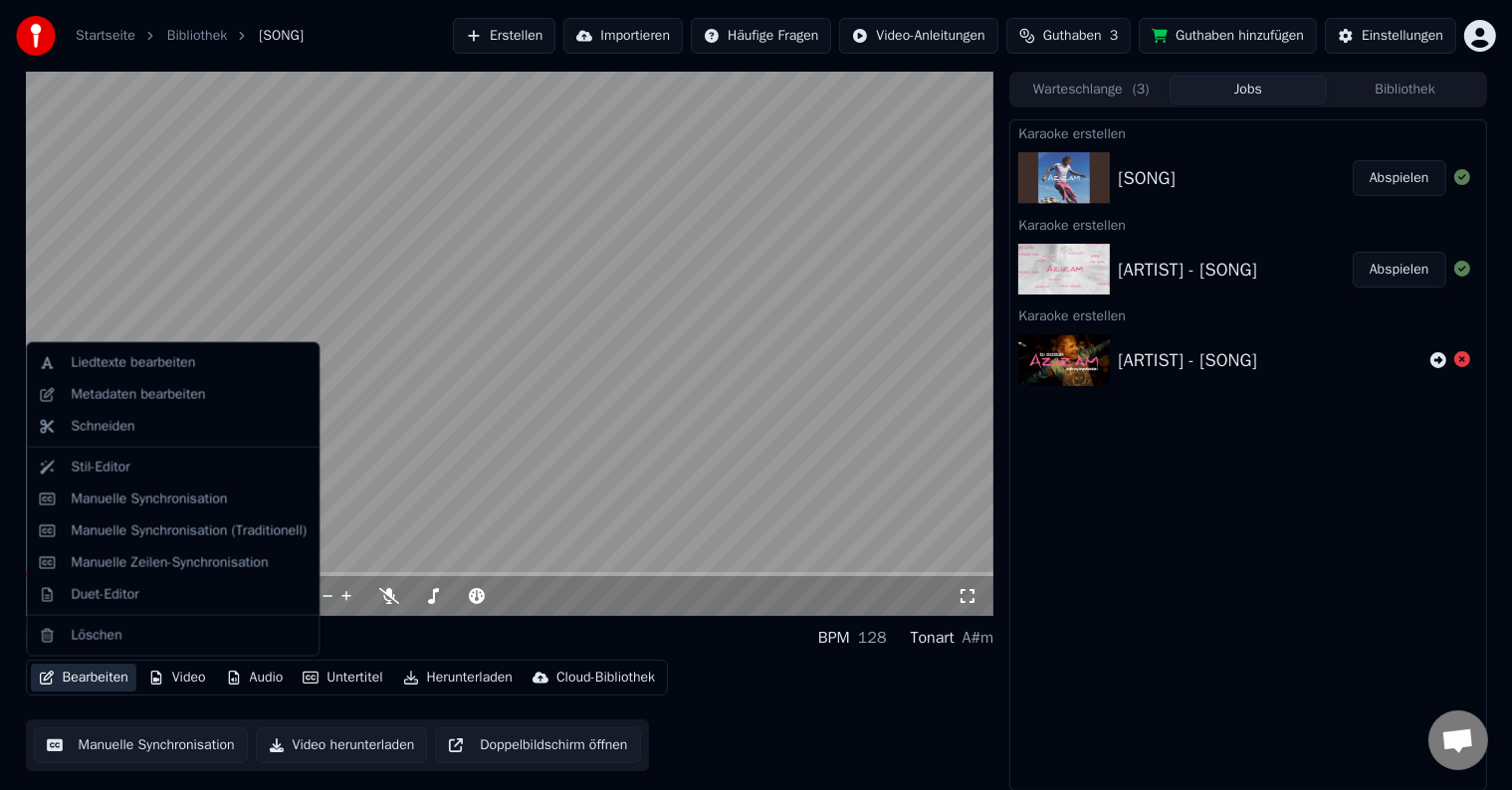 click on "Bearbeiten" at bounding box center (84, 678) 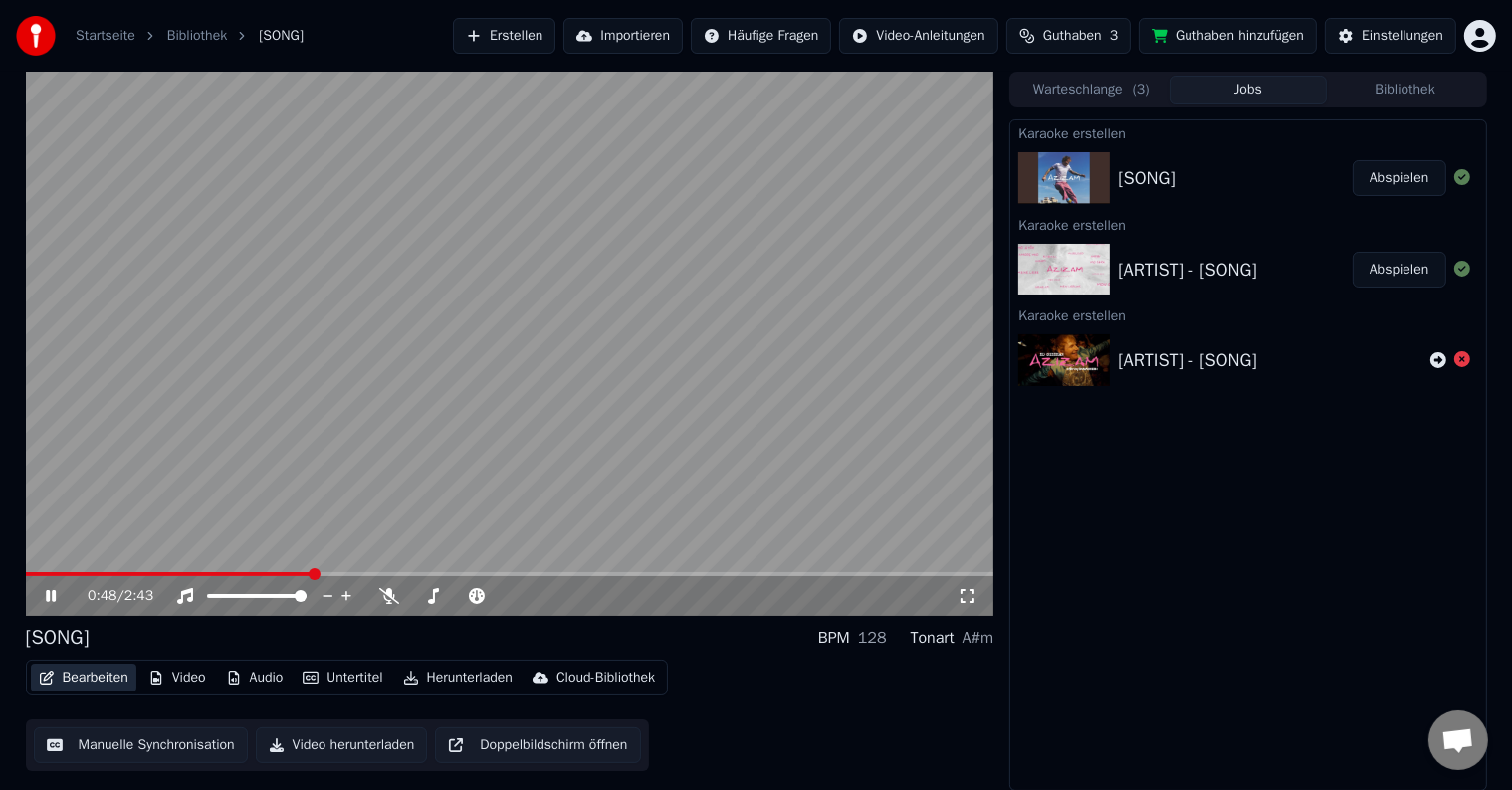 click on "Bearbeiten" at bounding box center [84, 678] 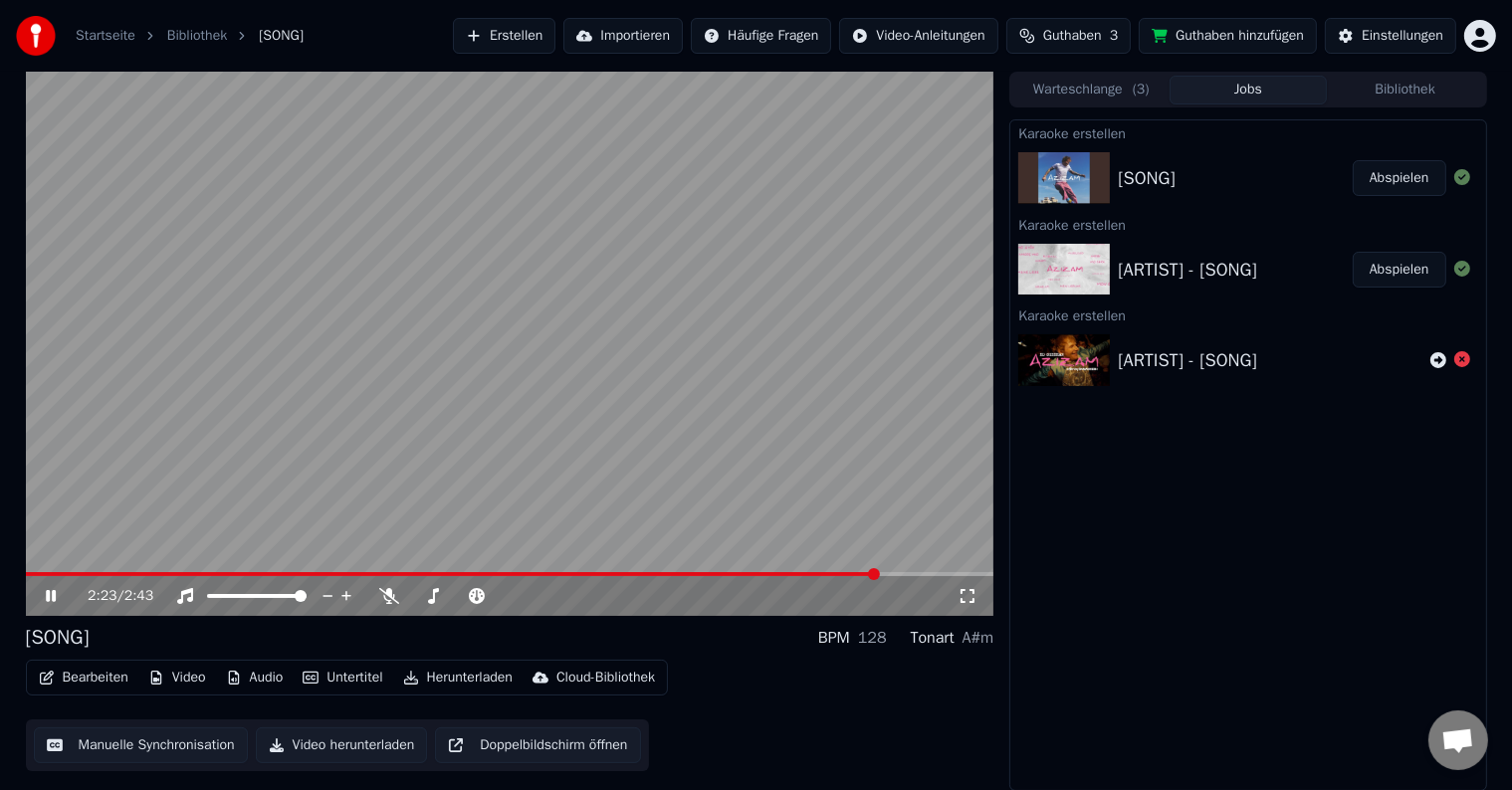 click 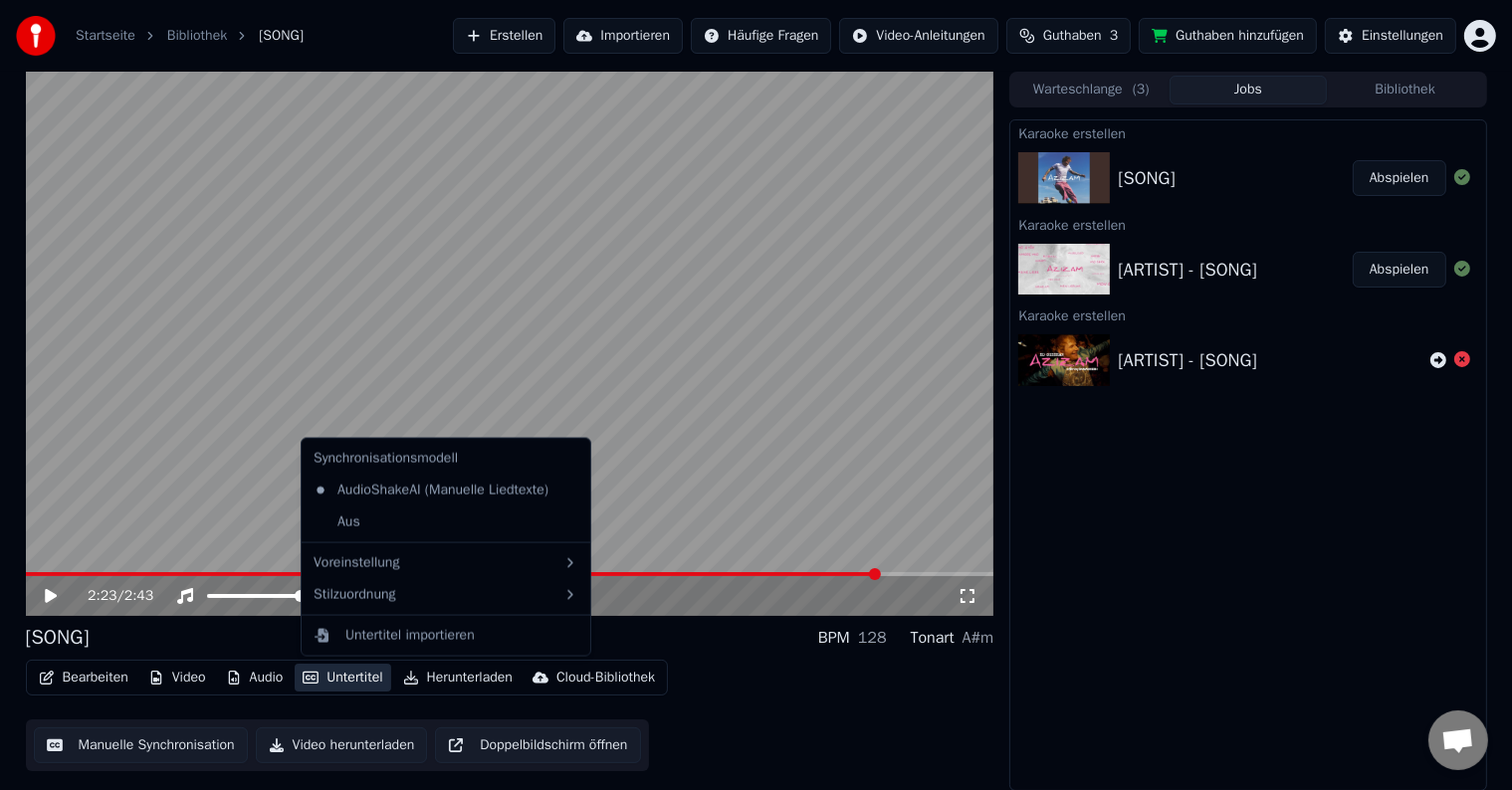 click on "Untertitel" at bounding box center (342, 678) 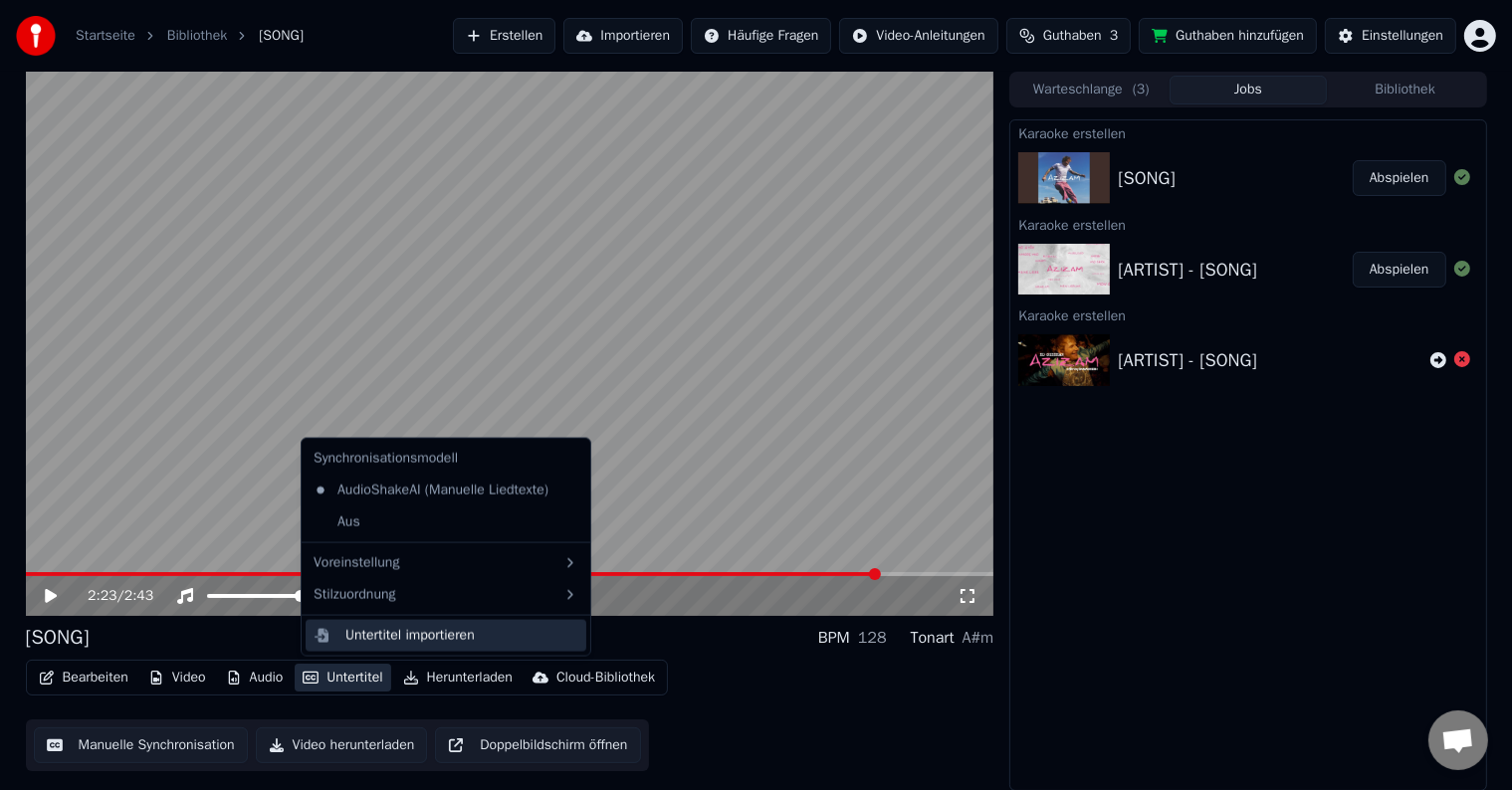 click on "Untertitel importieren" at bounding box center [410, 636] 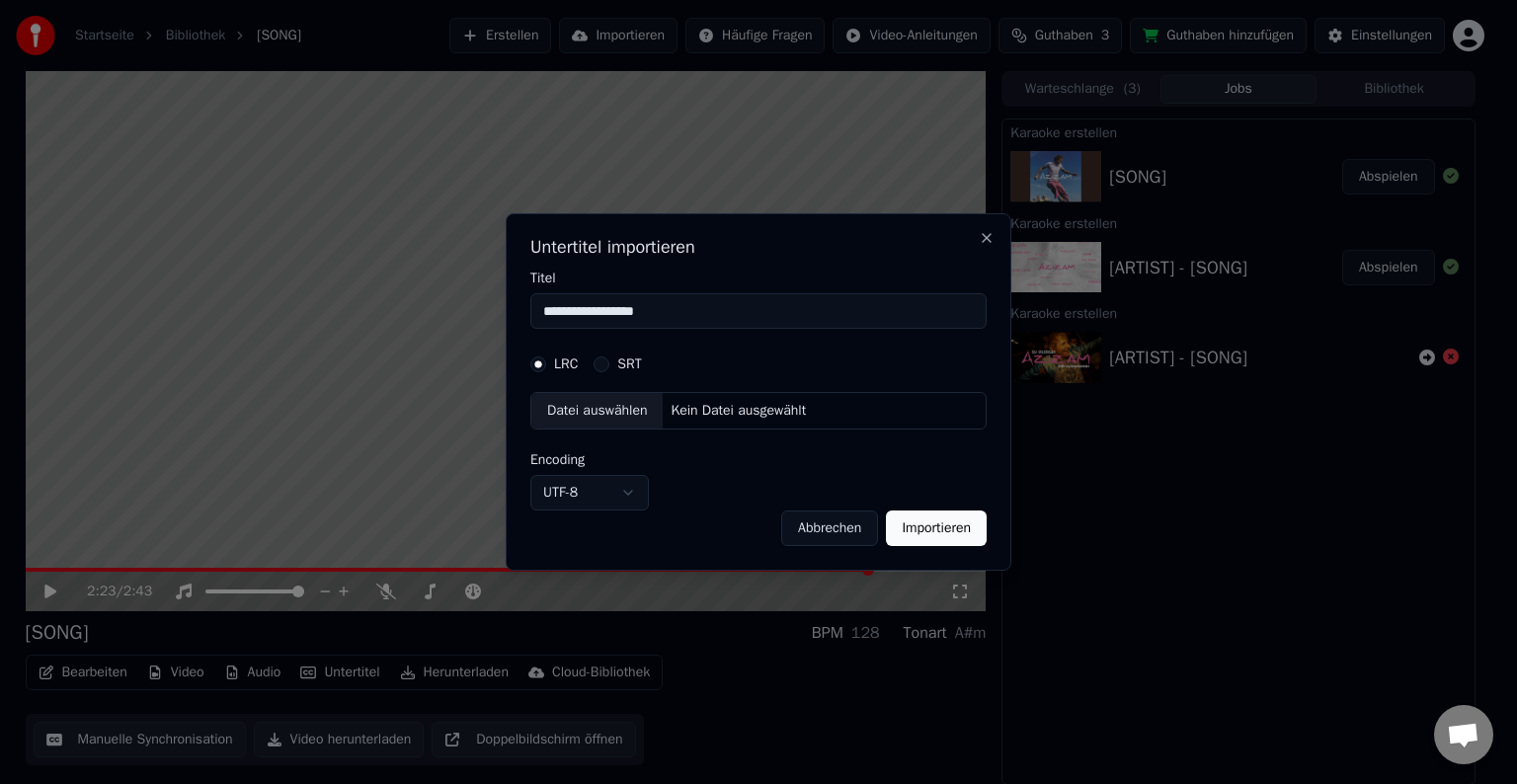 click on "SRT" at bounding box center (617, 364) 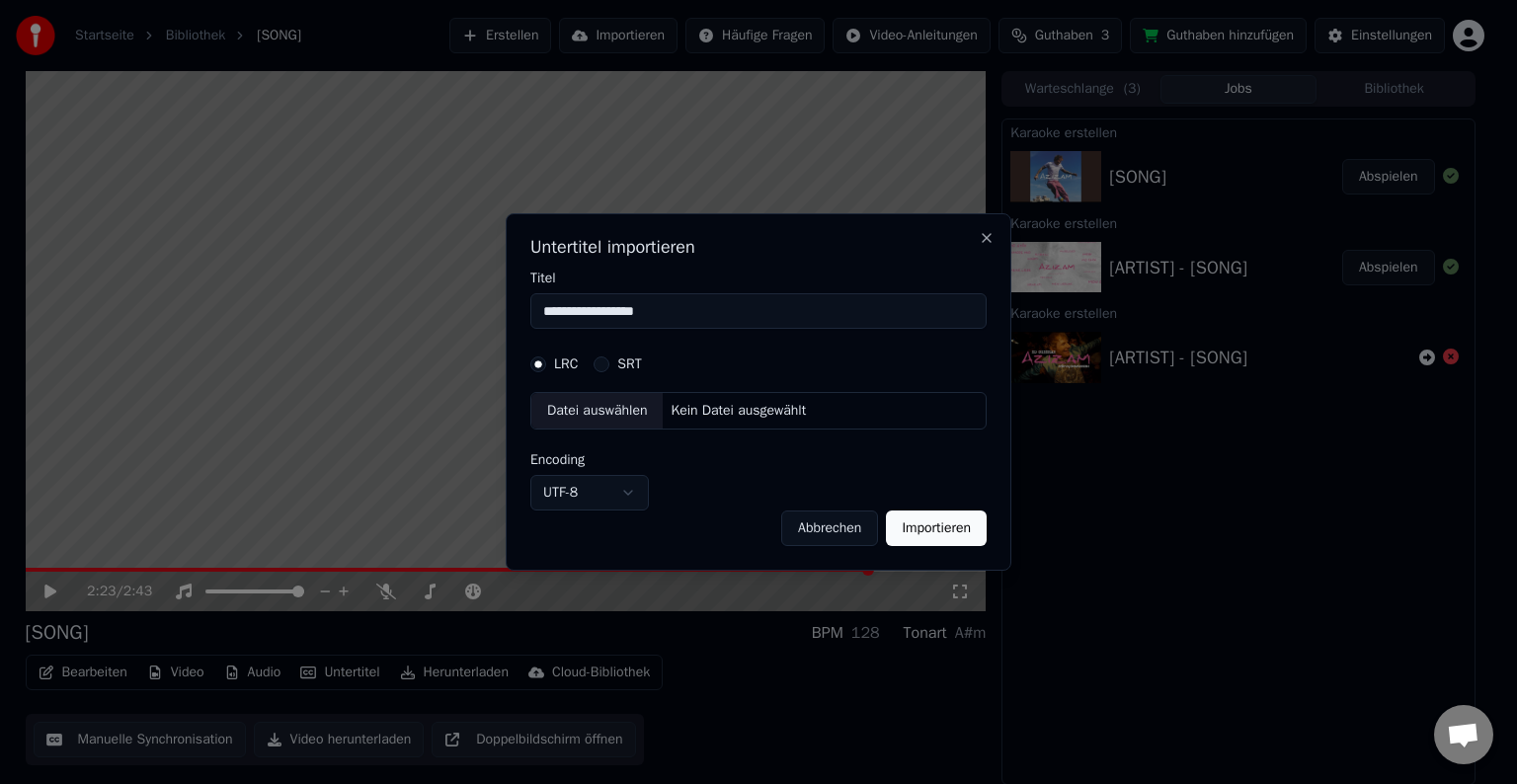 click on "SRT" at bounding box center [601, 364] 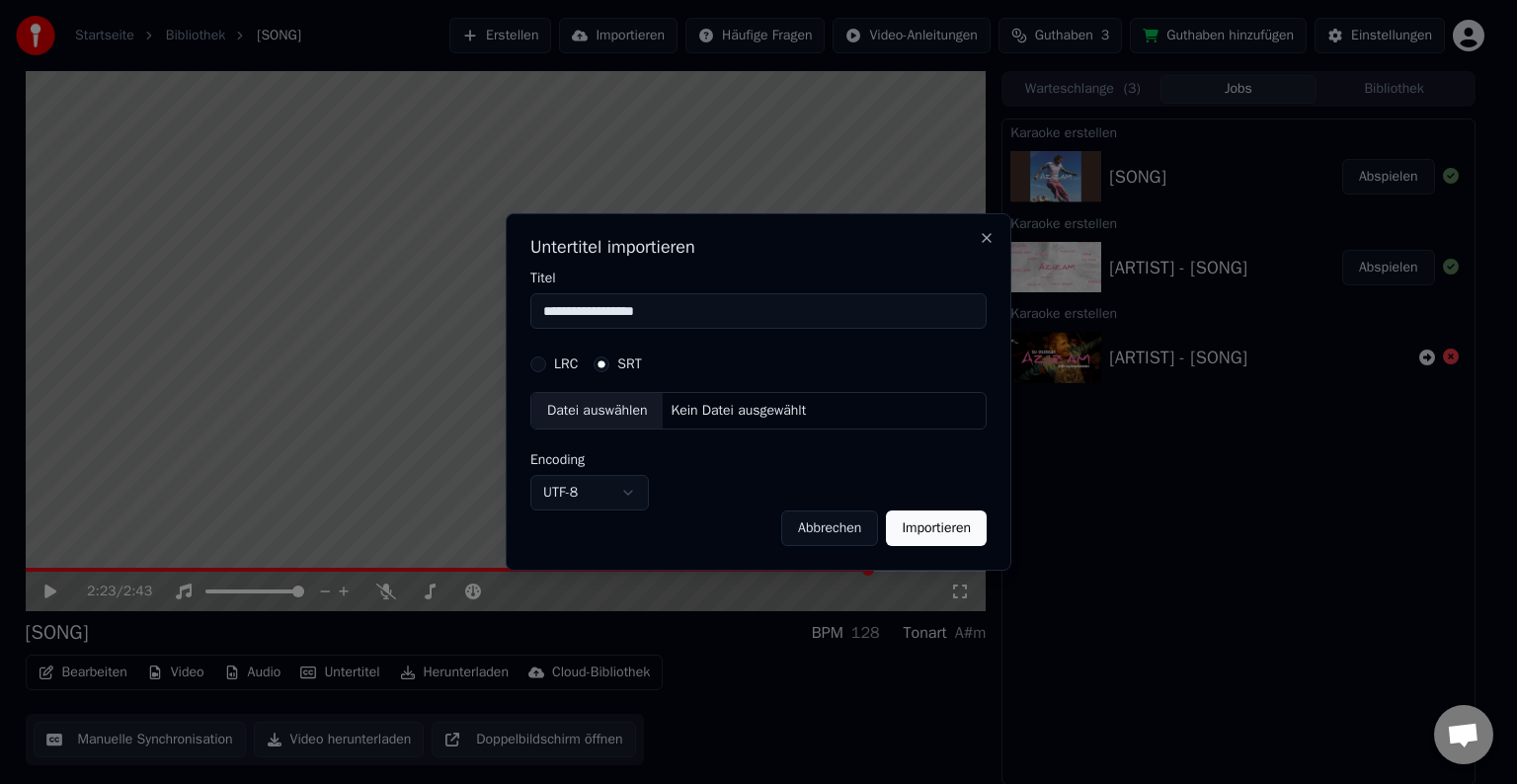 drag, startPoint x: 672, startPoint y: 319, endPoint x: 481, endPoint y: 302, distance: 191.75505 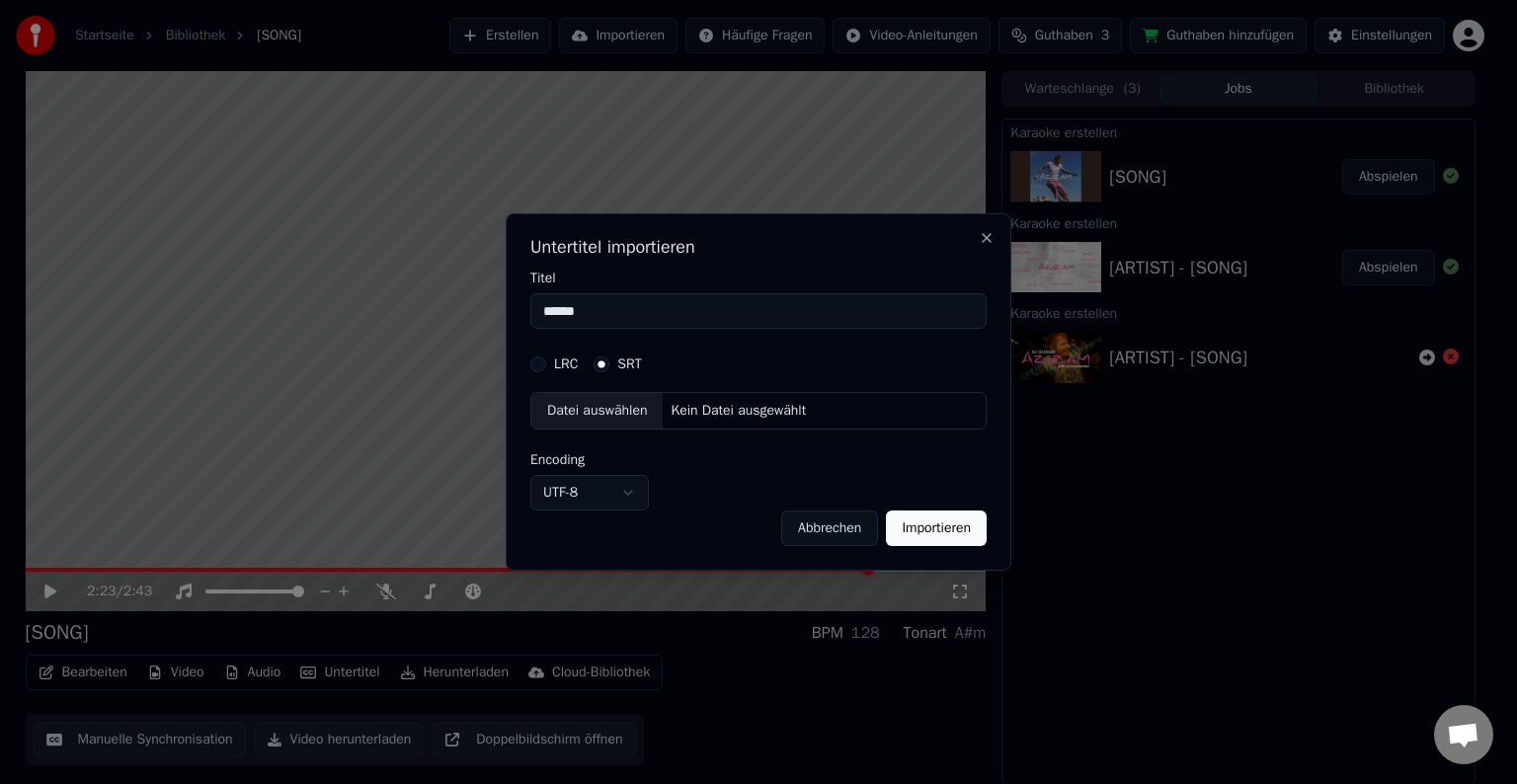 click on "Datei auswählen" at bounding box center (597, 411) 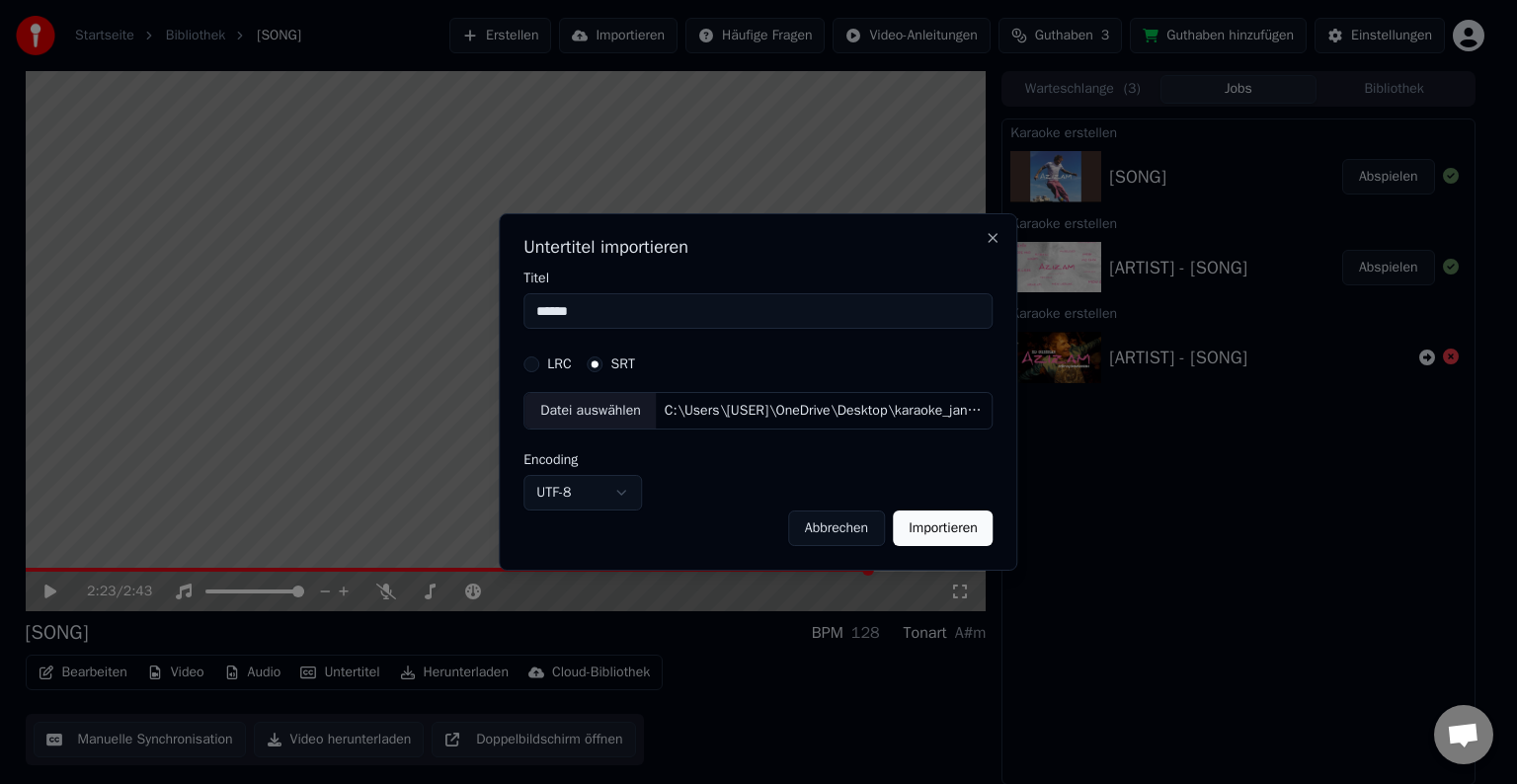 click on "Importieren" at bounding box center (943, 528) 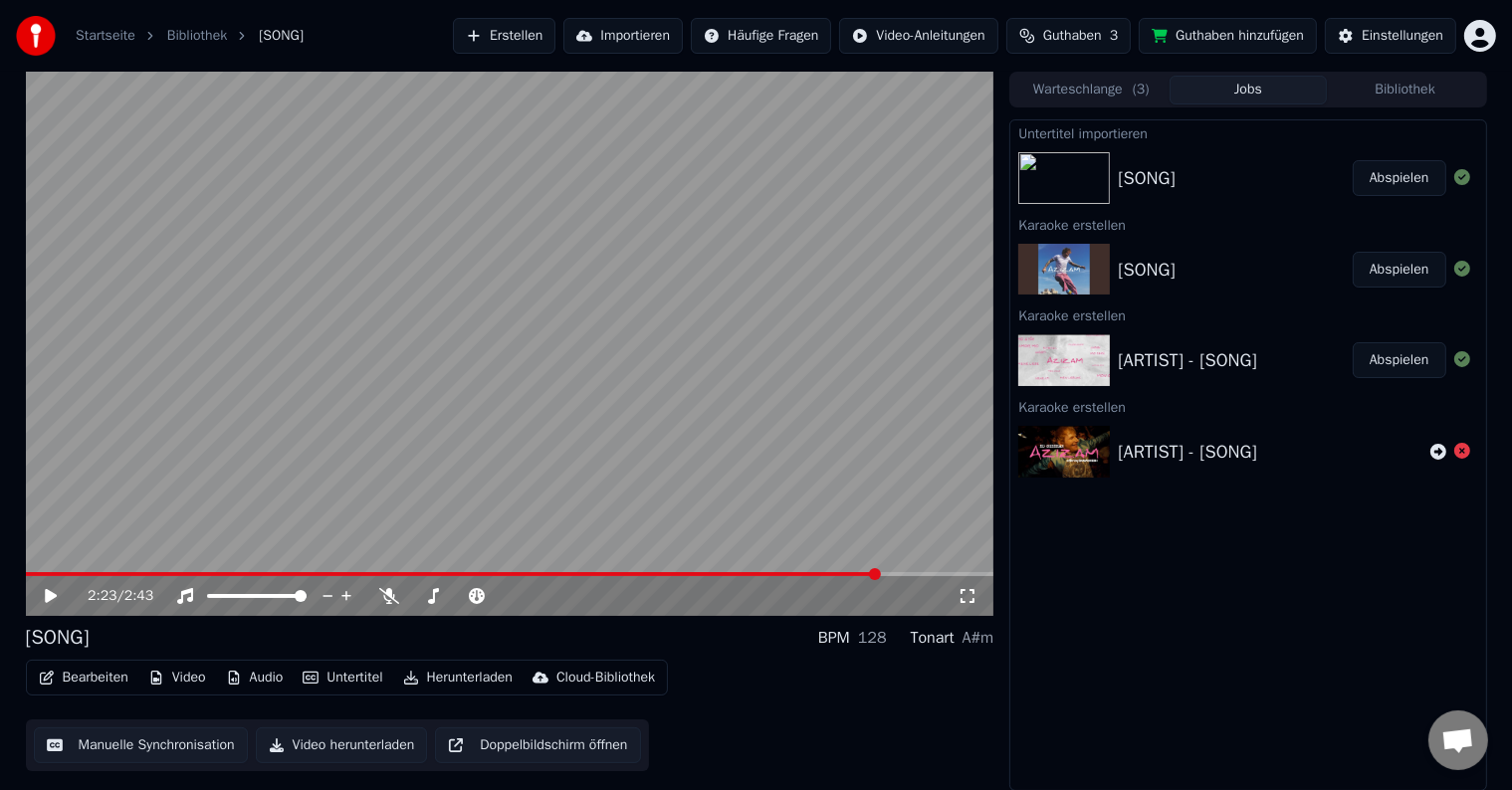 click at bounding box center [510, 343] 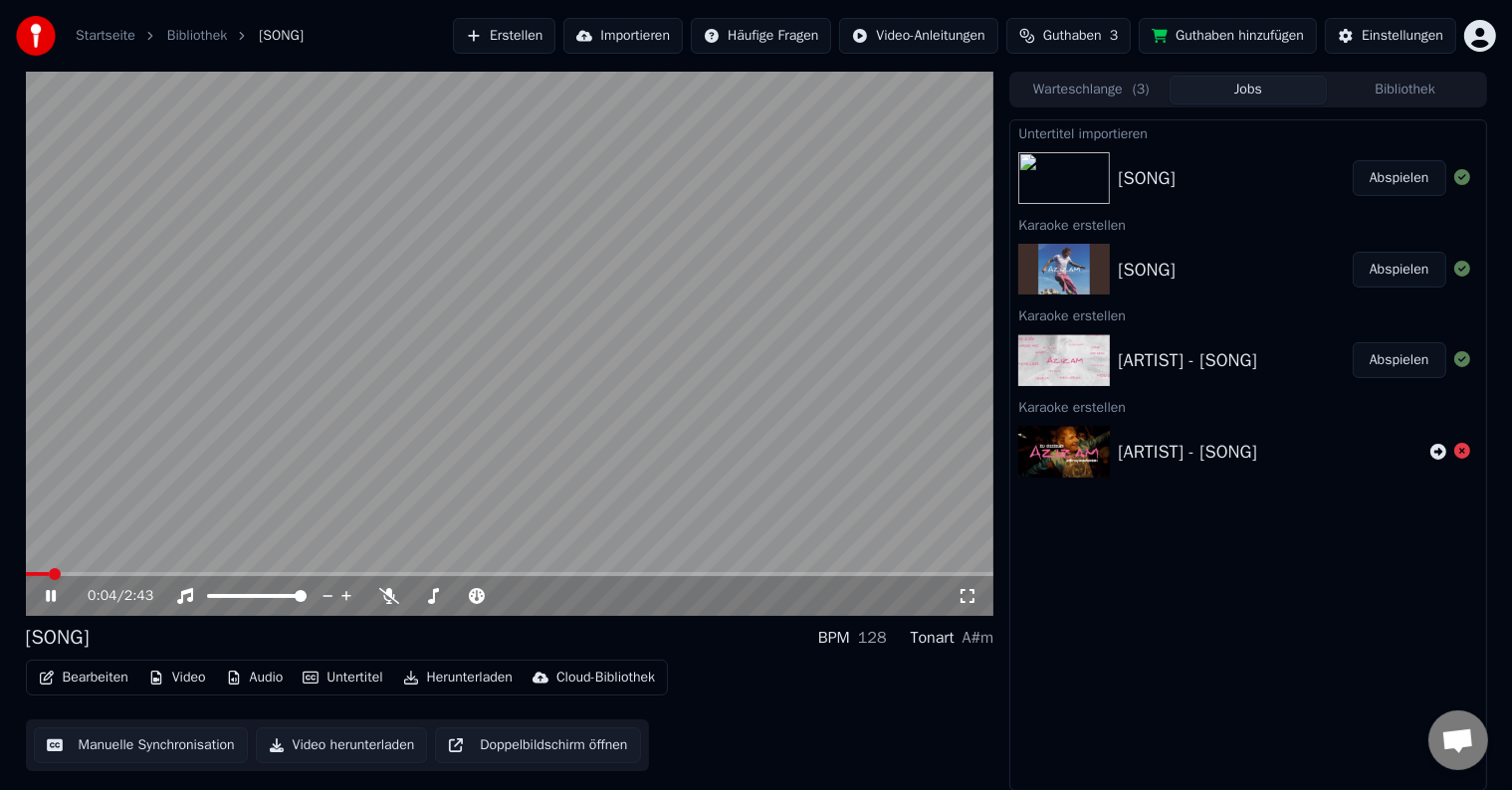 click at bounding box center (38, 574) 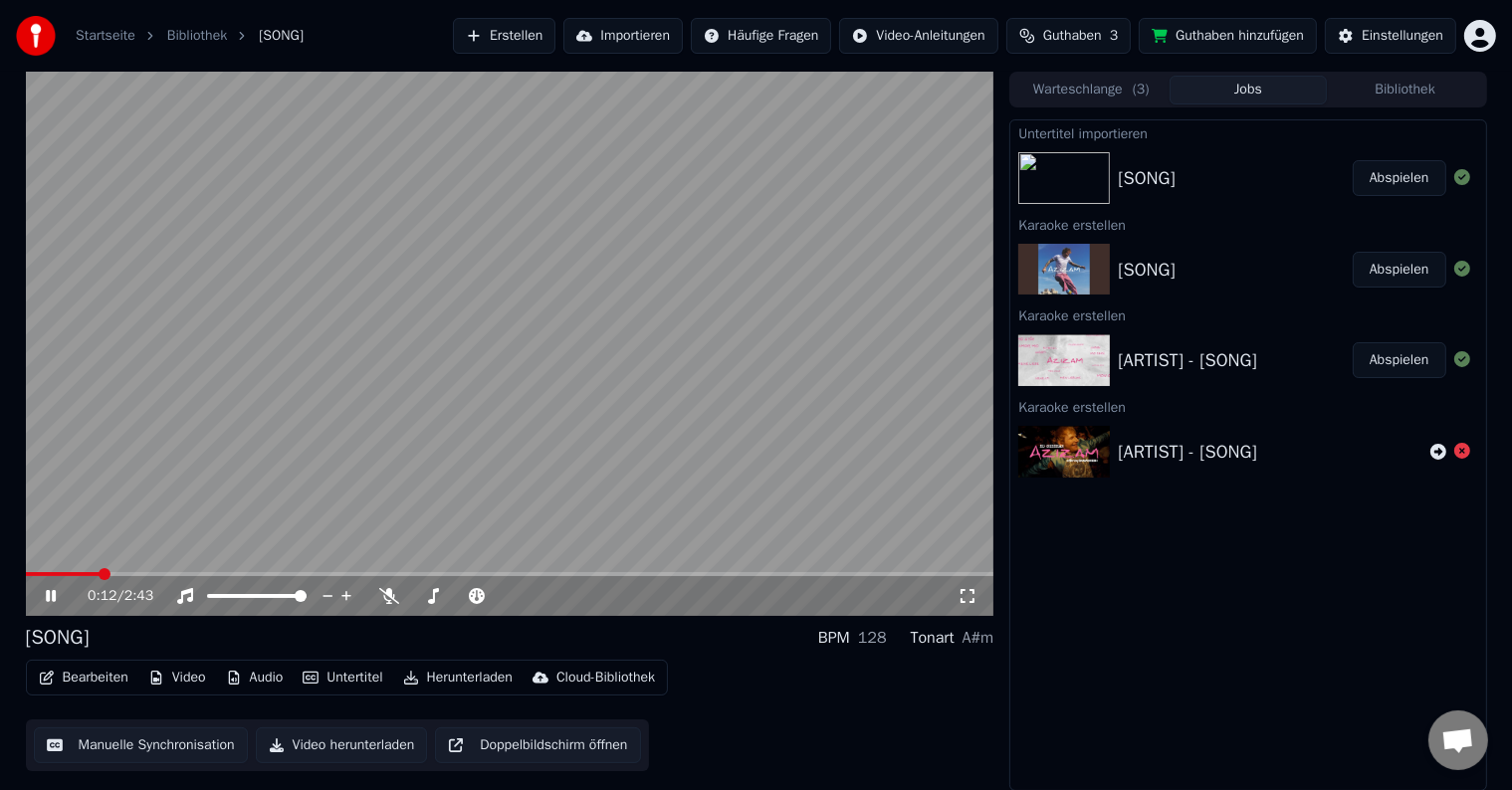 click 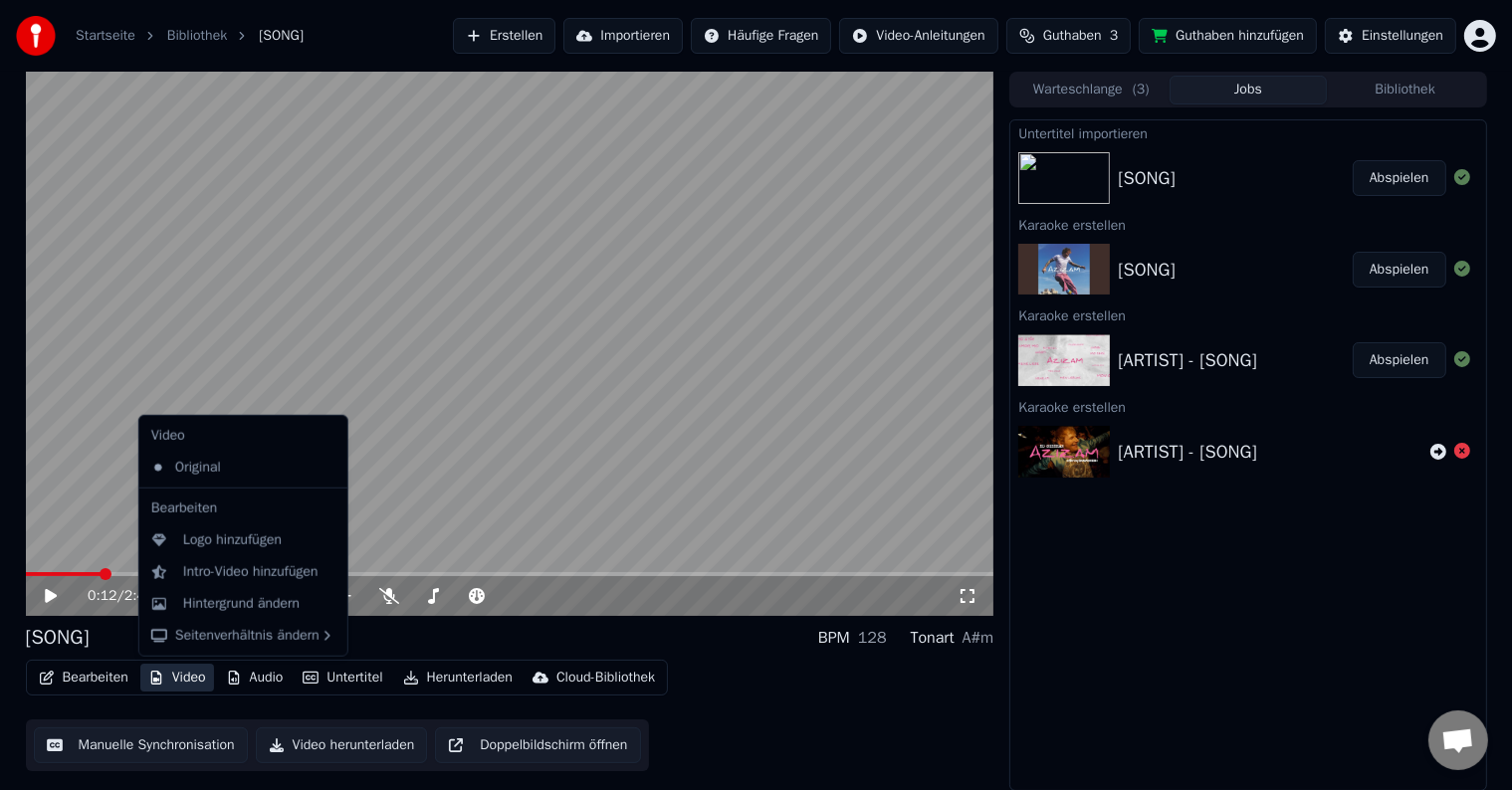 click 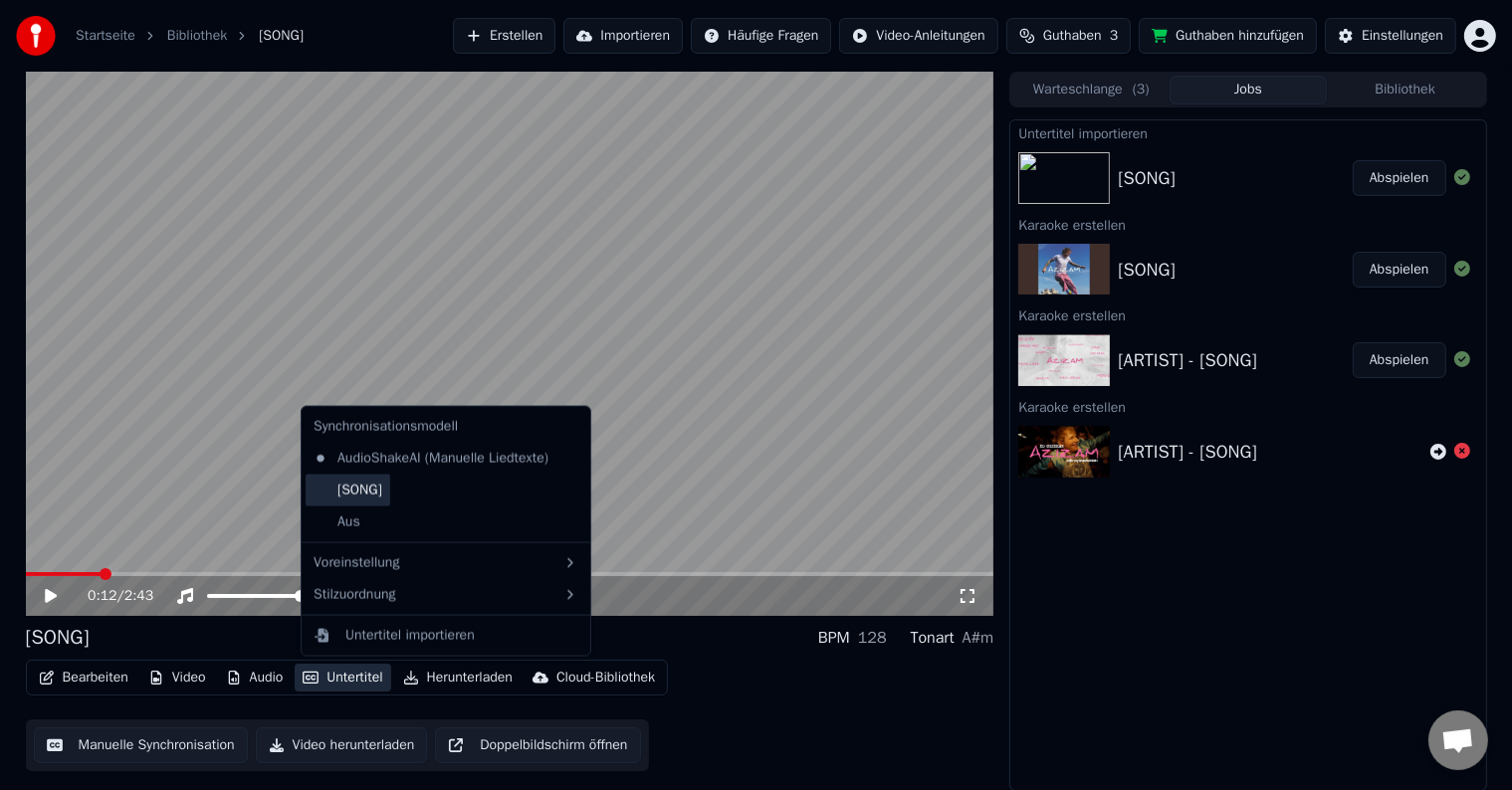 click on "[SONG]" at bounding box center (347, 491) 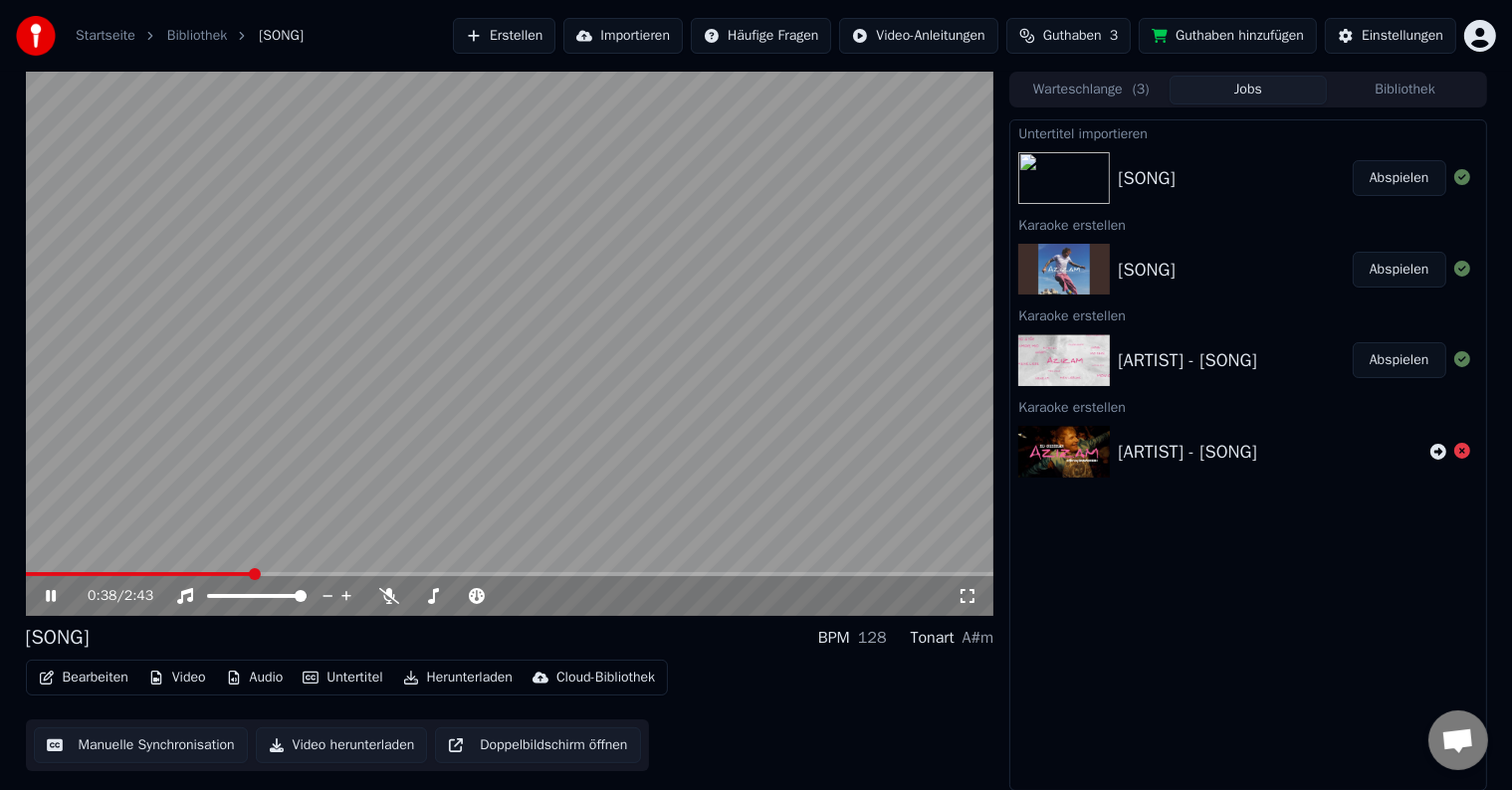 click 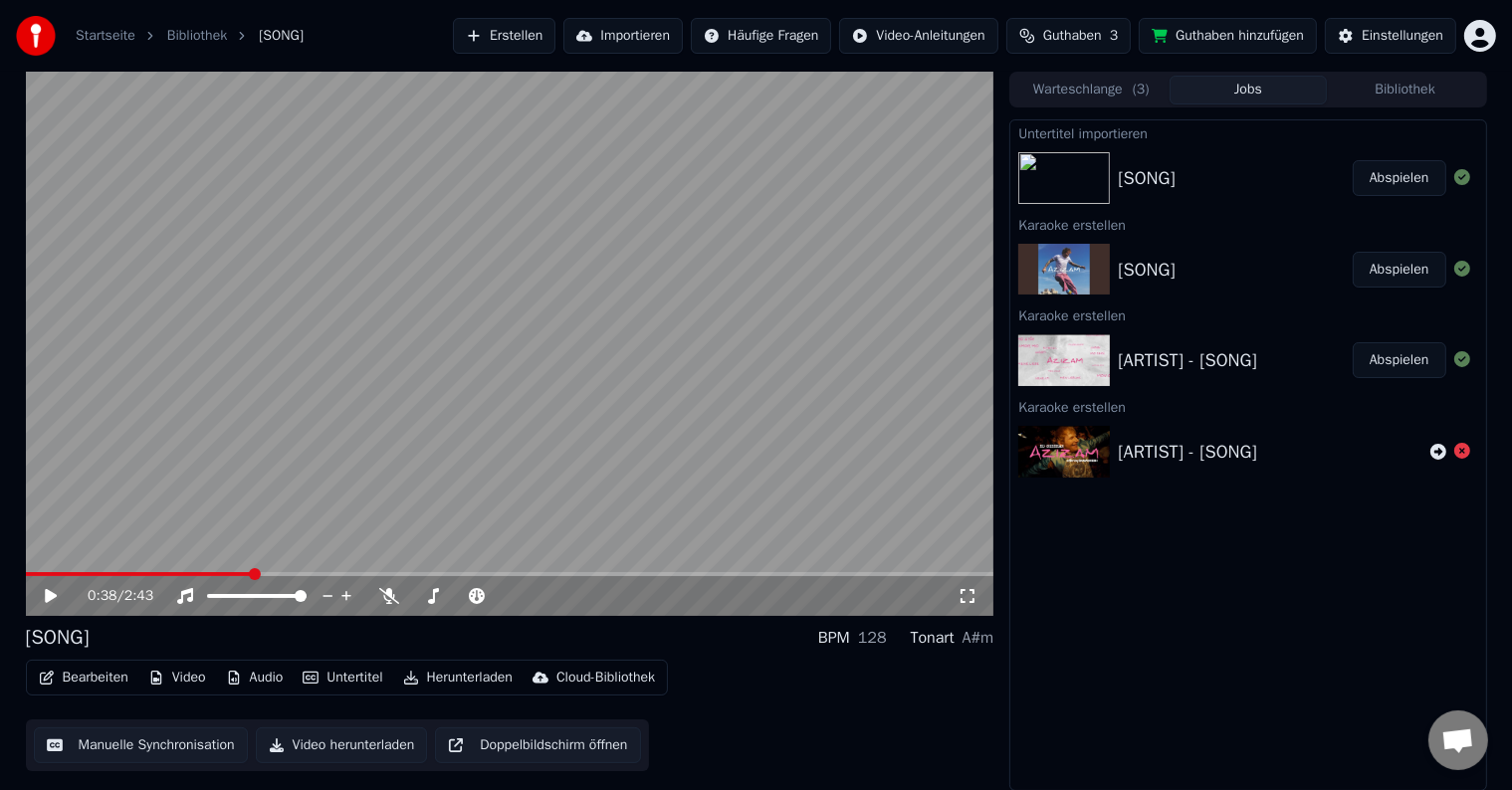 click on "Bearbeiten" at bounding box center [84, 678] 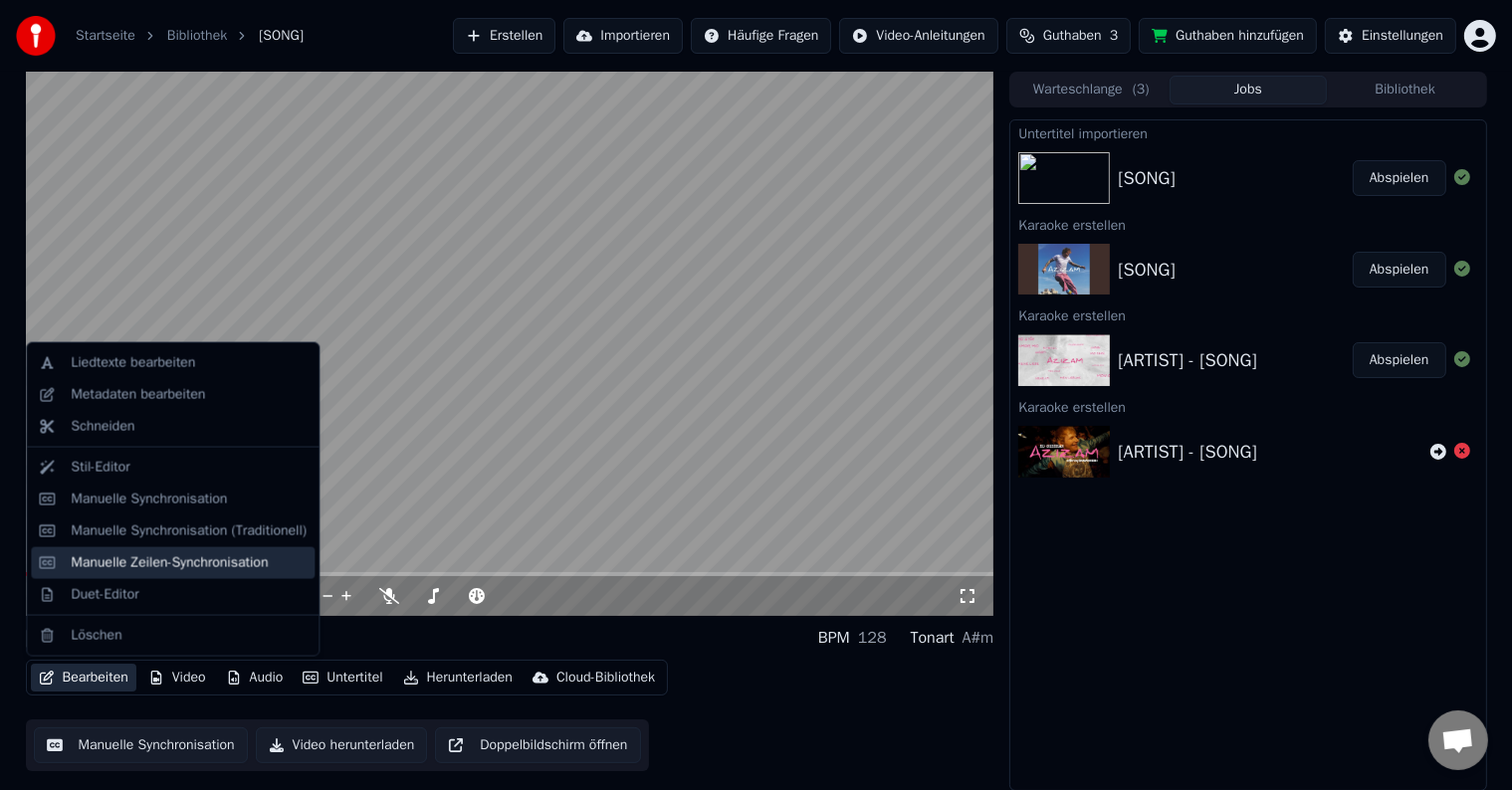 click on "Manuelle Zeilen-Synchronisation" at bounding box center [169, 563] 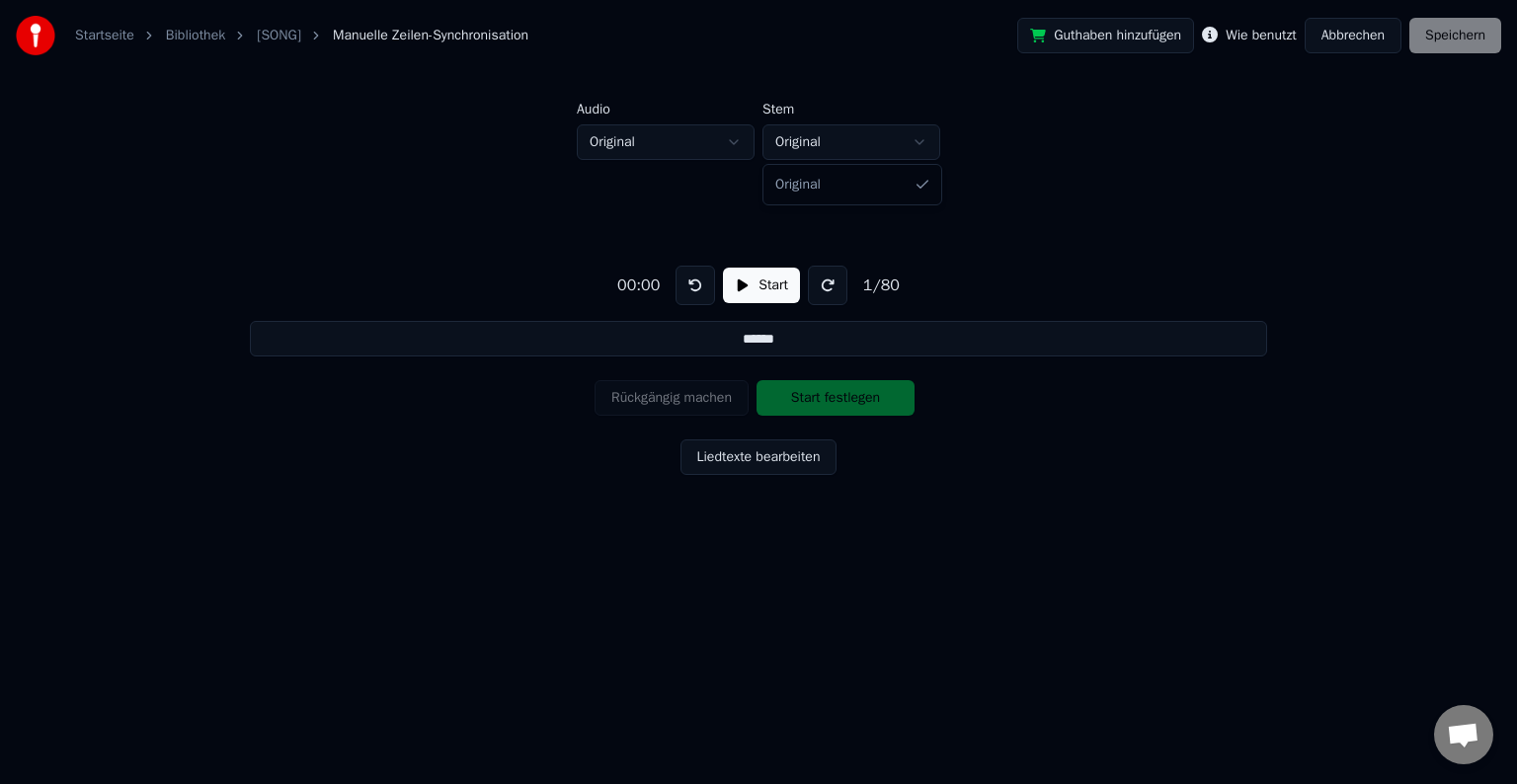 click on "Startseite Bibliothek [SONG] Manuelle Zeilen-Synchronisation Guthaben hinzufügen Wie benutzt Abbrechen Speichern Audio Original Stem Original 00:00 Start 1  /  80 ****** Rückgängig machen Start festlegen Liedtexte bearbeiten Original" at bounding box center [758, 302] 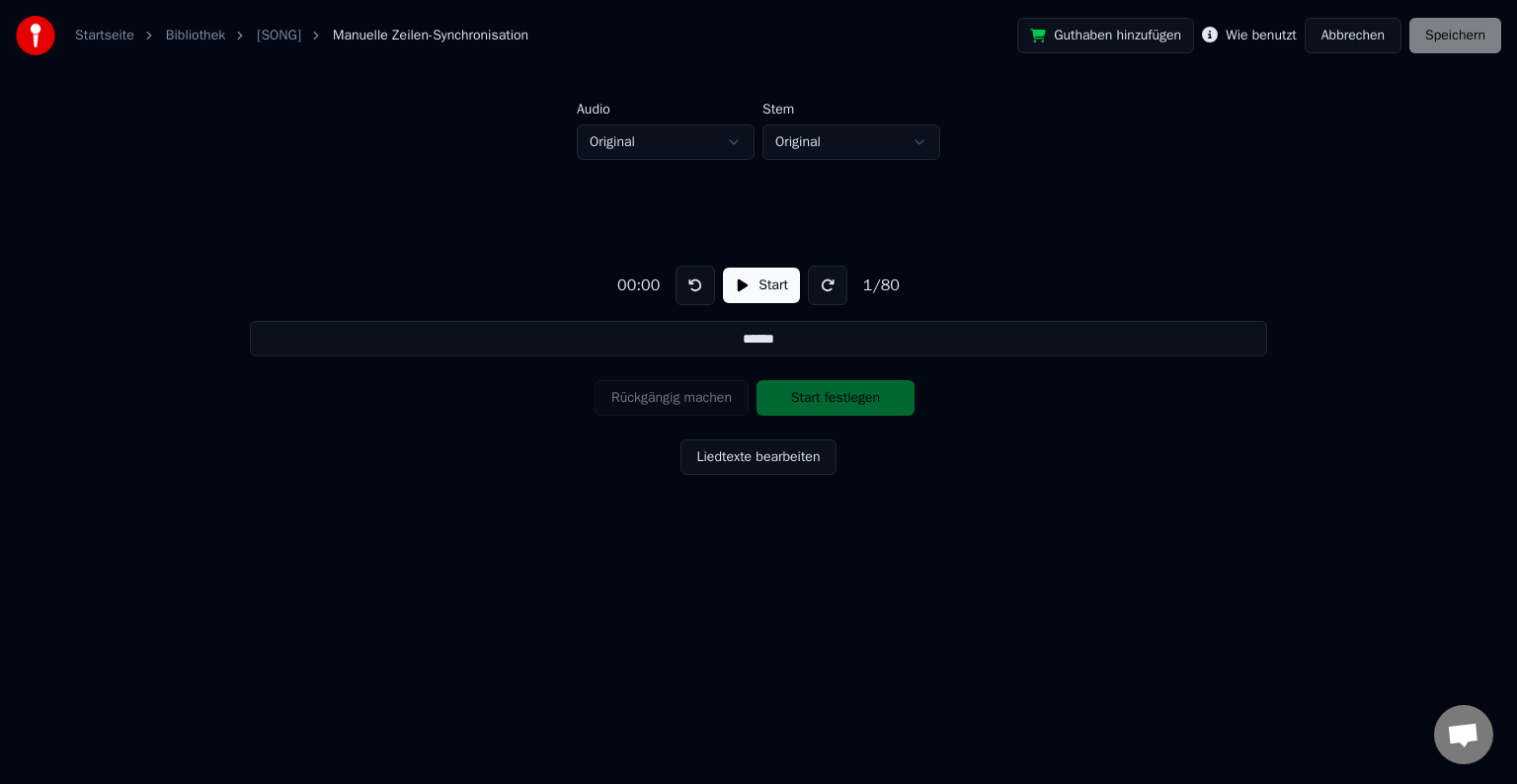 click on "Startseite Bibliothek [SONG] Manuelle Zeilen-Synchronisation Guthaben hinzufügen Wie benutzt Abbrechen Speichern Audio Original Stem Original 00:00 Start 1  /  80 ****** Rückgängig machen Start festlegen Liedtexte bearbeiten" at bounding box center [758, 302] 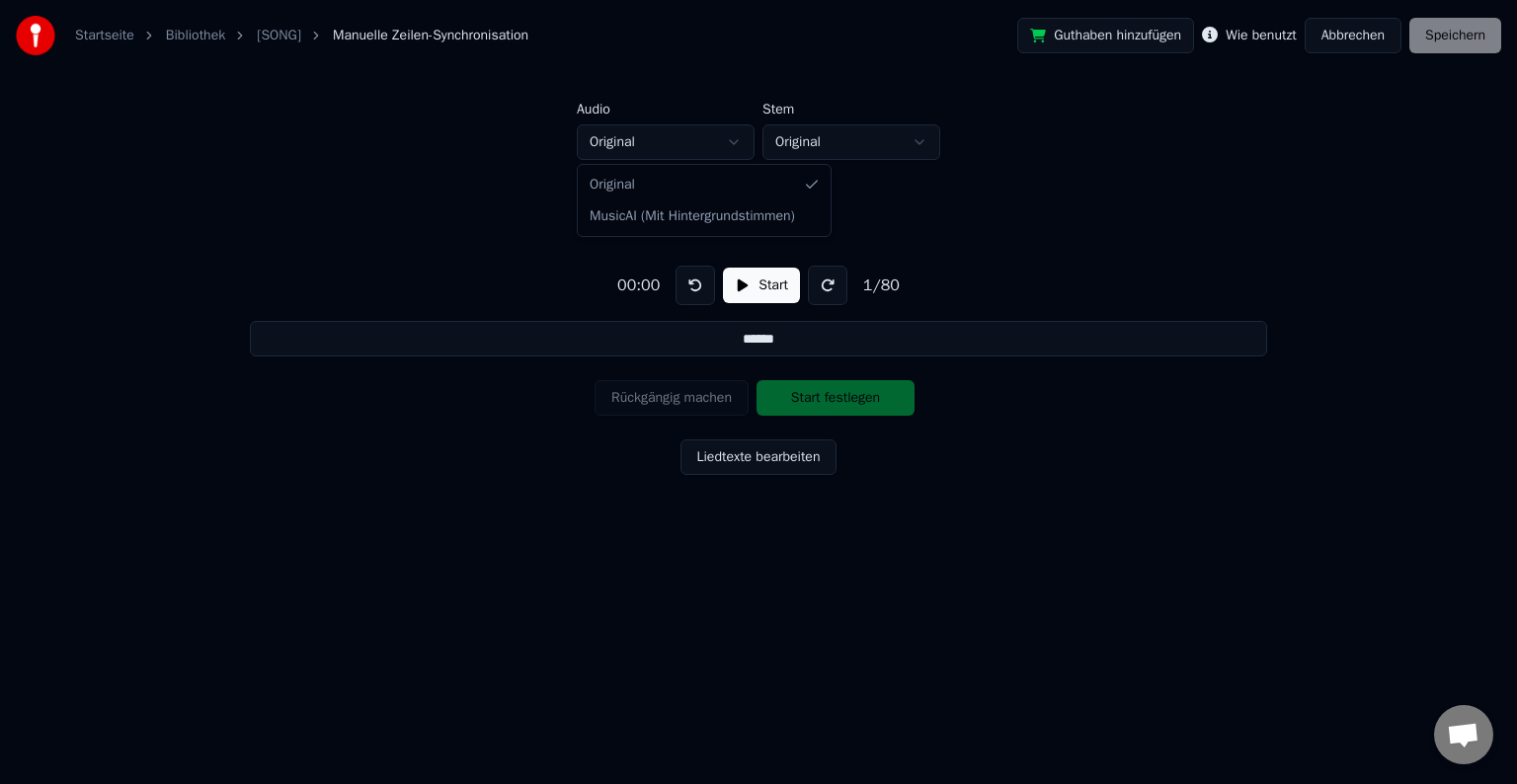 click on "Startseite Bibliothek [PERSON] Manuelle Zeilen-Synchronisation Guthaben hinzufügen Wie benutzt Abbrechen Speichern Audio Original Stem Original 00:00 Start 1  /  80 ****** Rückgängig machen Start festlegen Liedtexte bearbeiten Original MusicAI (Mit Hintergrundstimmen)" at bounding box center [758, 302] 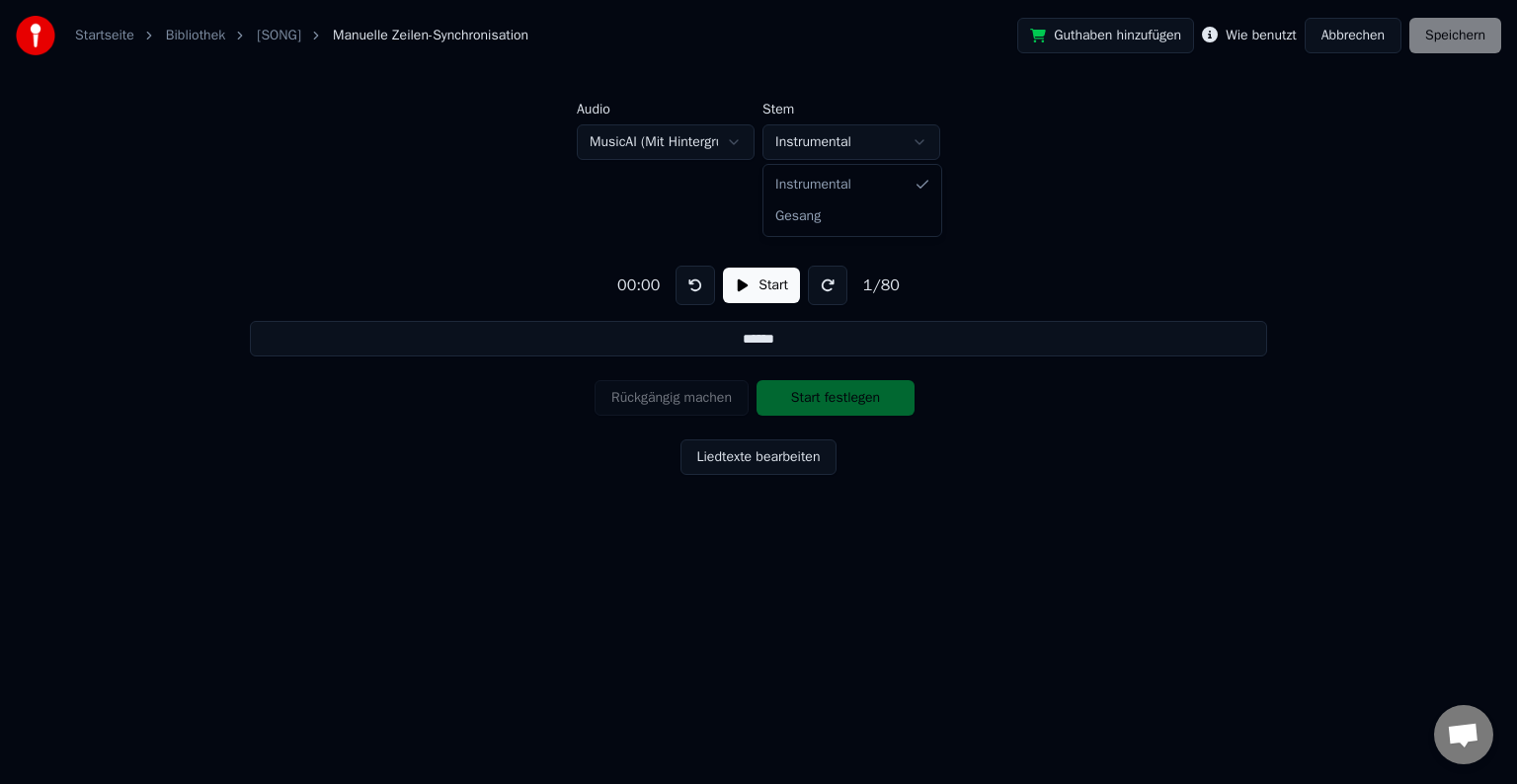 click on "Startseite Bibliothek [SONG] Manuelle Zeilen-Synchronisation Guthaben hinzufügen Wie benutzt Abbrechen Speichern Audio MusicAI (Mit Hintergrundstimmen) Stem Instrumental 00:00 Start 1  /  80 ****** Rückgängig machen Start festlegen Liedtexte bearbeiten Instrumental Gesang" at bounding box center [758, 302] 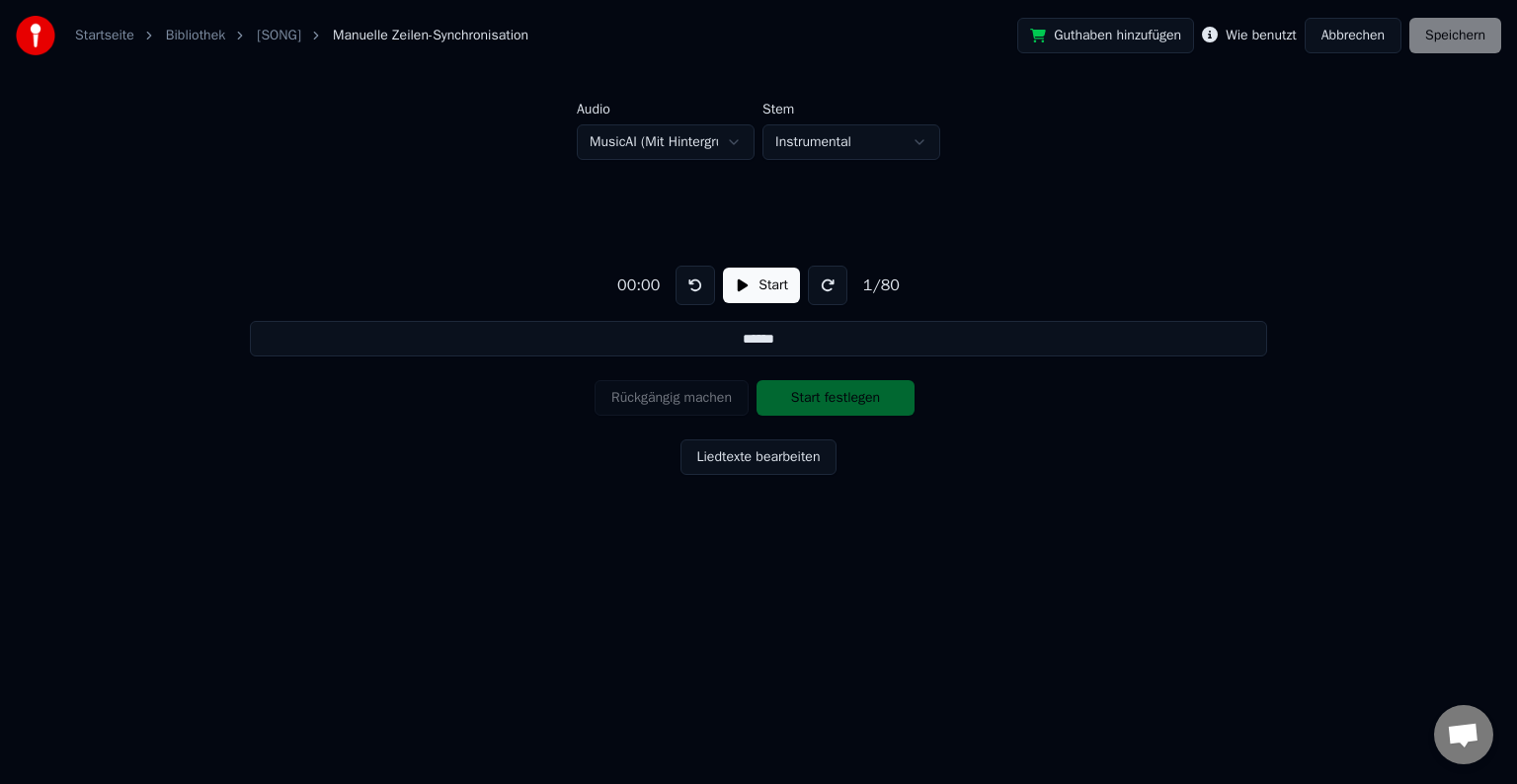 click on "Startseite Bibliothek [SONG] Manuelle Zeilen-Synchronisation Guthaben hinzufügen Wie benutzt Abbrechen Speichern Audio MusicAI (Mit Hintergrundstimmen) Stem Instrumental 00:00 Start 1  /  80 ****** Rückgängig machen Start festlegen Liedtexte bearbeiten" at bounding box center (758, 302) 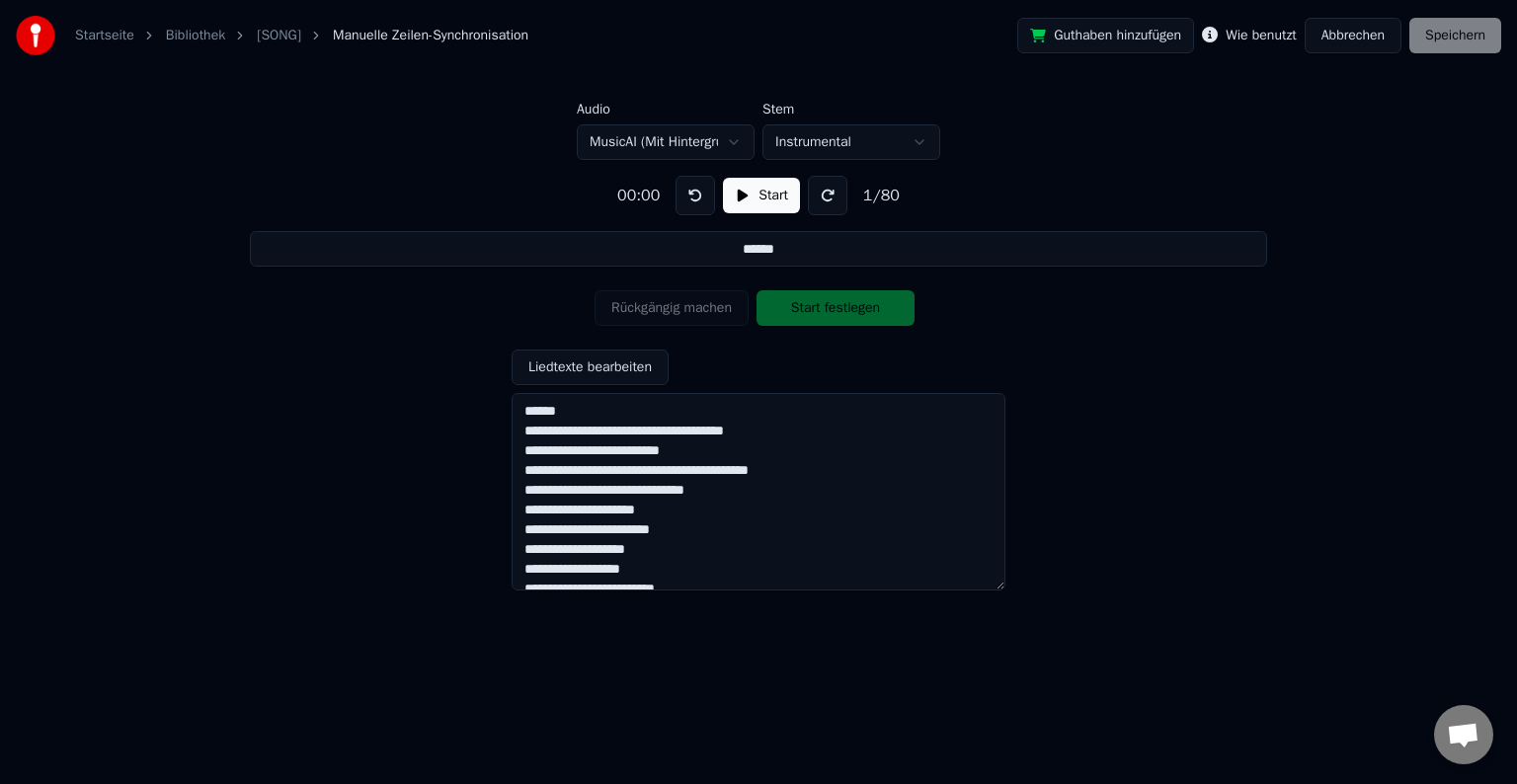click at bounding box center (758, 492) 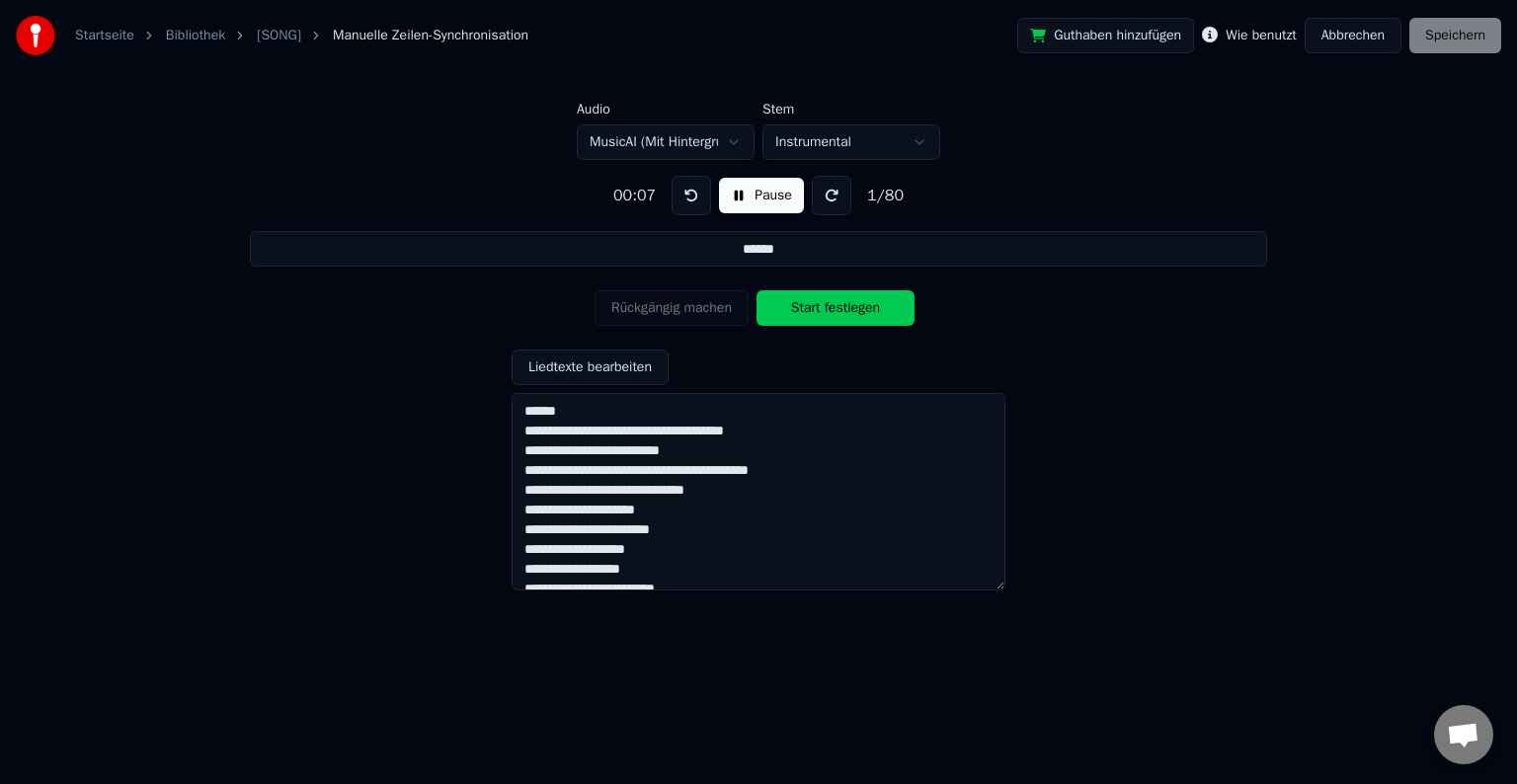 click on "Pause" at bounding box center [761, 196] 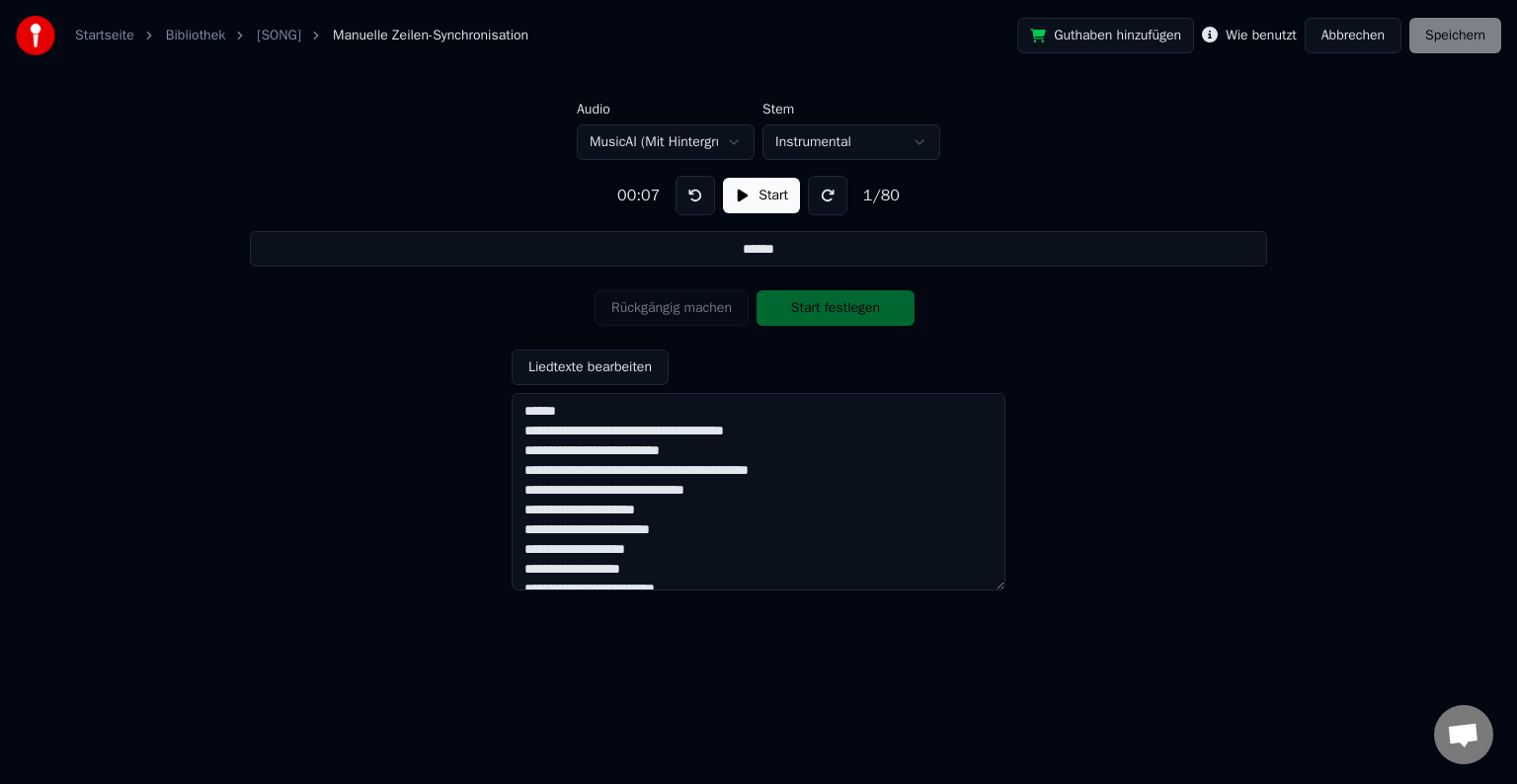 click at bounding box center (695, 196) 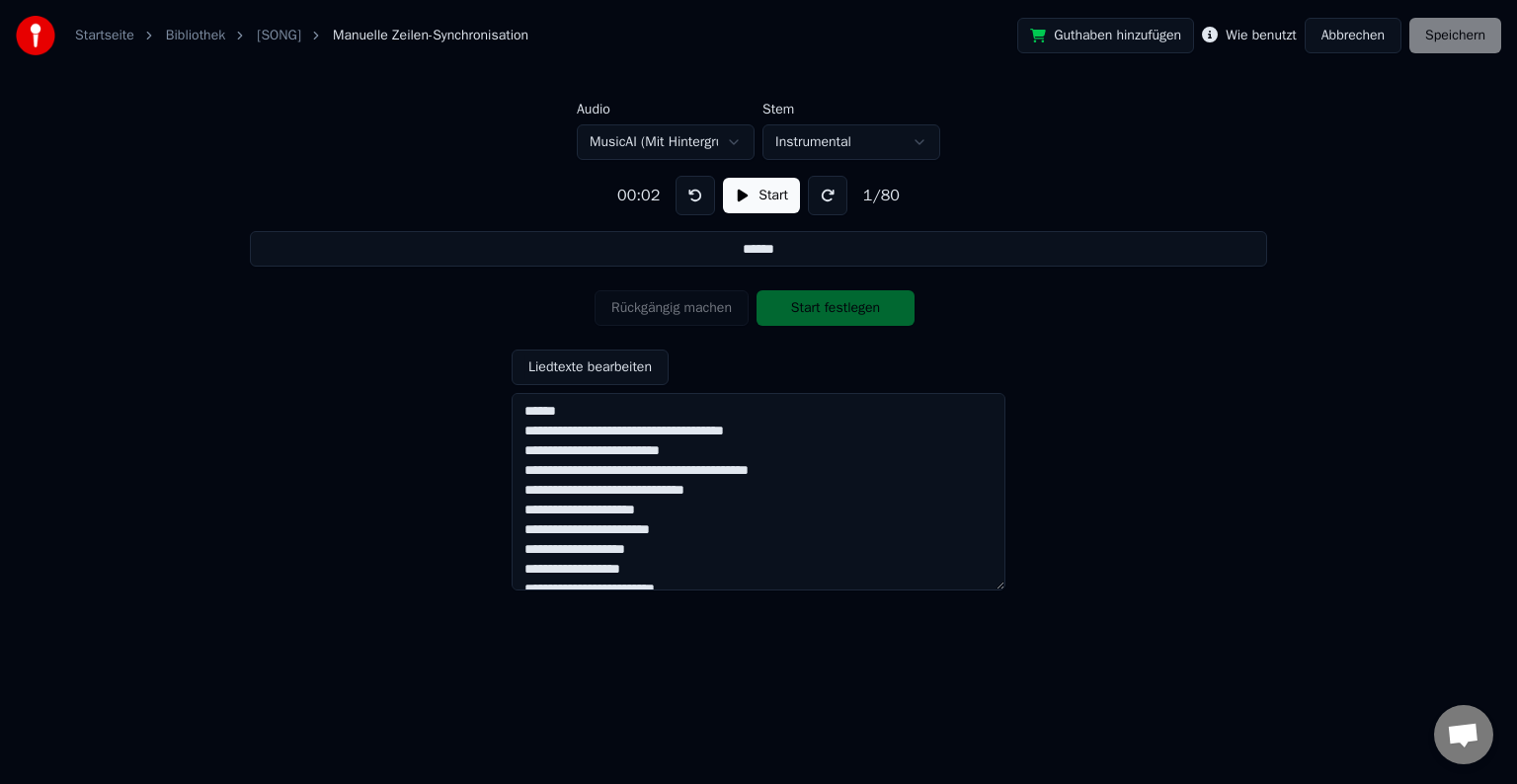 click on "Start" at bounding box center [761, 196] 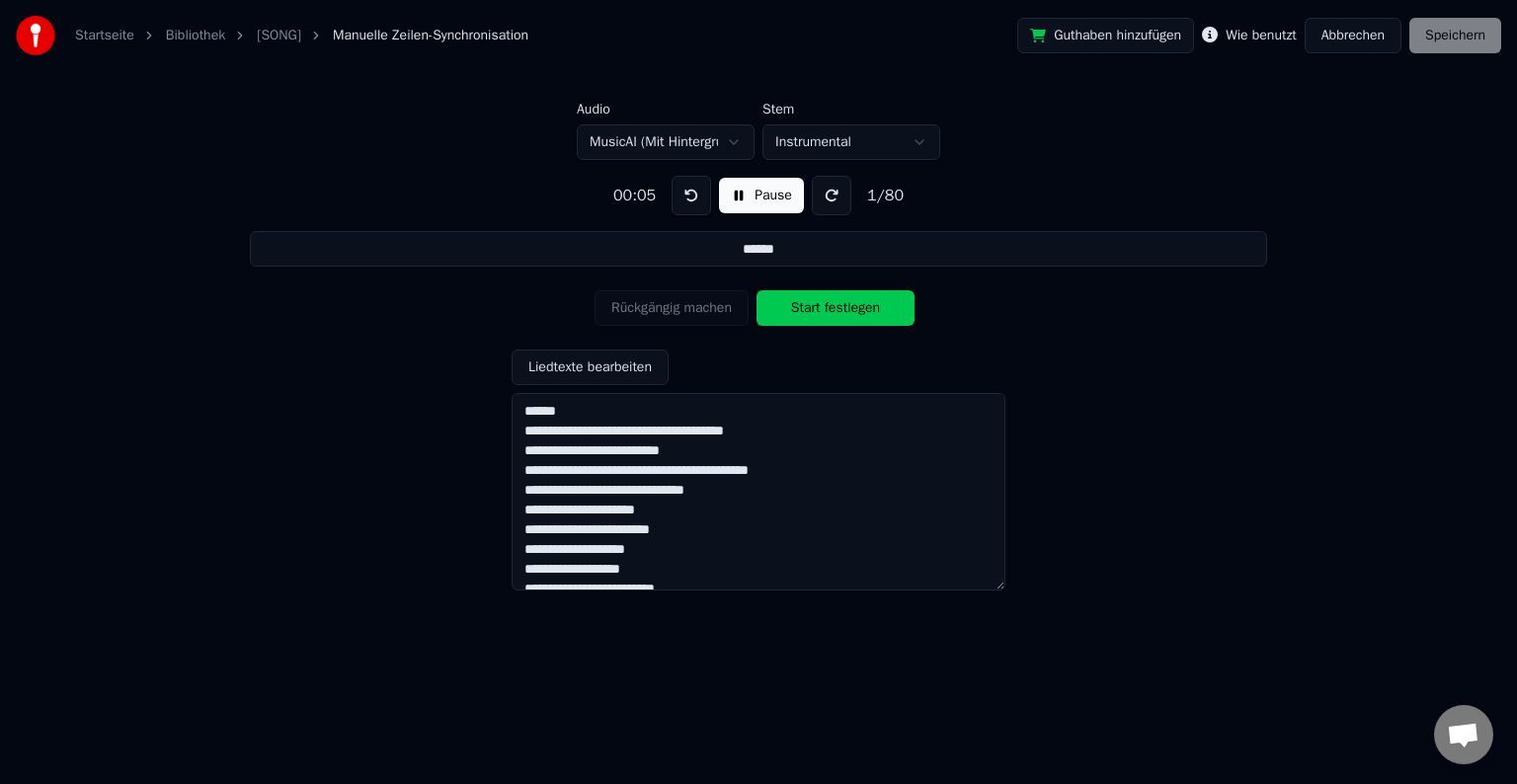 click on "Pause" at bounding box center [761, 196] 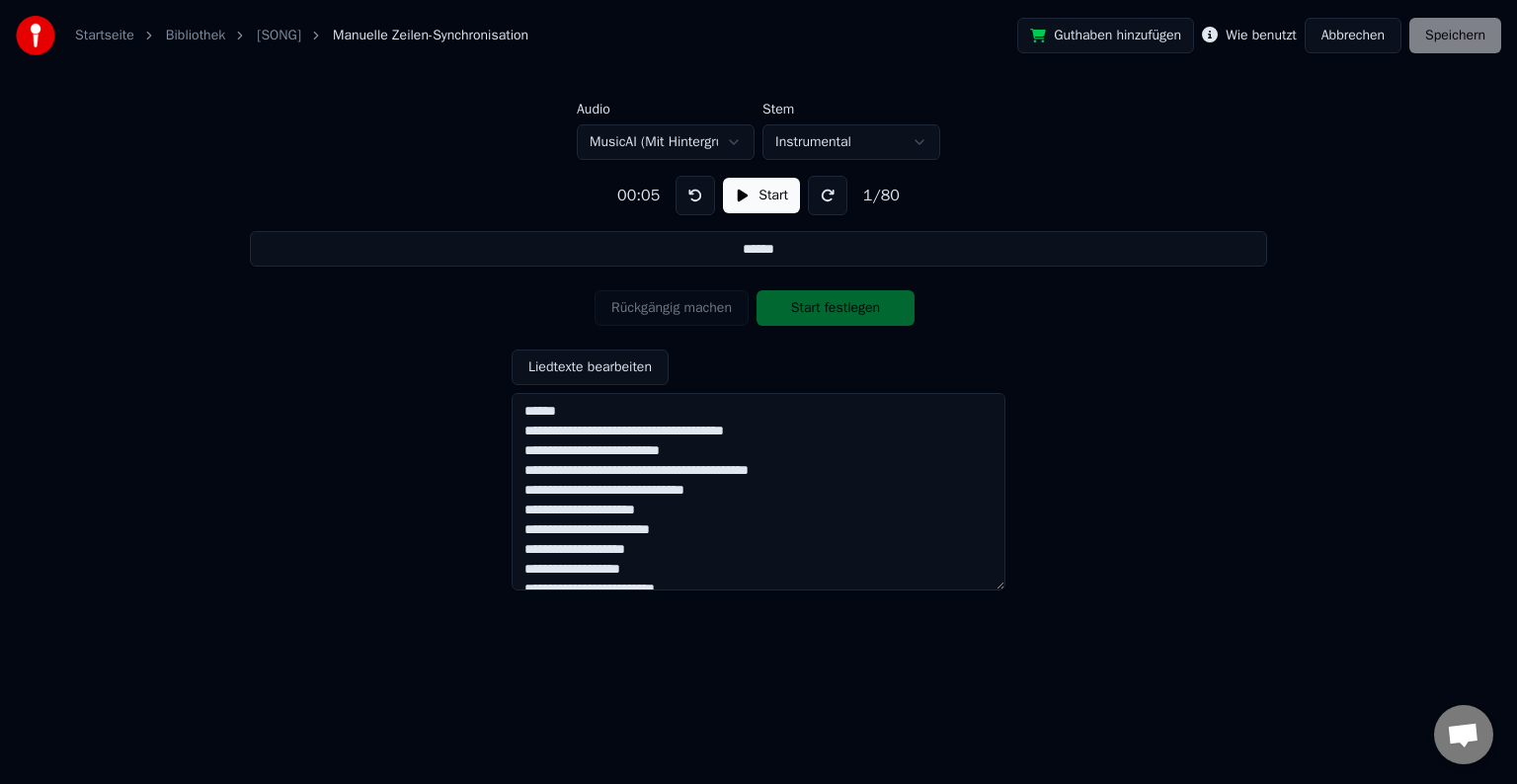 click at bounding box center (758, 492) 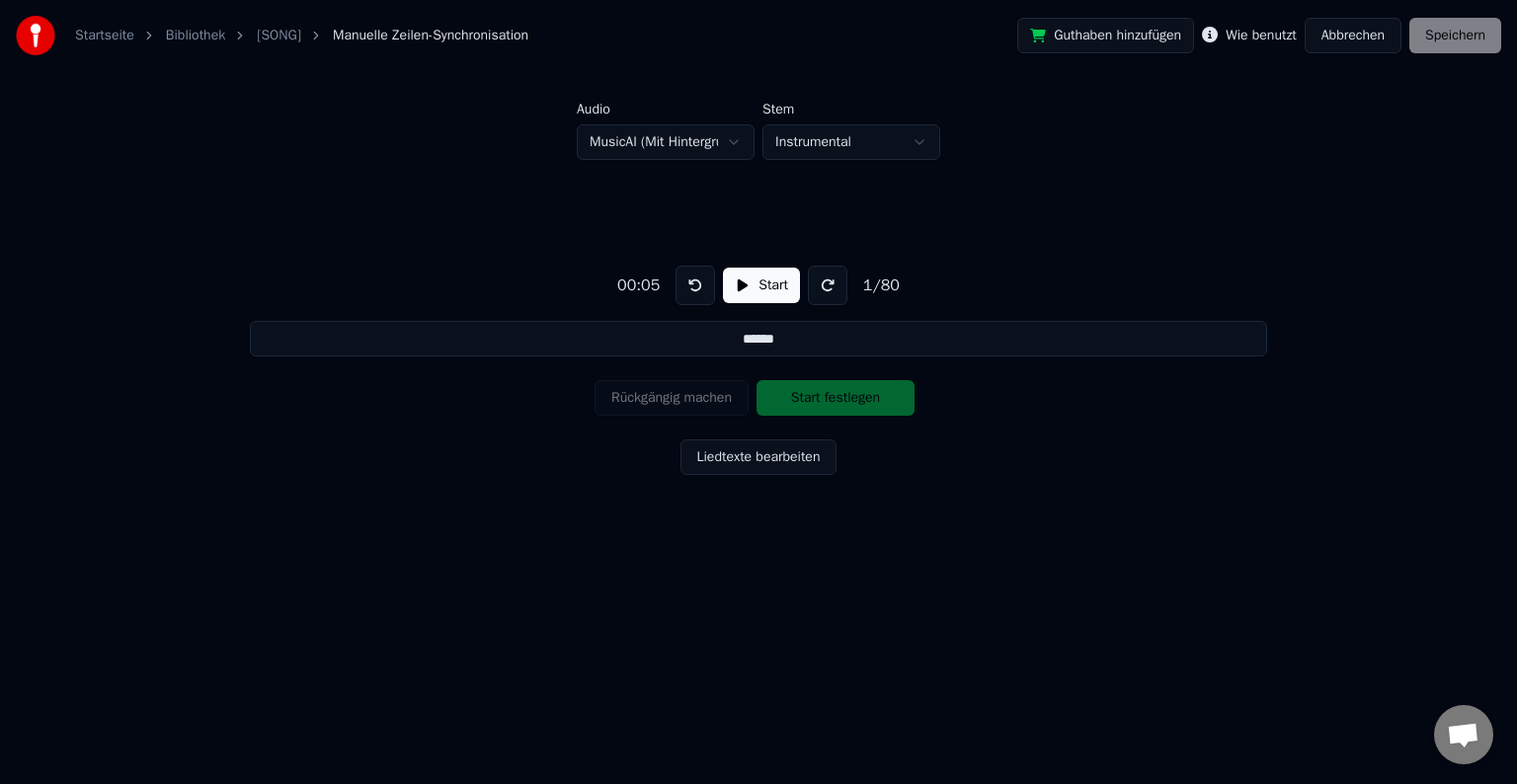 click on "Liedtexte bearbeiten" at bounding box center [758, 457] 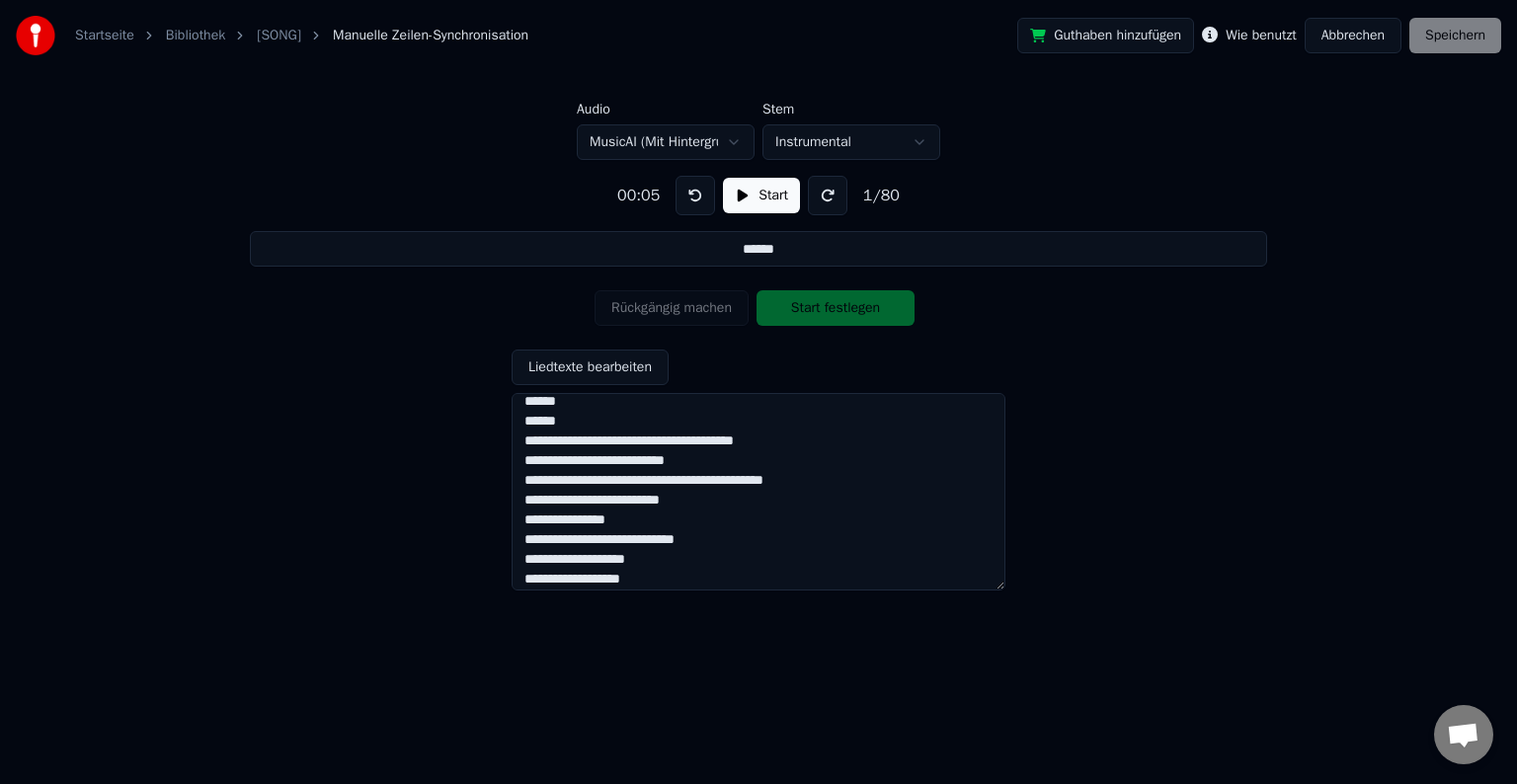 scroll, scrollTop: 288, scrollLeft: 0, axis: vertical 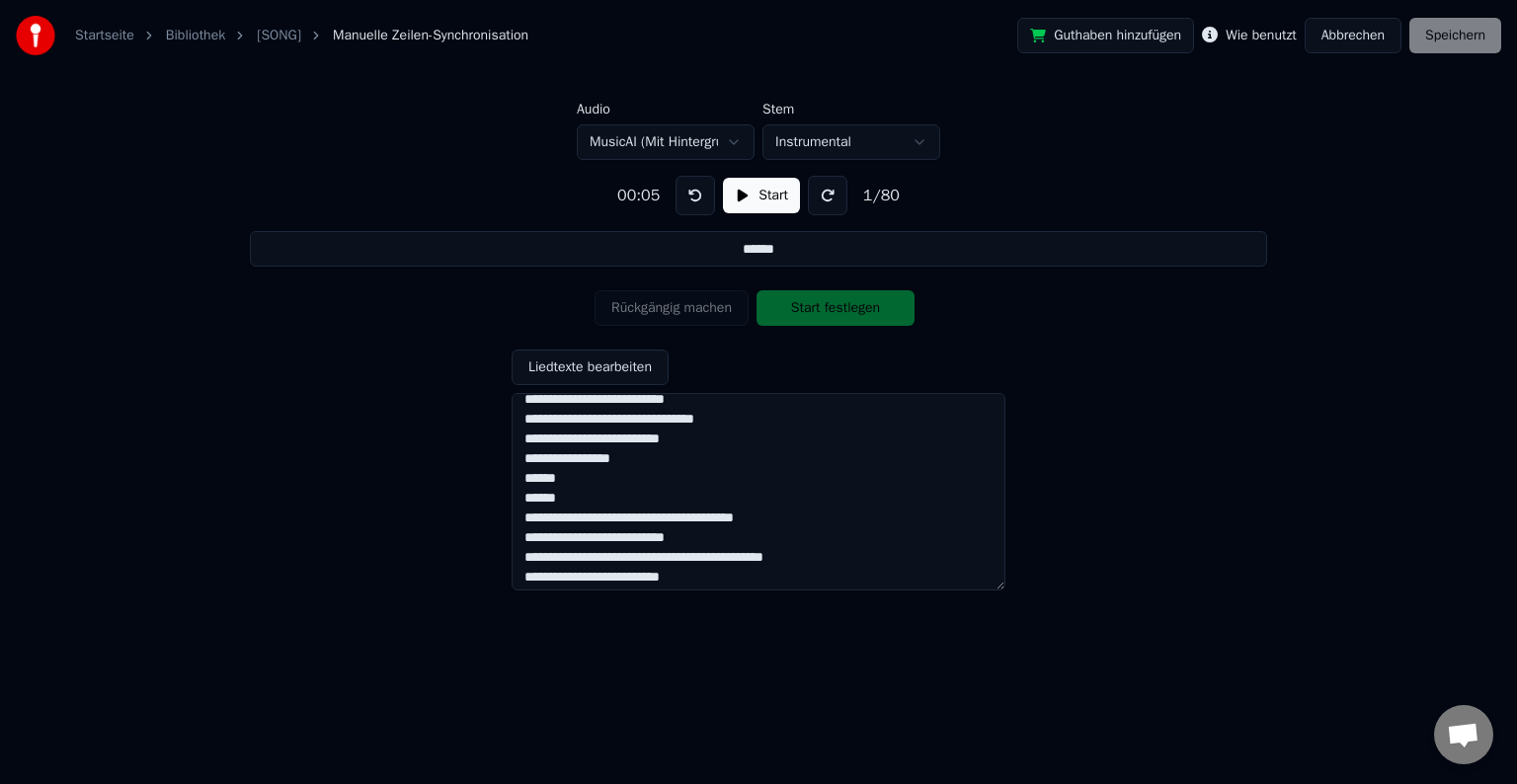 click at bounding box center (758, 492) 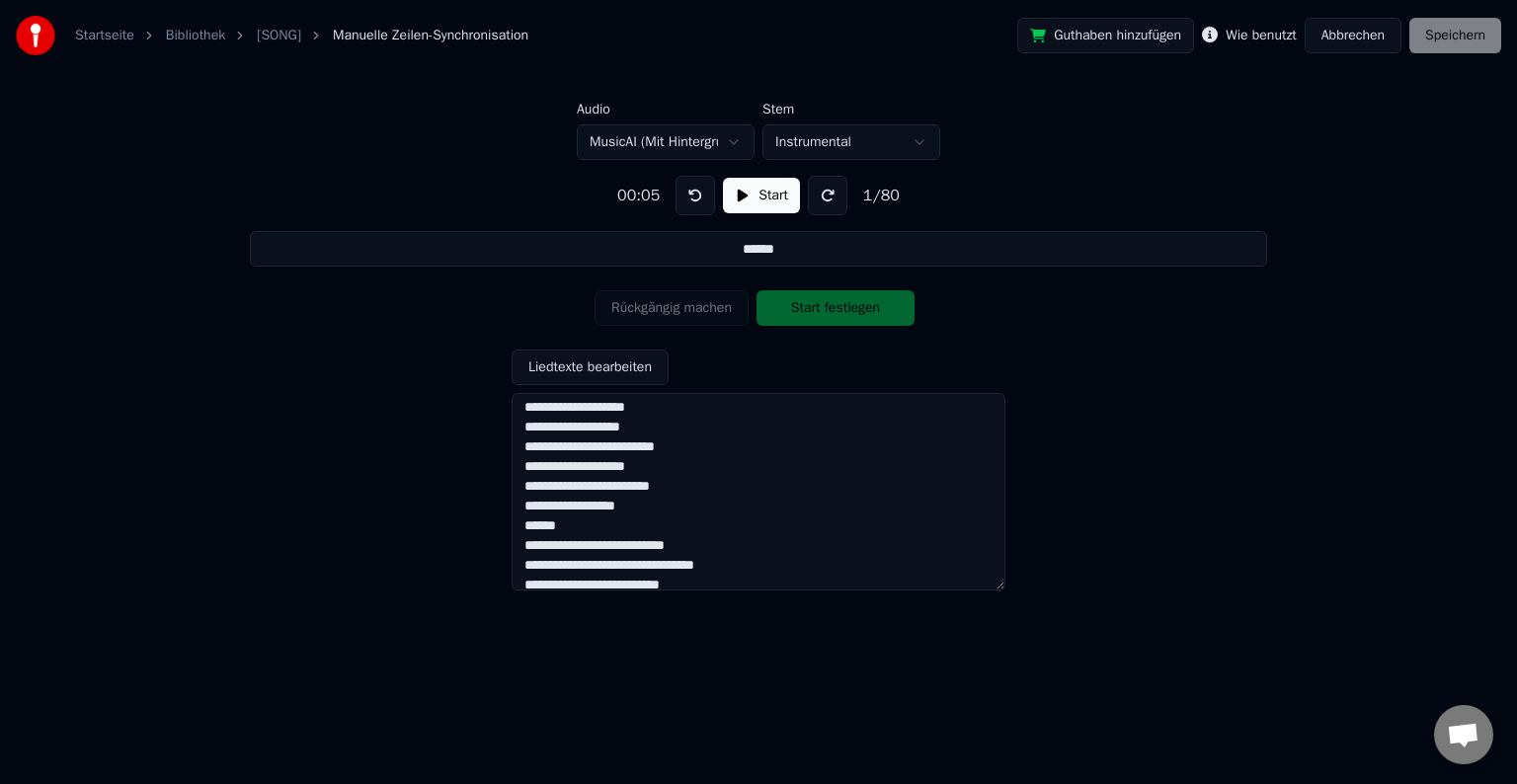 scroll, scrollTop: 0, scrollLeft: 0, axis: both 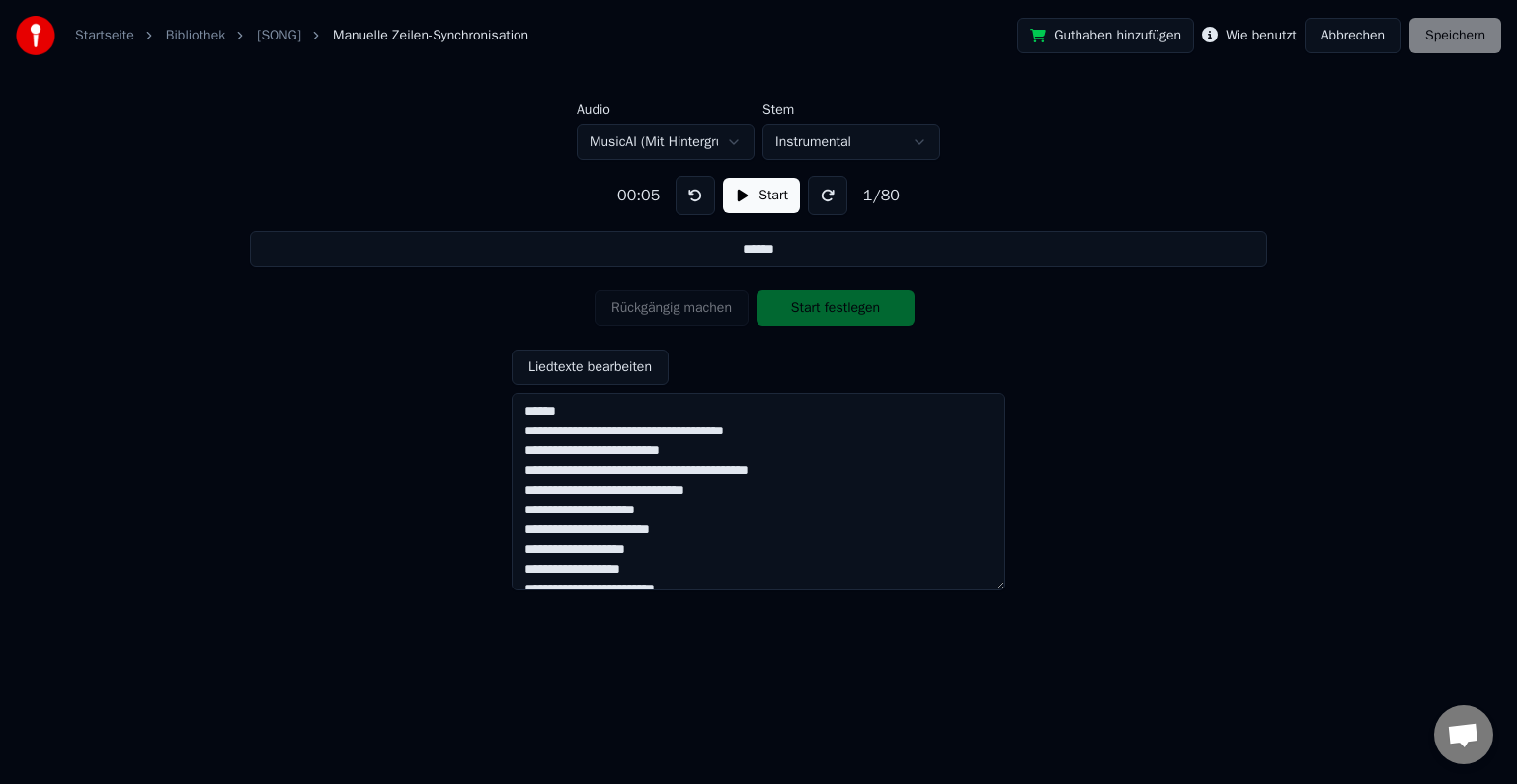 type on "**********" 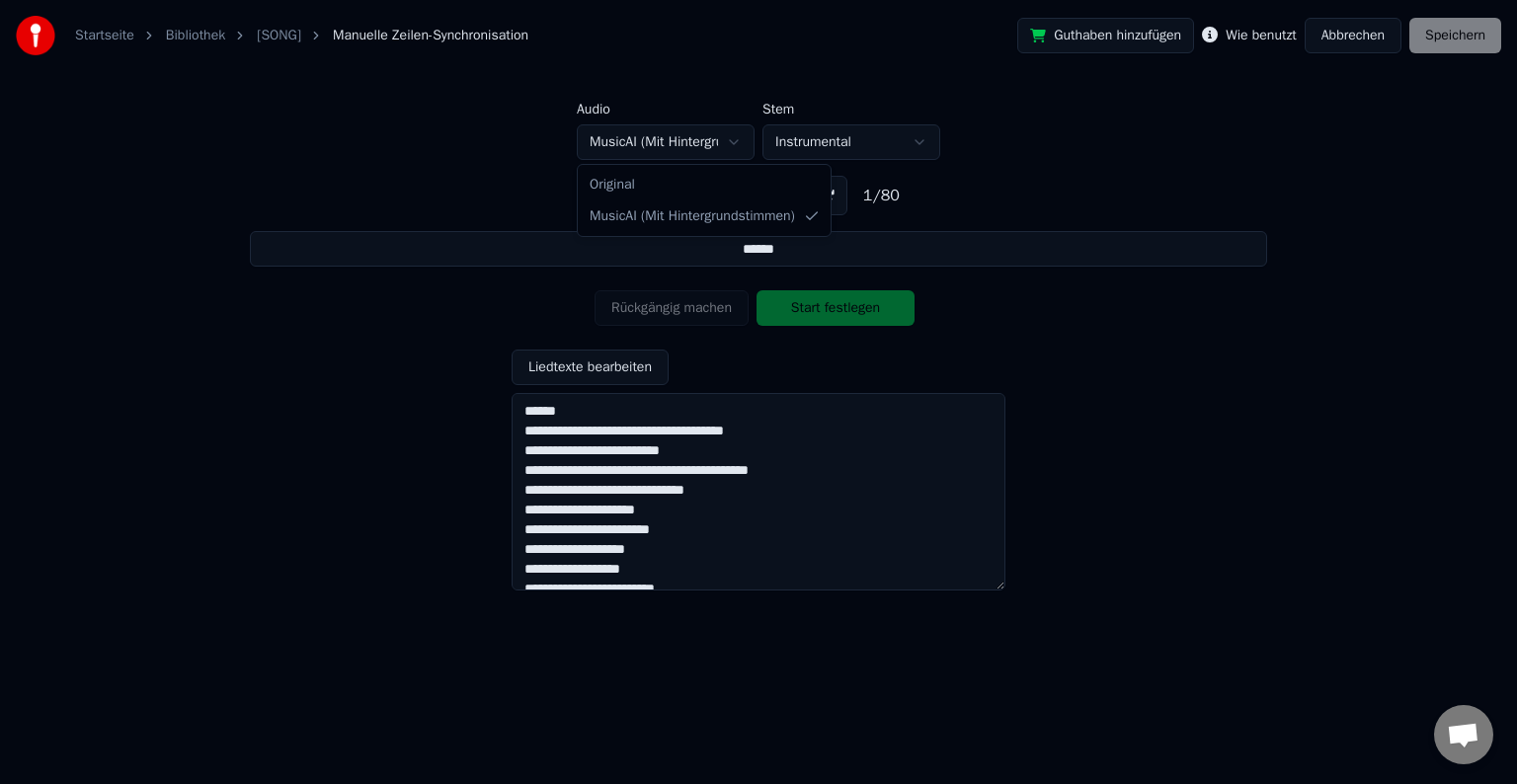 click on "Startseite Bibliothek [SONG] Manuelle Zeilen-Synchronisation Guthaben hinzufügen Wie benutzt Abbrechen Speichern Audio MusicAI (Mit Hintergrundstimmen) Stem Instrumental 00:05 Start 1  /  80 ****** Rückgängig machen Start festlegen Liedtexte bearbeiten Original MusicAI (Mit Hintergrundstimmen)" at bounding box center [758, 302] 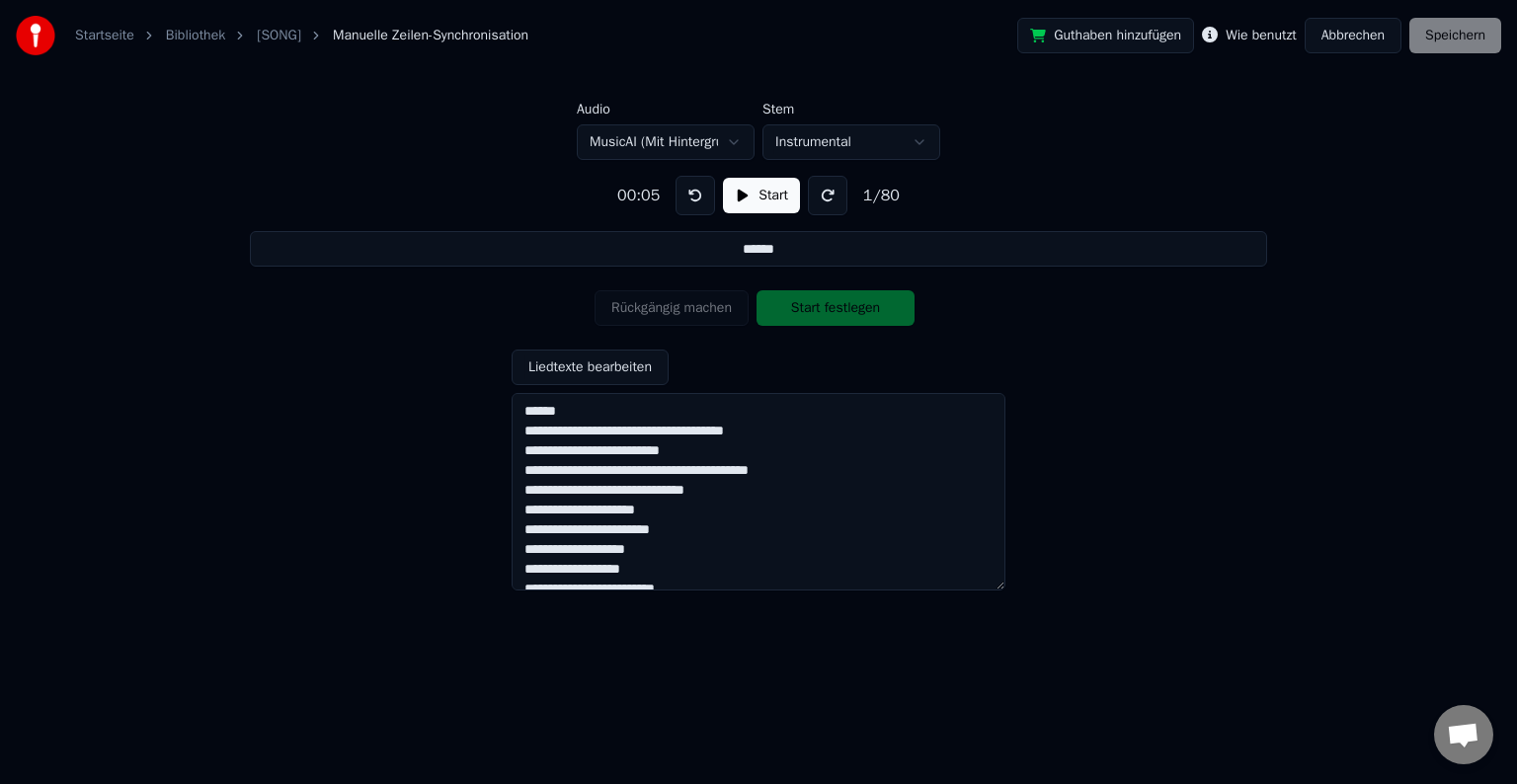click on "Startseite Bibliothek [PERSON] Manuelle Zeilen-Synchronisation Guthaben hinzufügen Wie benutzt Abbrechen Speichern Audio MusicAI (Mit Hintergrundstimmen) Stem Instrumental 00:05 Start 1  /  80 ****** Rückgängig machen Start festlegen Liedtexte bearbeiten" at bounding box center [758, 302] 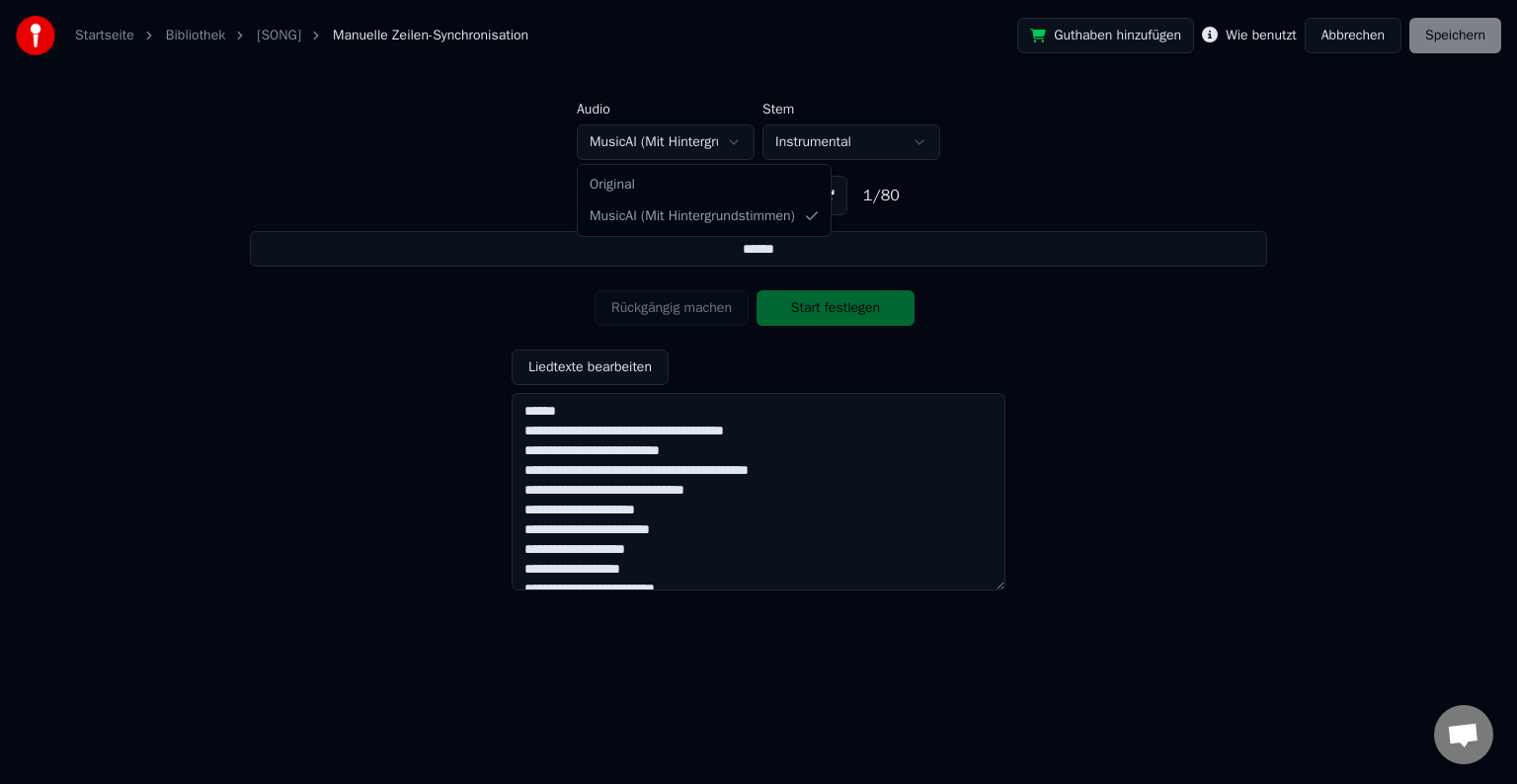 click on "Startseite Bibliothek [SONG] Manuelle Zeilen-Synchronisation Guthaben hinzufügen Wie benutzt Abbrechen Speichern Audio MusicAI (Mit Hintergrundstimmen) Stem Instrumental 00:05 Start 1  /  80 ****** Rückgängig machen Start festlegen Liedtexte bearbeiten Original MusicAI (Mit Hintergrundstimmen)" at bounding box center (758, 302) 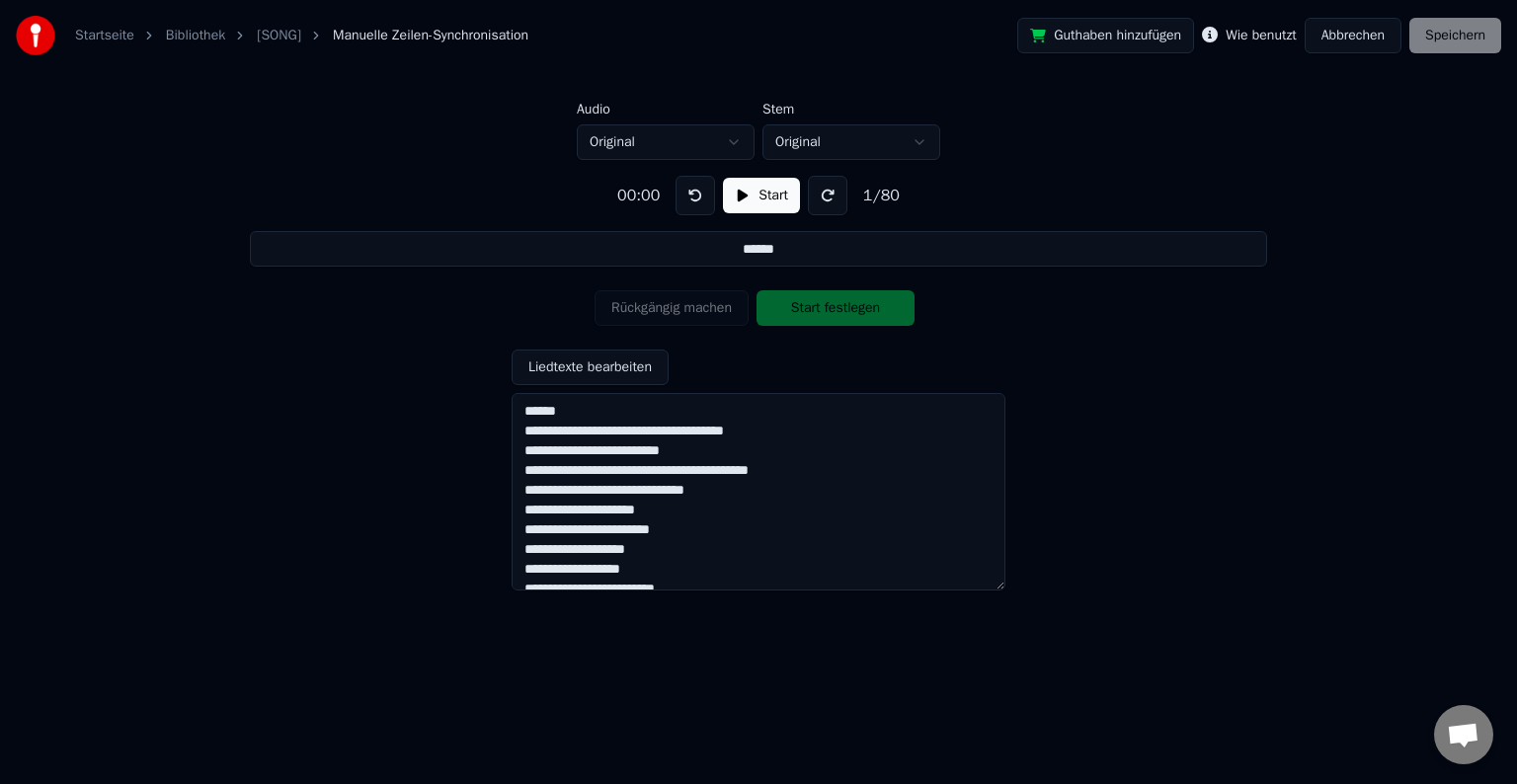 click on "Start" at bounding box center [761, 196] 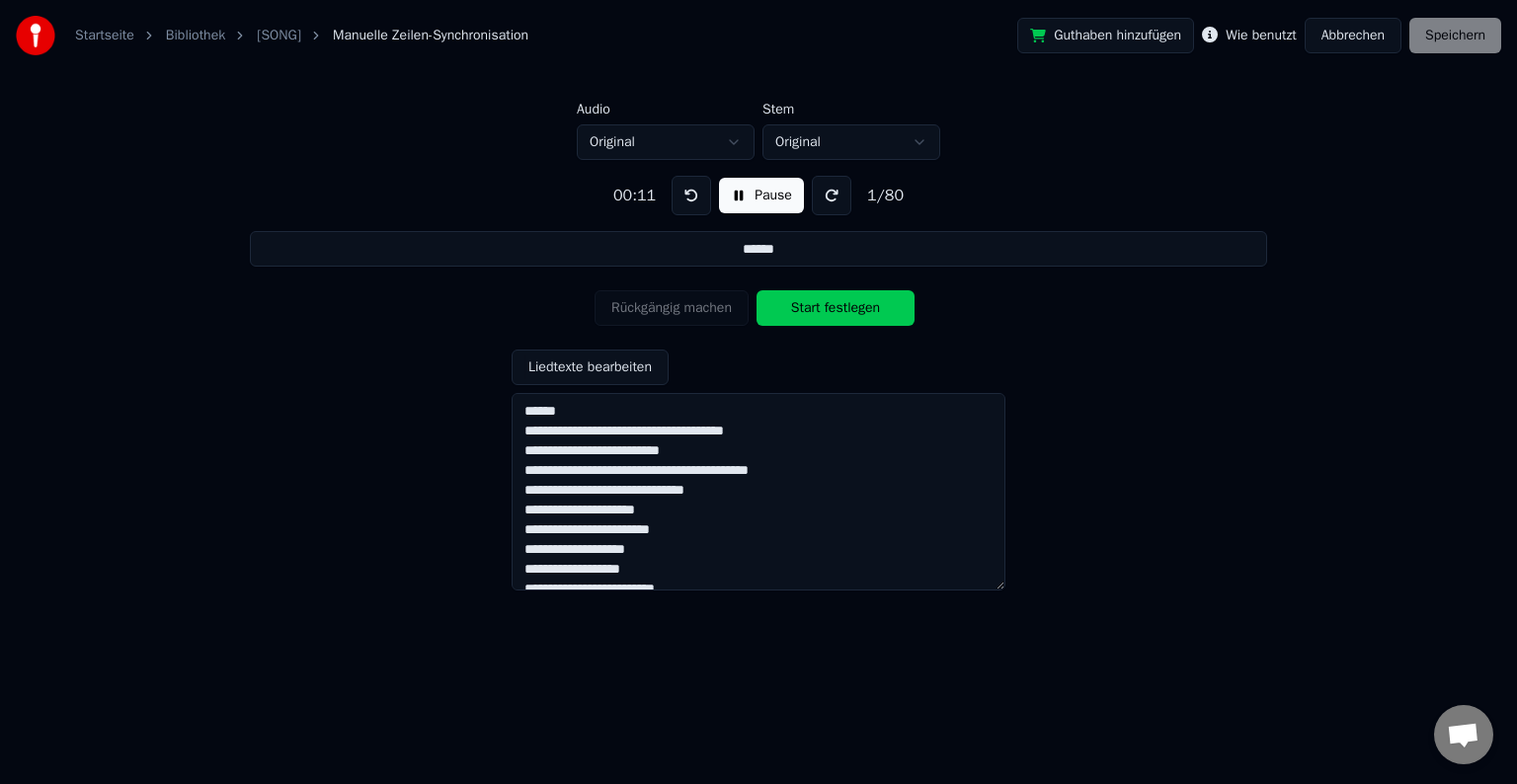 click on "Pause" at bounding box center [761, 196] 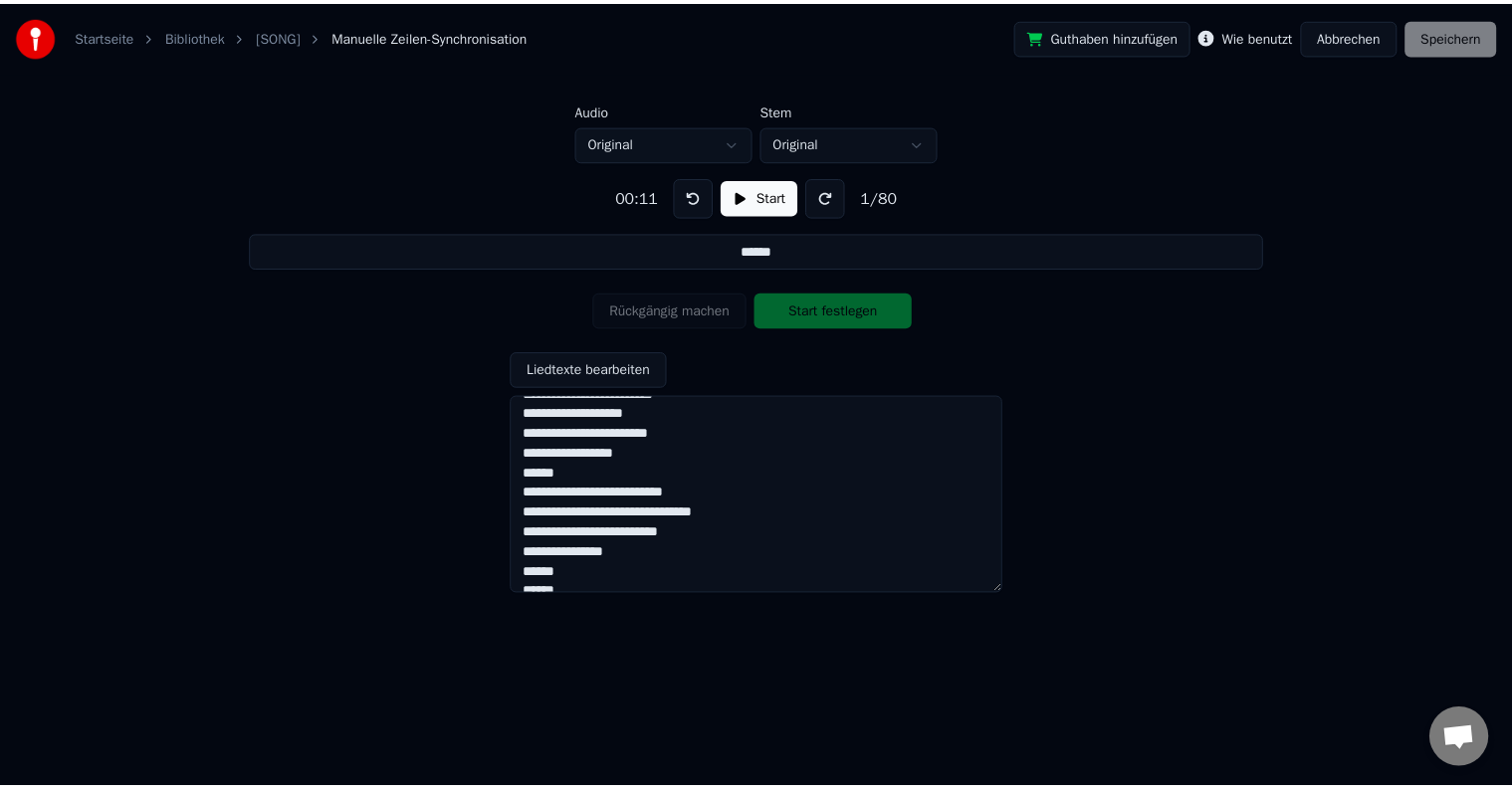 scroll, scrollTop: 151, scrollLeft: 0, axis: vertical 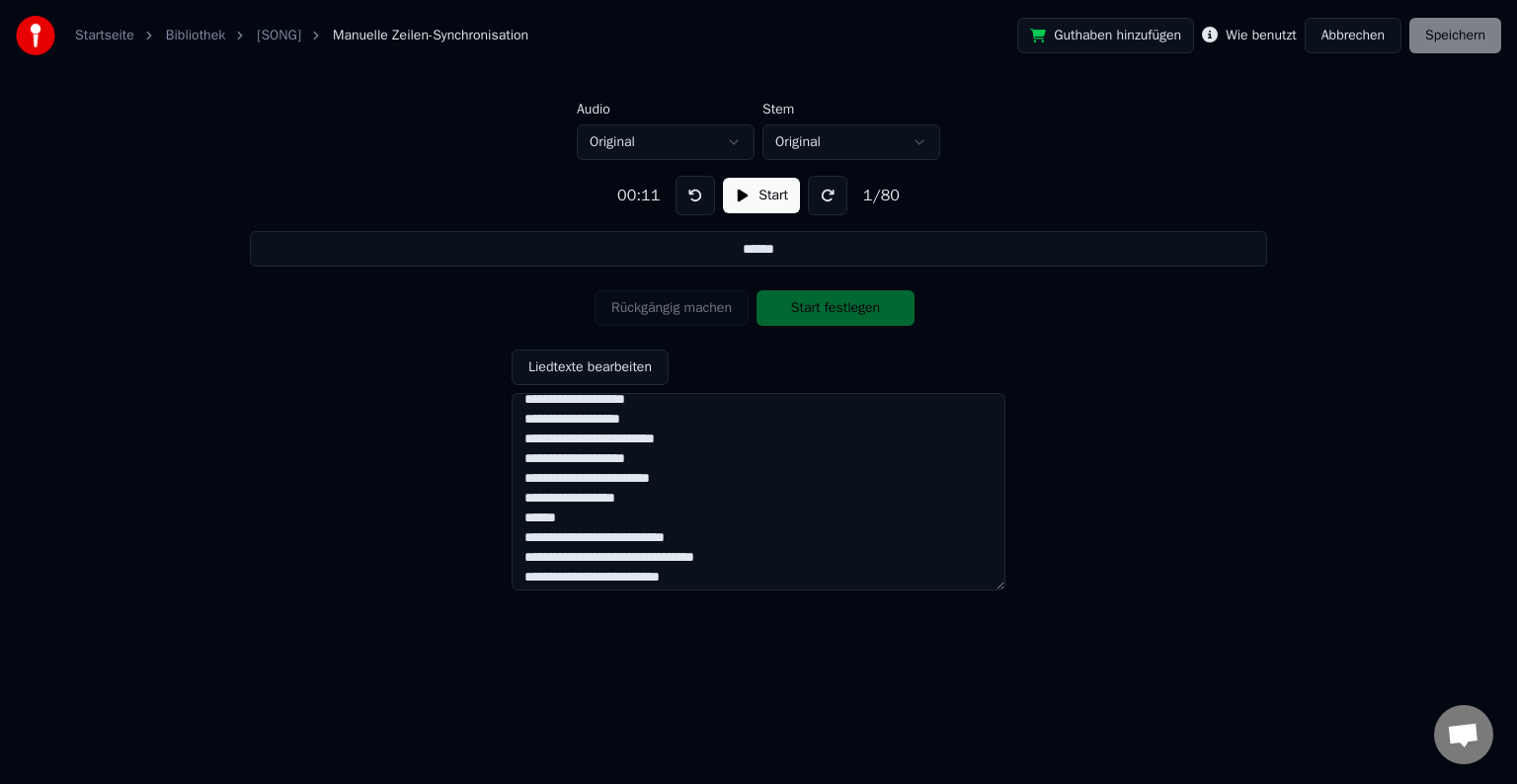 click on "Abbrechen" at bounding box center [1353, 36] 